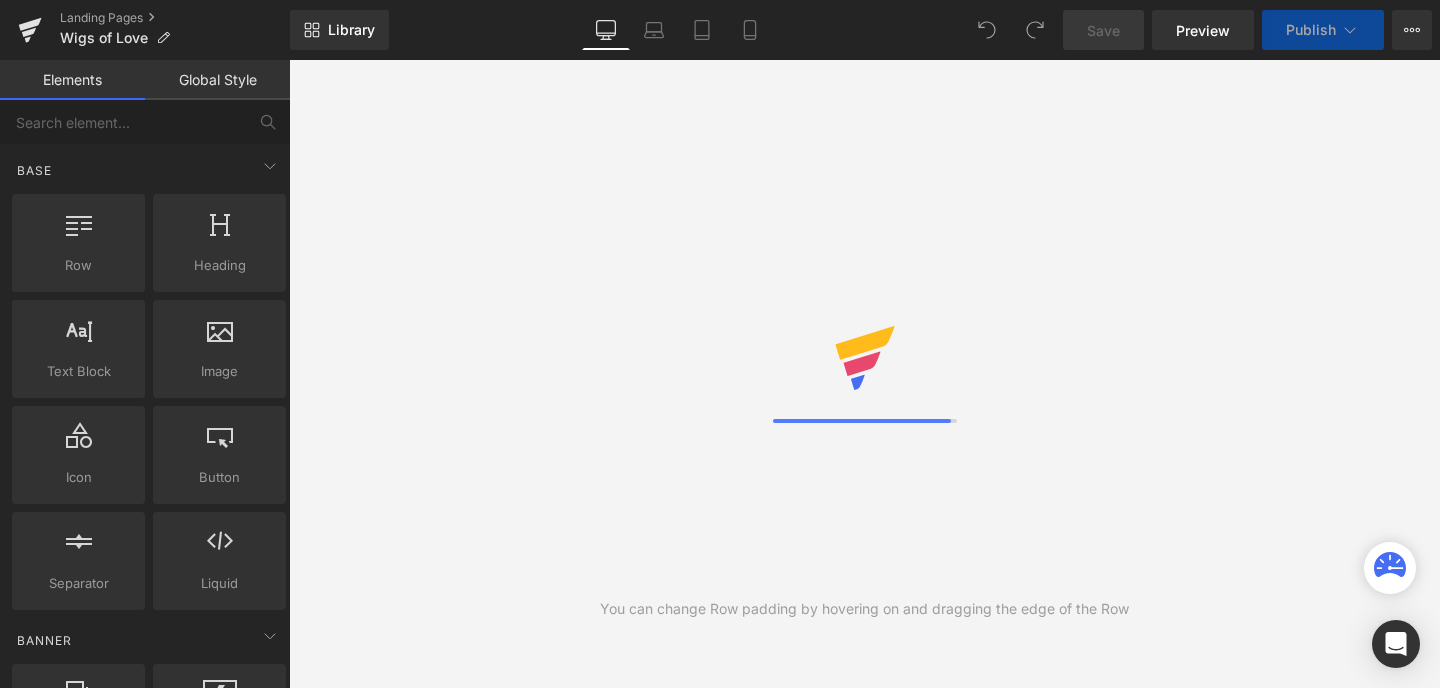 scroll, scrollTop: 0, scrollLeft: 0, axis: both 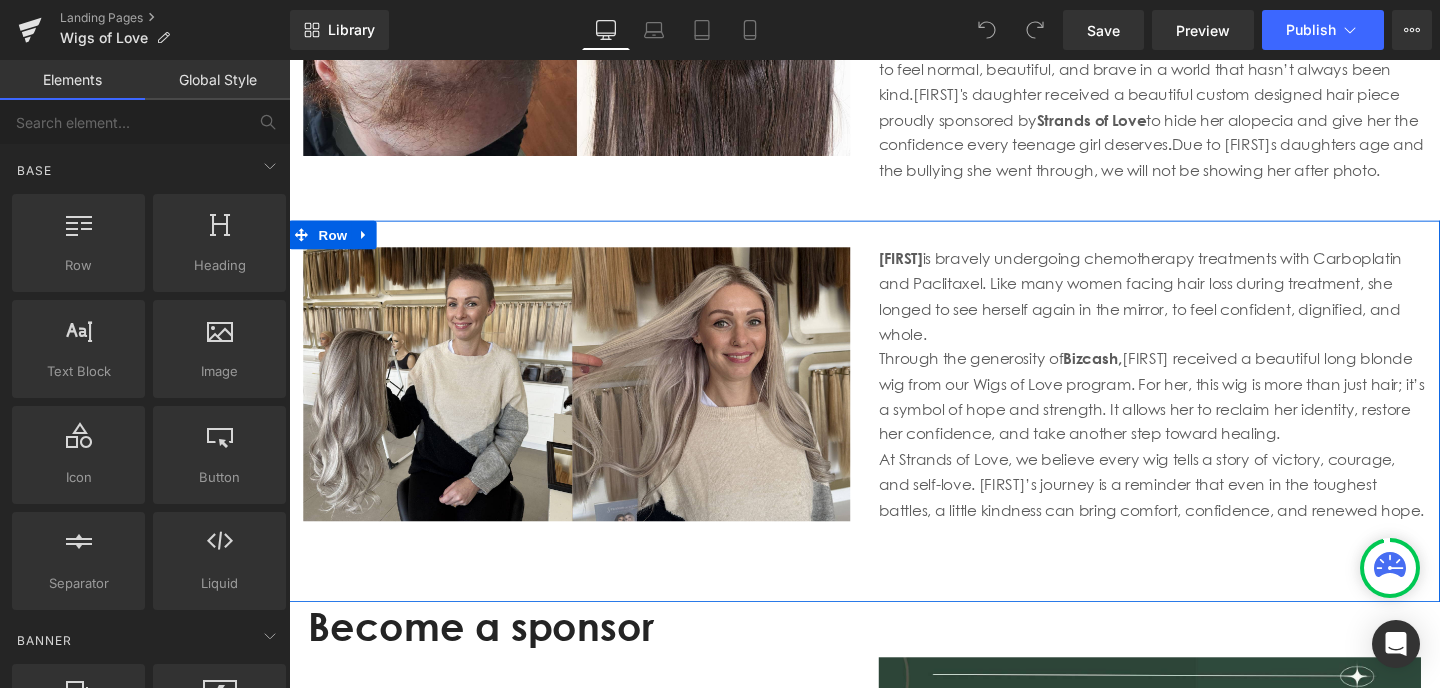 click on "Image" at bounding box center [591, 386] 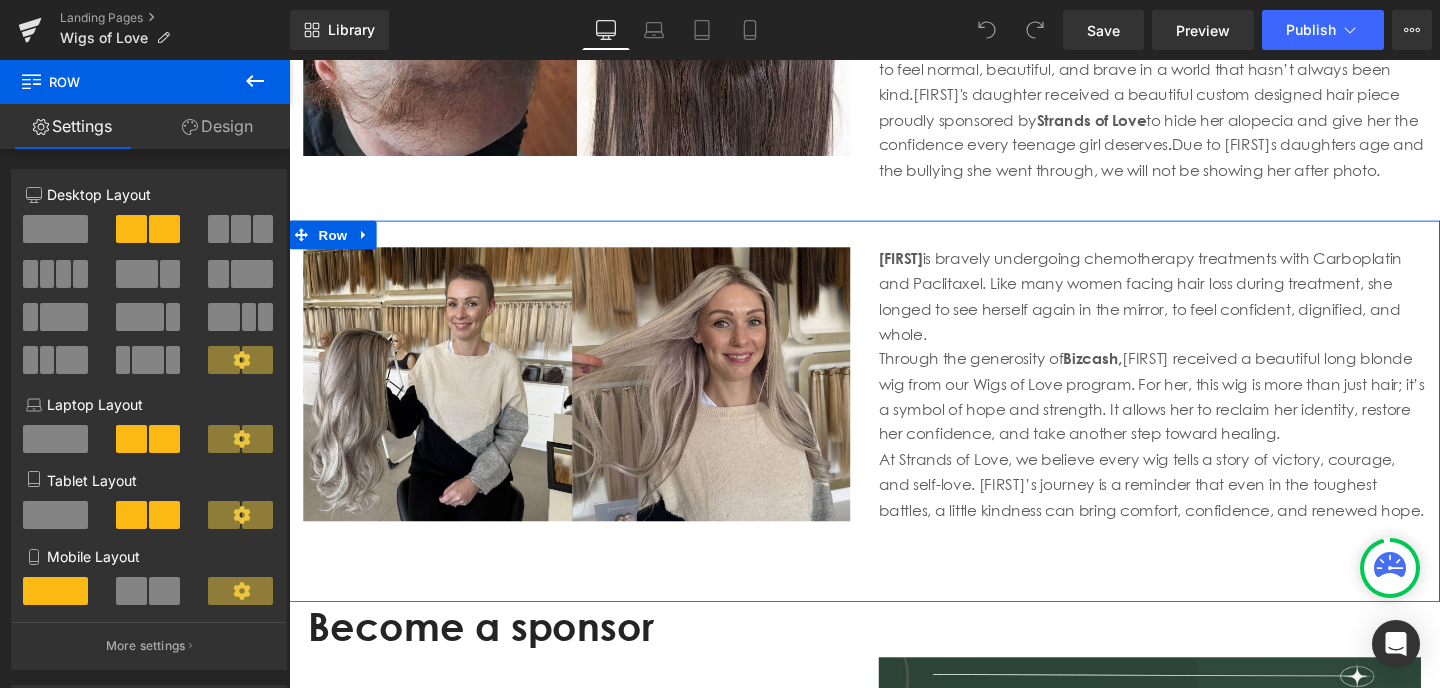 click on "Image         Ansonette  is bravely undergoing chemotherapy treatments with Carboplatin and Paclitaxel. Like many women facing hair loss during treatment, she longed to see herself again in the mirror, to feel confident, dignified, and whole. Through the generosity of  Bizcash,  Ansonette received a beautiful long blonde wig from our Wigs of Love program. For her, this wig is more than just hair; it’s a symbol of hope and strength. It allows her to reclaim her identity, restore her confidence, and take another step toward healing. At Strands of Love, we believe every wig tells a story of victory, courage, and self-love. Ansonette’s journey is a reminder that even in the toughest battles, a little kindness can bring comfort, confidence, and renewed hope. Text Block         Row" at bounding box center [894, 429] 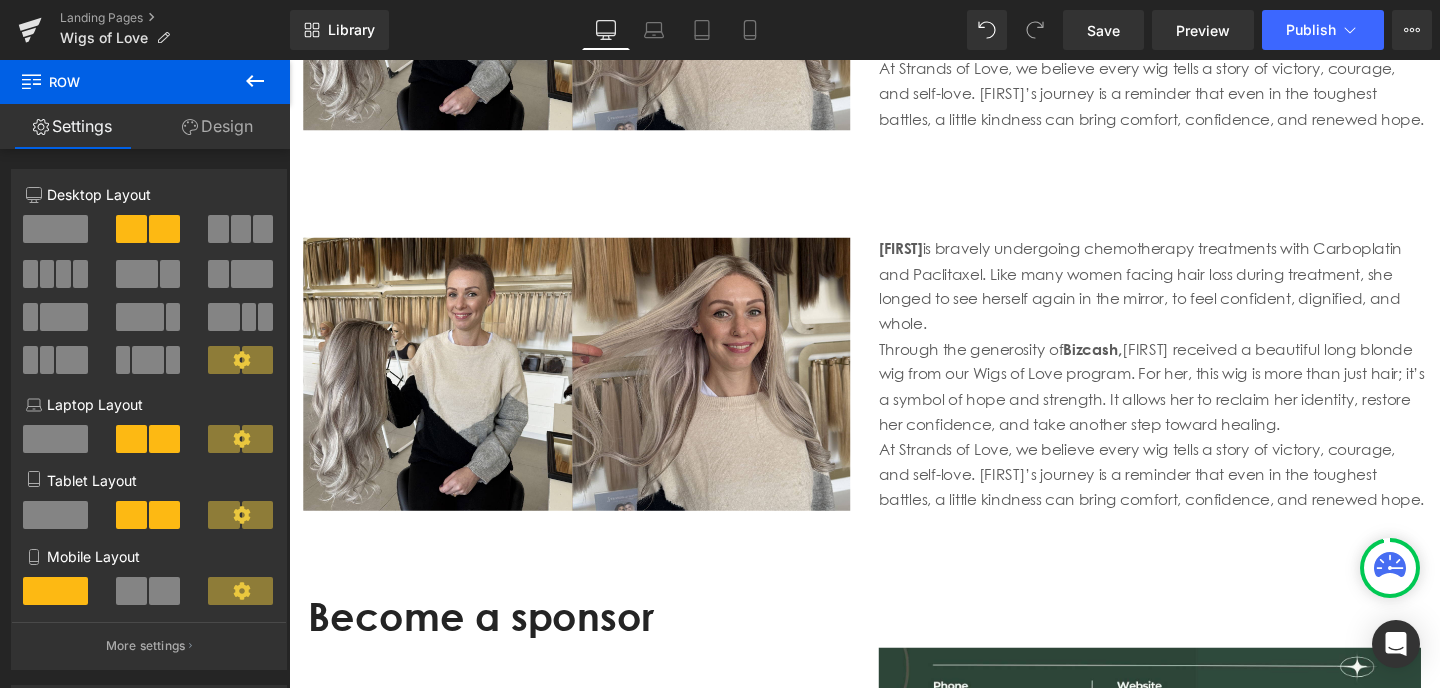 scroll, scrollTop: 4454, scrollLeft: 0, axis: vertical 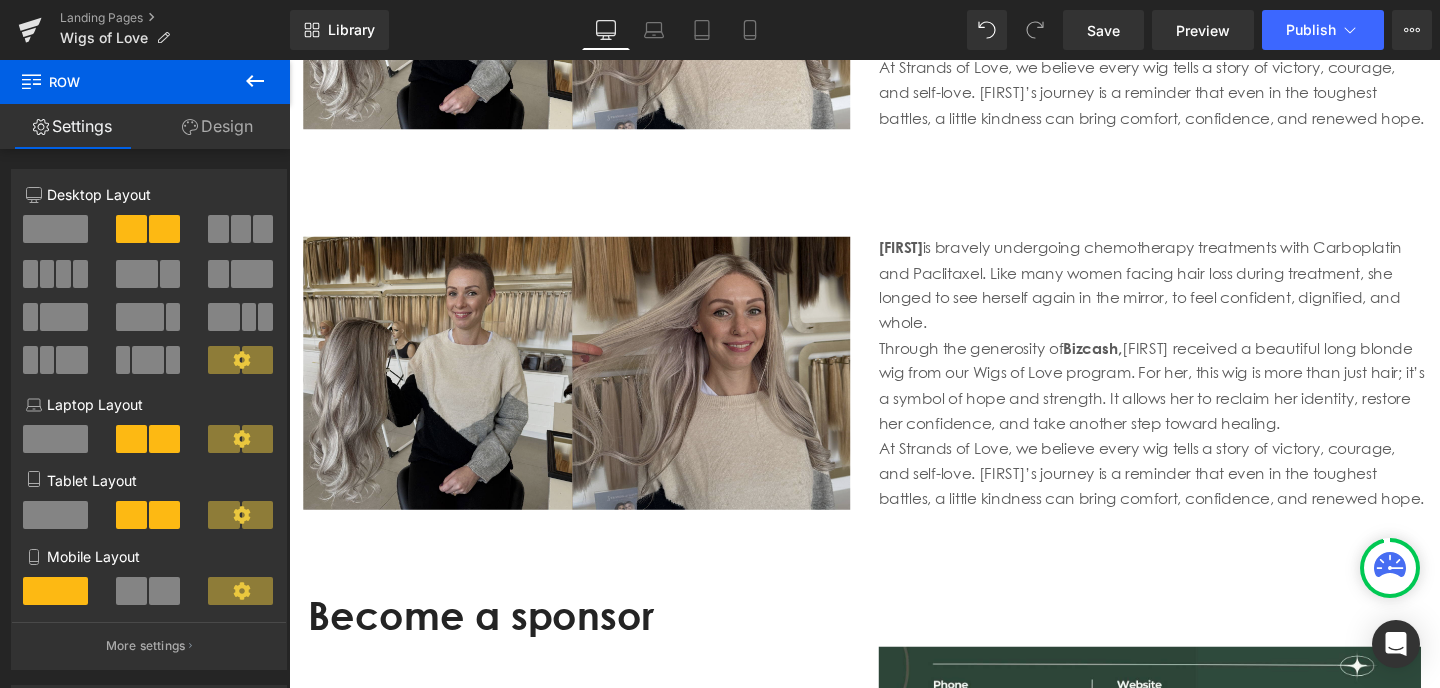 click at bounding box center (591, 375) 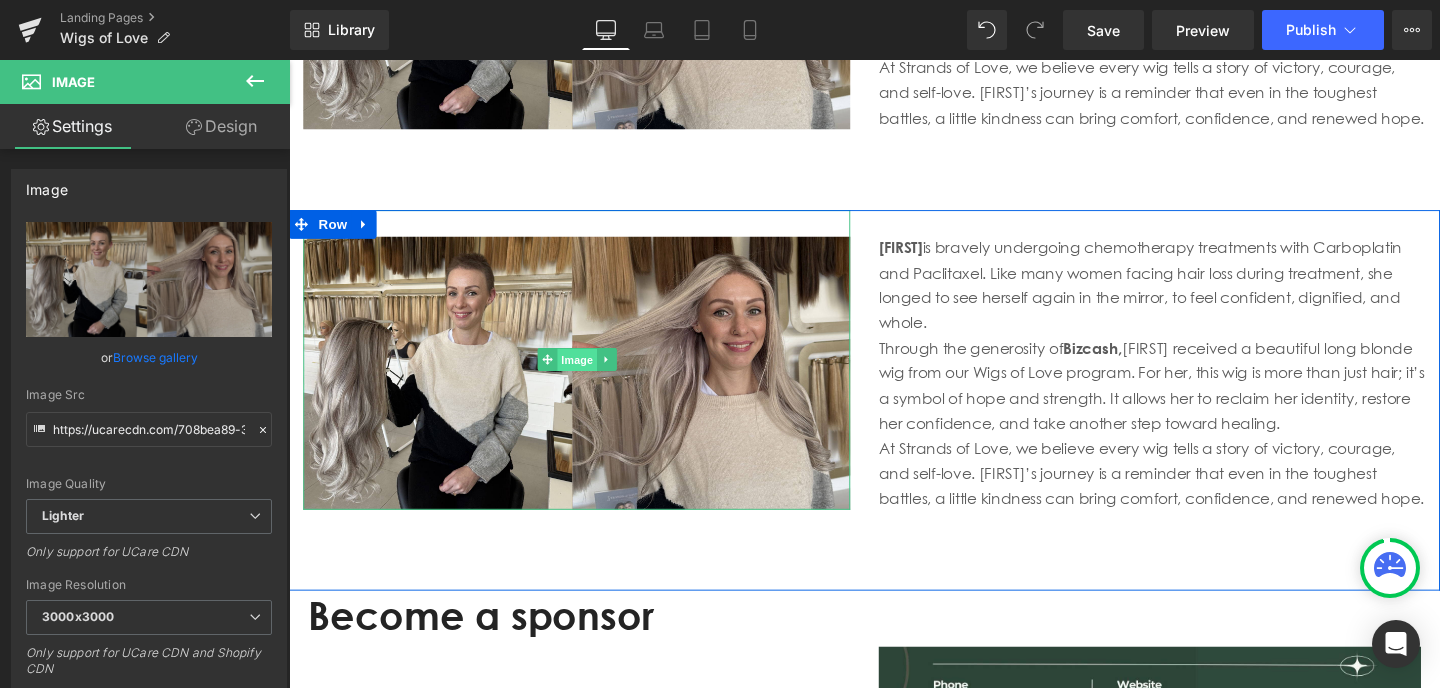 click on "Image" at bounding box center (592, 376) 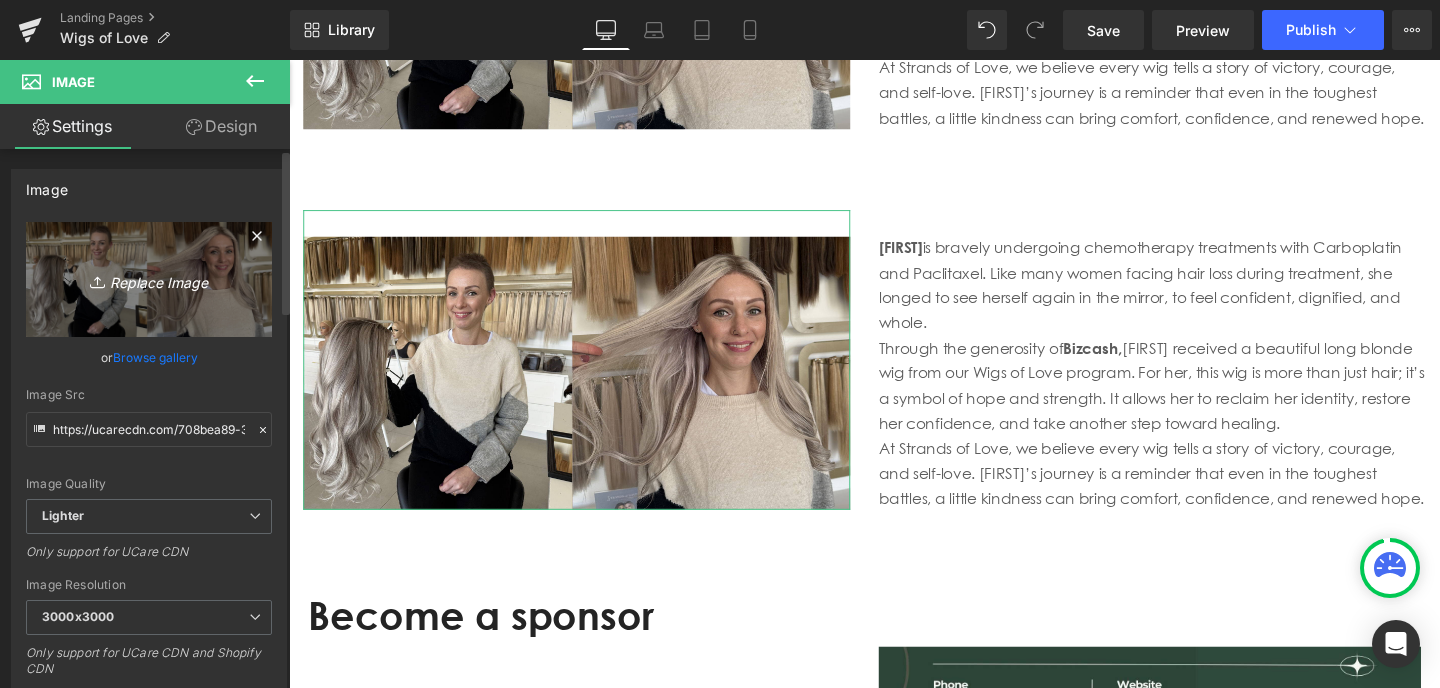 click on "Replace Image" at bounding box center [149, 279] 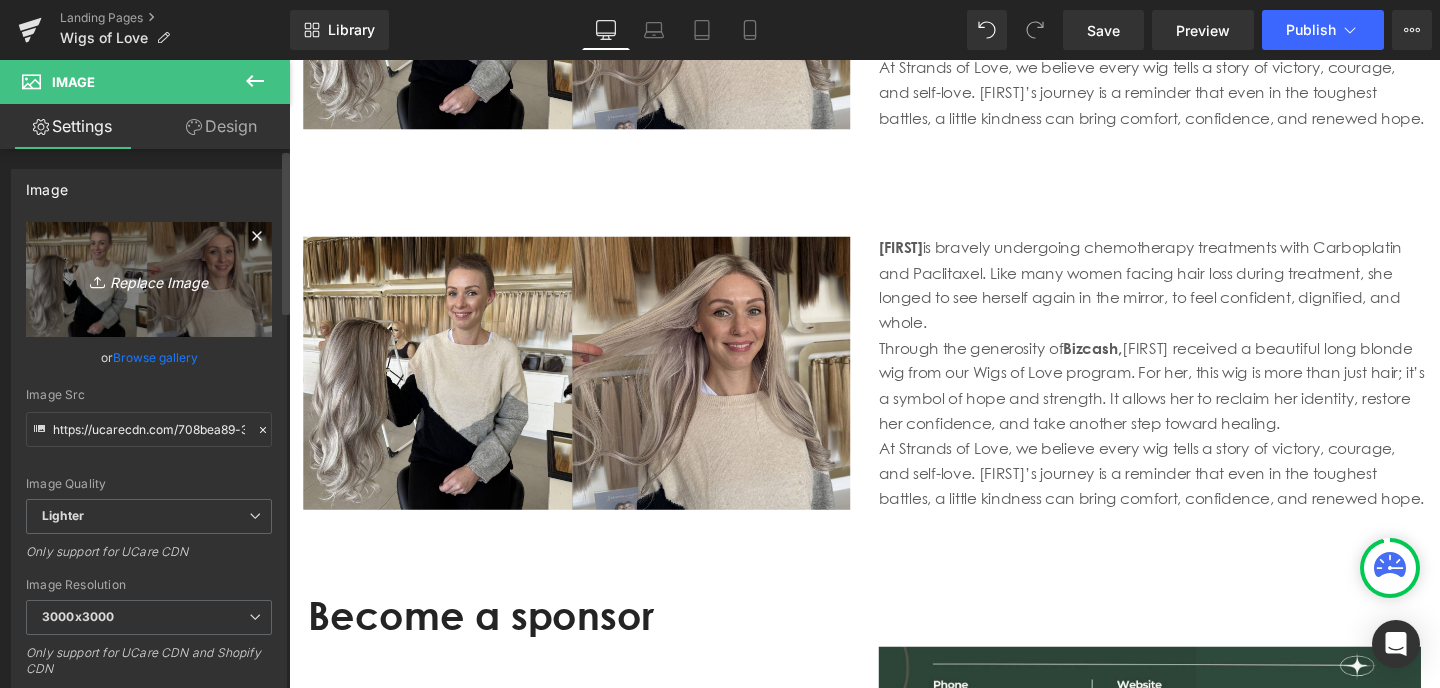type on "C:\fakepath\Isabelle---Ilisma-website.jpg" 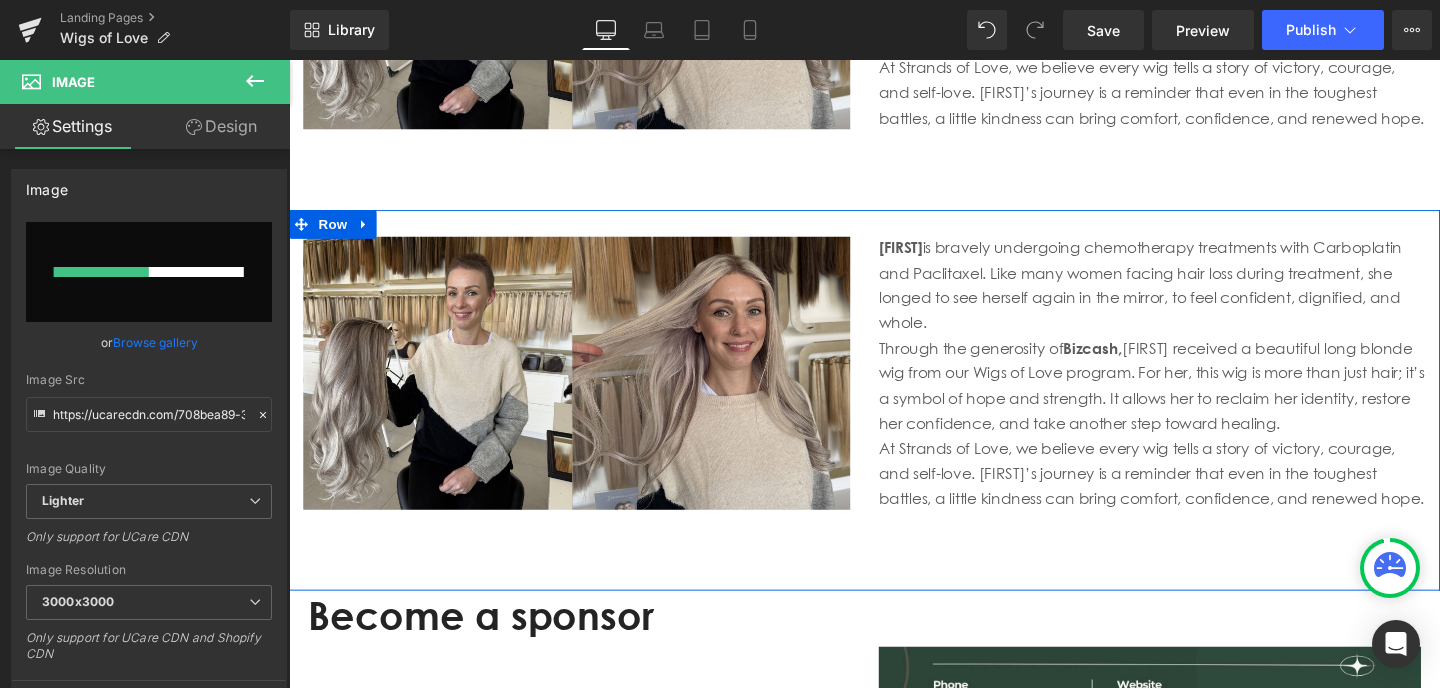 type 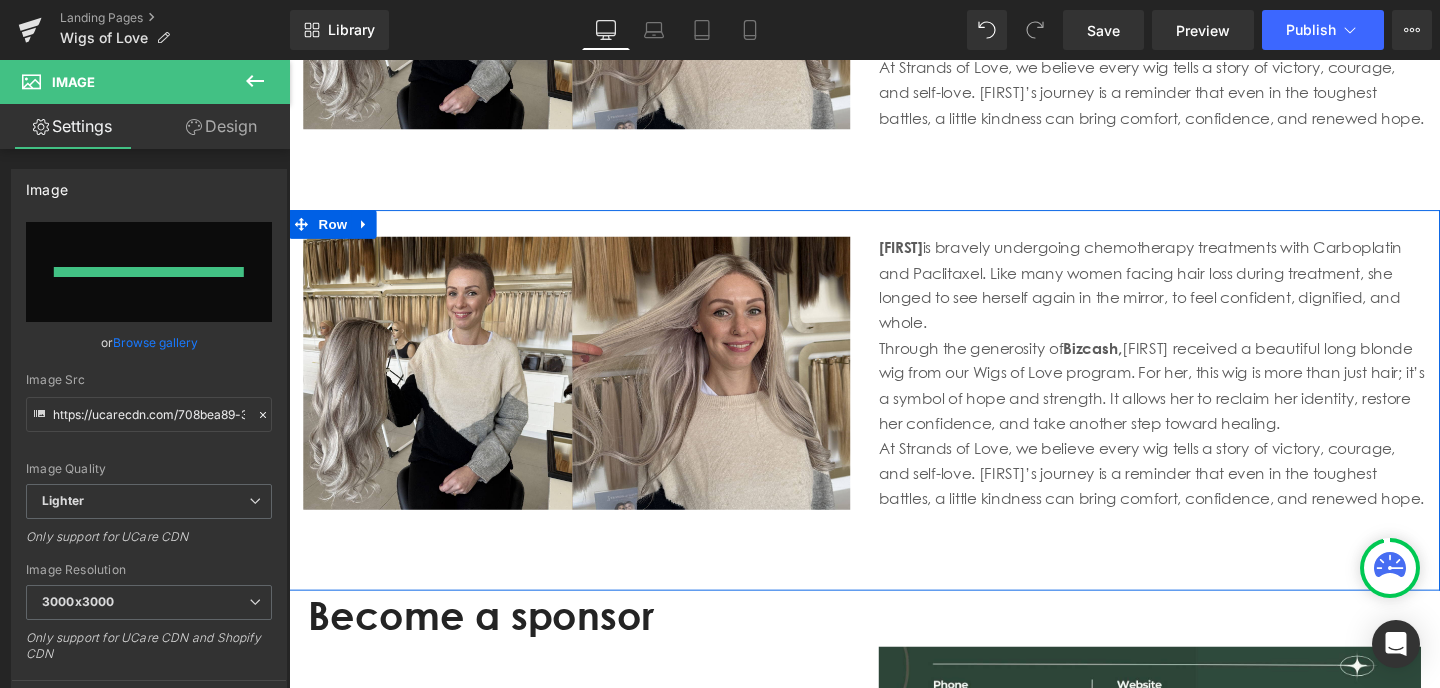 type on "https://ucarecdn.com/aa6b25d0-5c4e-4c4b-8921-a6aefa388be6/-/format/auto/-/preview/3000x3000/-/quality/lighter/Isabelle---Ilisma-website.jpg" 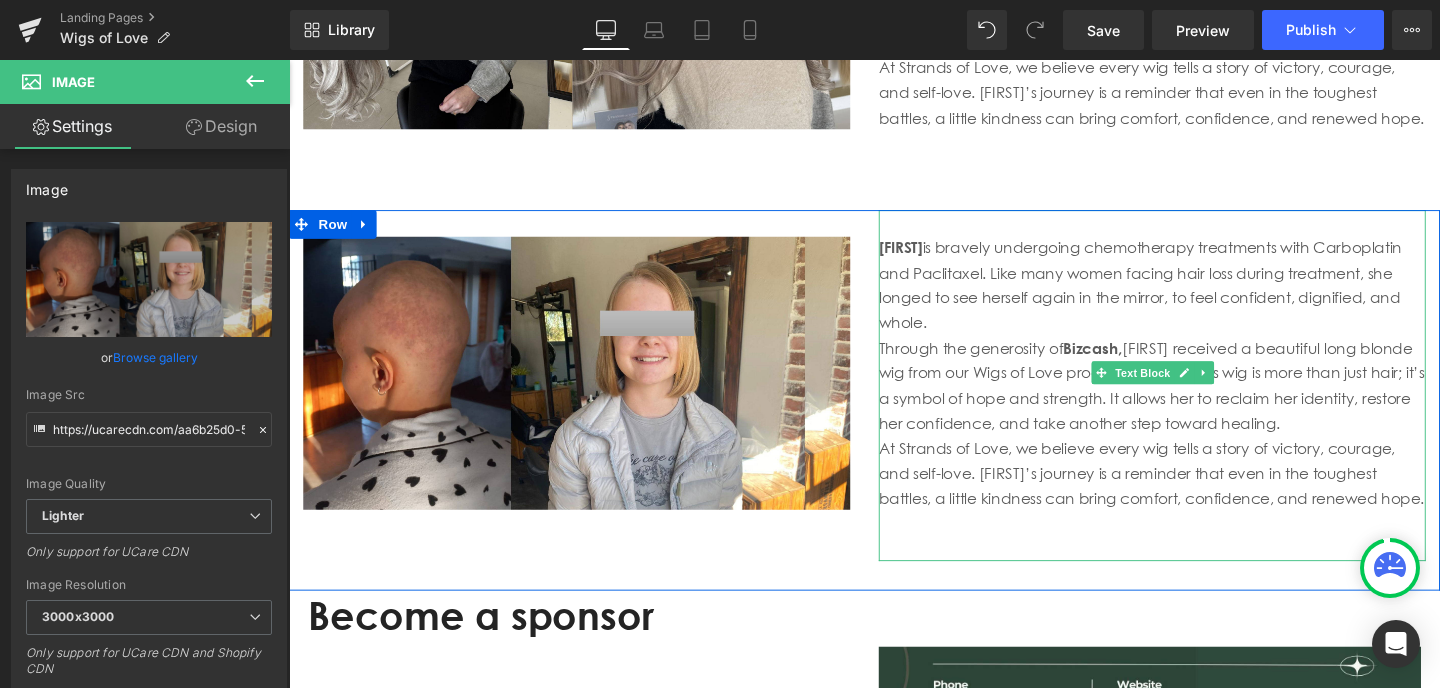 click on "At Strands of Love, we believe every wig tells a story of victory, courage, and self-love. Ansonette’s journey is a reminder that even in the toughest battles, a little kindness can bring comfort, confidence, and renewed hope." at bounding box center [1196, 494] 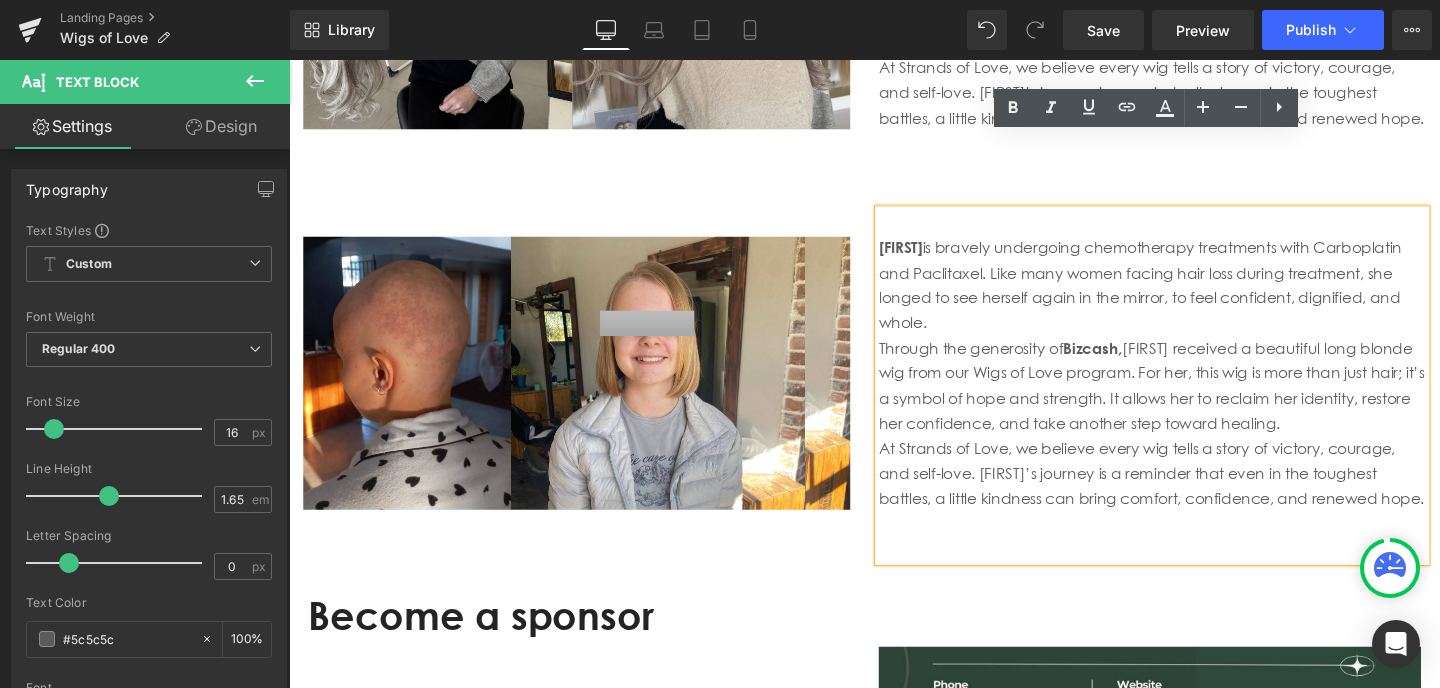 click on "At Strands of Love, we believe every wig tells a story of victory, courage, and self-love. Ansonette’s journey is a reminder that even in the toughest battles, a little kindness can bring comfort, confidence, and renewed hope." at bounding box center [1196, 494] 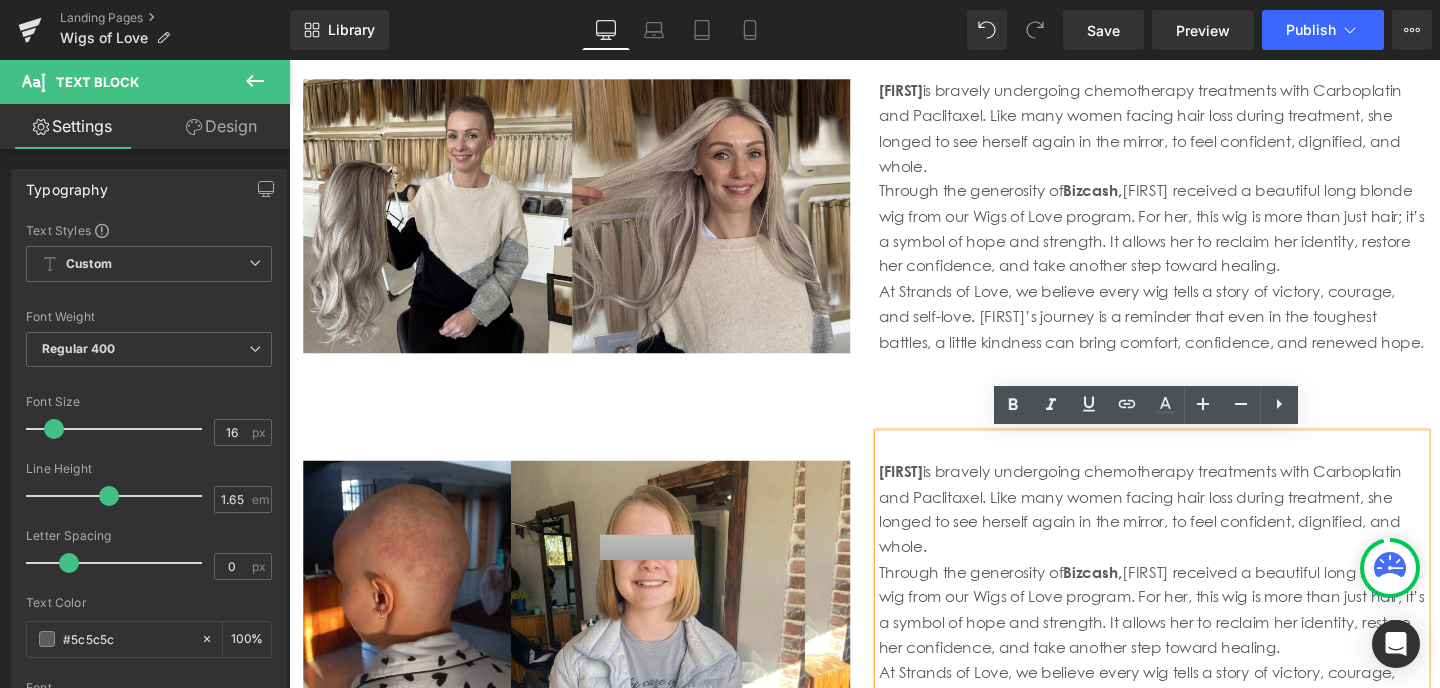 scroll, scrollTop: 4227, scrollLeft: 0, axis: vertical 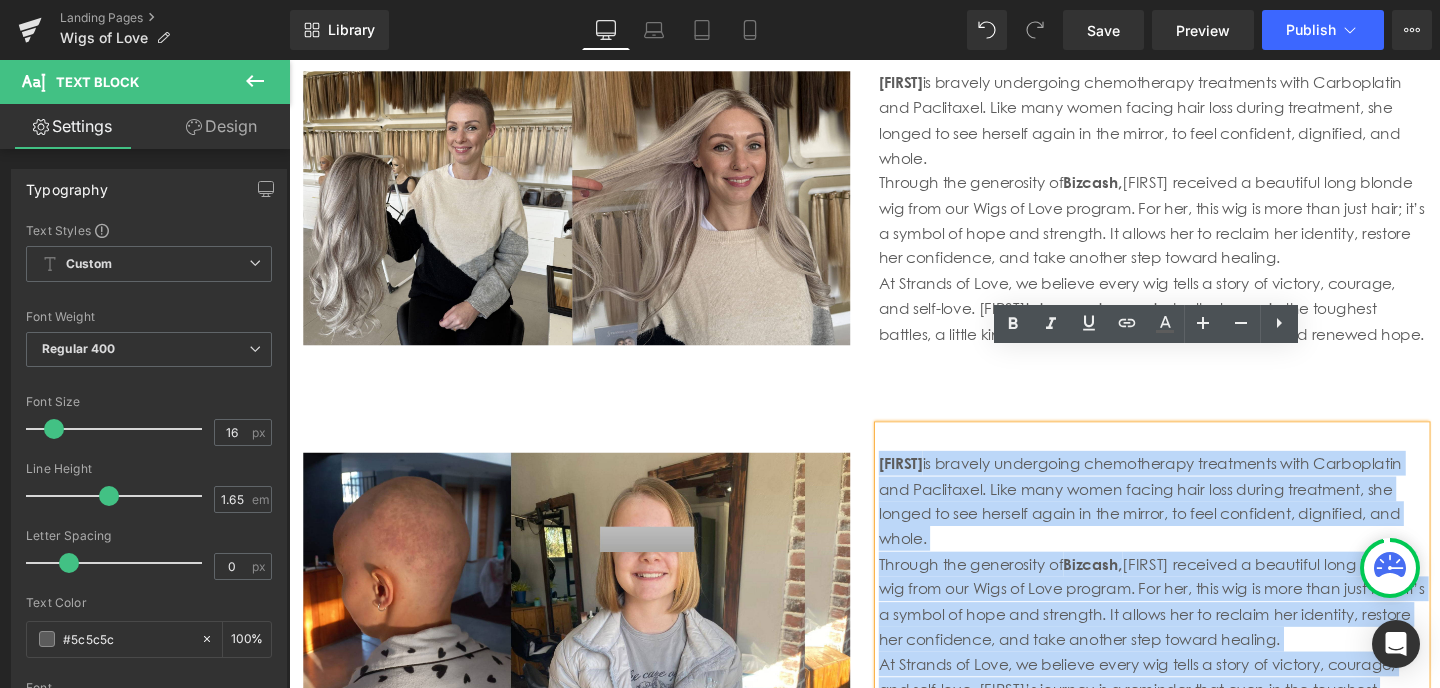 drag, startPoint x: 1329, startPoint y: 414, endPoint x: 924, endPoint y: 410, distance: 405.01974 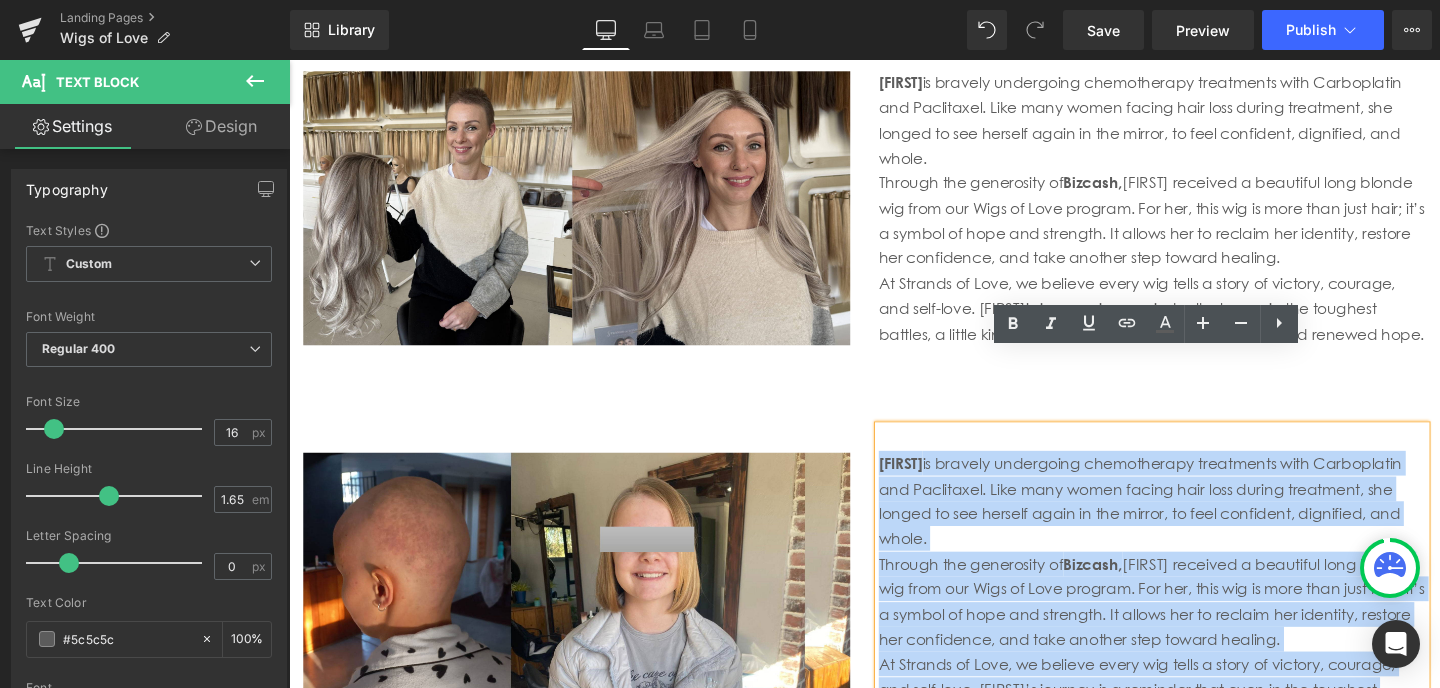 click on "Ansonette  is bravely undergoing chemotherapy treatments with Carboplatin and Paclitaxel. Like many women facing hair loss during treatment, she longed to see herself again in the mirror, to feel confident, dignified, and whole. Through the generosity of  Bizcash,  Ansonette received a beautiful long blonde wig from our Wigs of Love program. For her, this wig is more than just hair; it’s a symbol of hope and strength. It allows her to reclaim her identity, restore her confidence, and take another step toward healing. At Strands of Love, we believe every wig tells a story of victory, courage, and self-love. Ansonette’s journey is a reminder that even in the toughest battles, a little kindness can bring comfort, confidence, and renewed hope." at bounding box center [1196, 629] 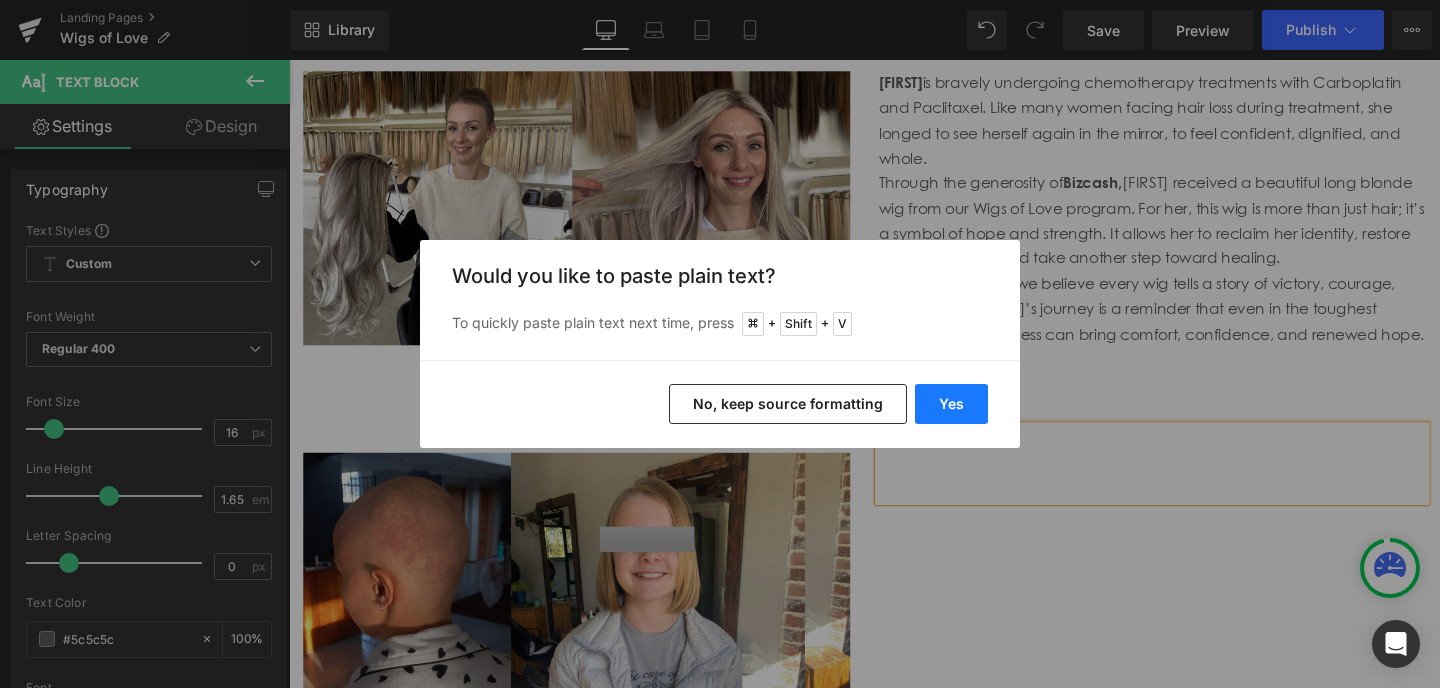 click on "Yes" at bounding box center (951, 404) 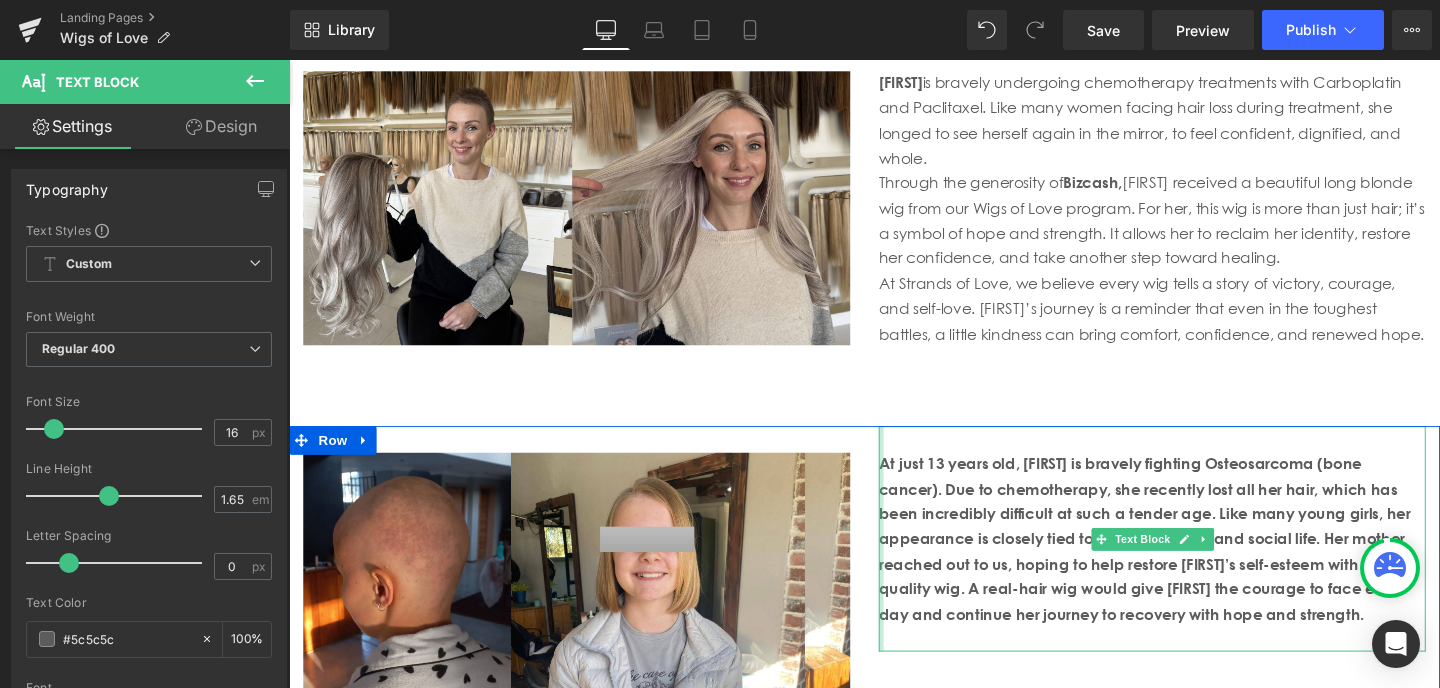 drag, startPoint x: 1390, startPoint y: 570, endPoint x: 913, endPoint y: 406, distance: 504.40558 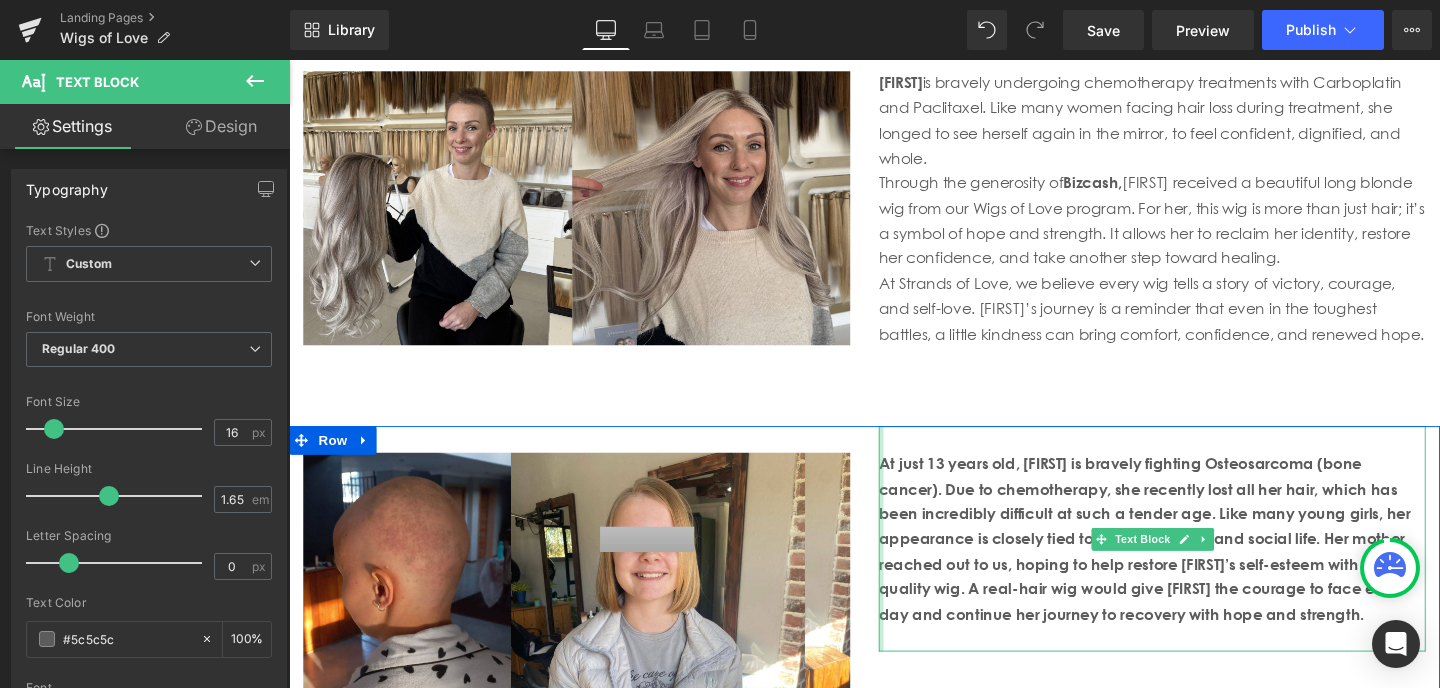click on "At just 13 years old, Isabelle is bravely fighting Osteosarcoma (bone cancer). Due to chemotherapy, she recently lost all her hair, which has been incredibly difficult at such a tender age. Like many young girls, her appearance is closely tied to her confidence and social life. Her mother reached out to us, hoping to help restore Isabelle’s self-esteem with a high-quality wig. A real-hair wig would give Isabelle the courage to face each day and continue her journey to recovery with hope and strength. Text Block" at bounding box center (1196, 564) 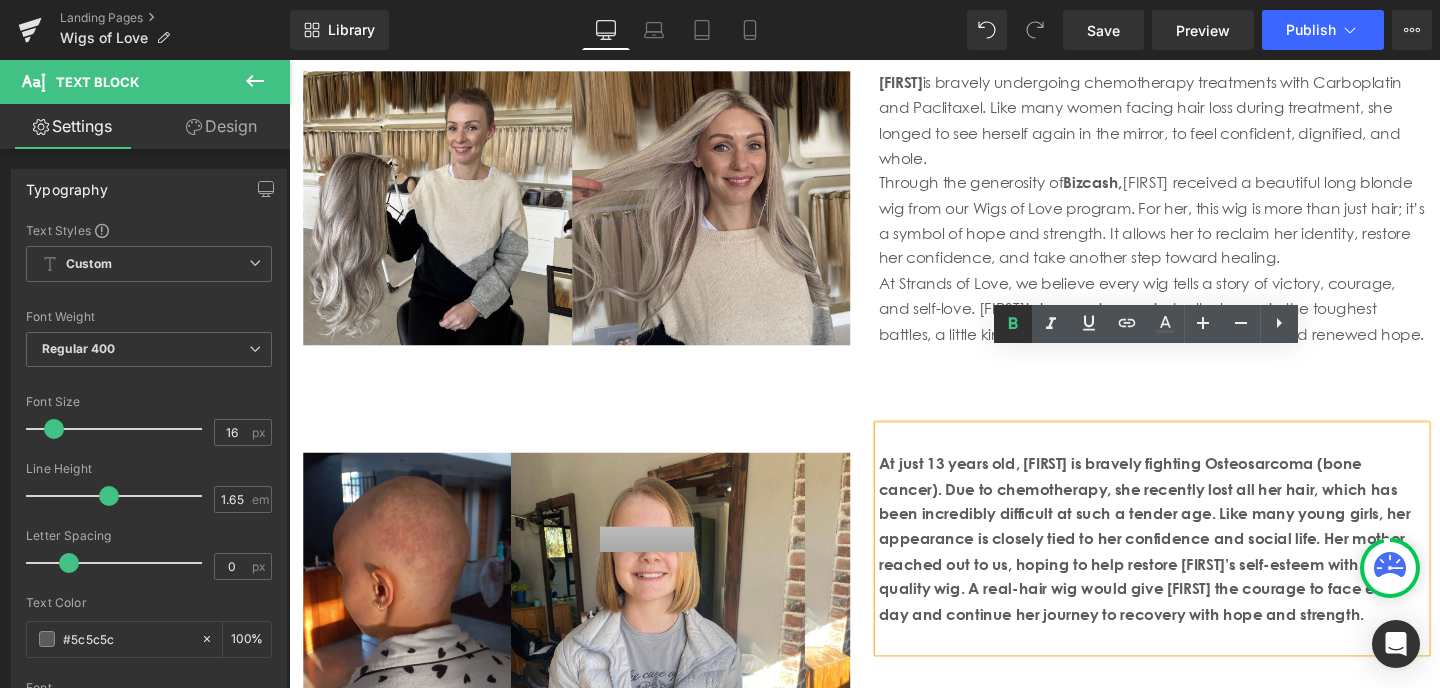 click 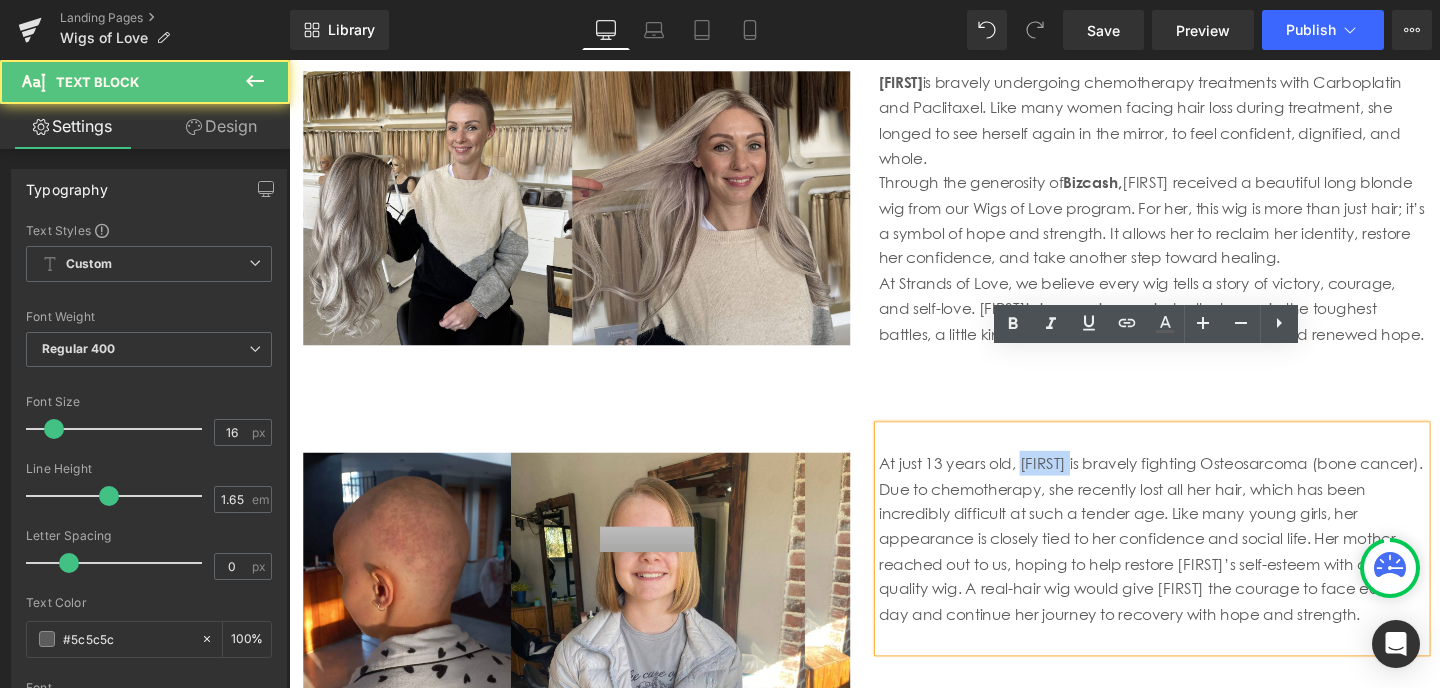drag, startPoint x: 1109, startPoint y: 410, endPoint x: 1059, endPoint y: 412, distance: 50.039986 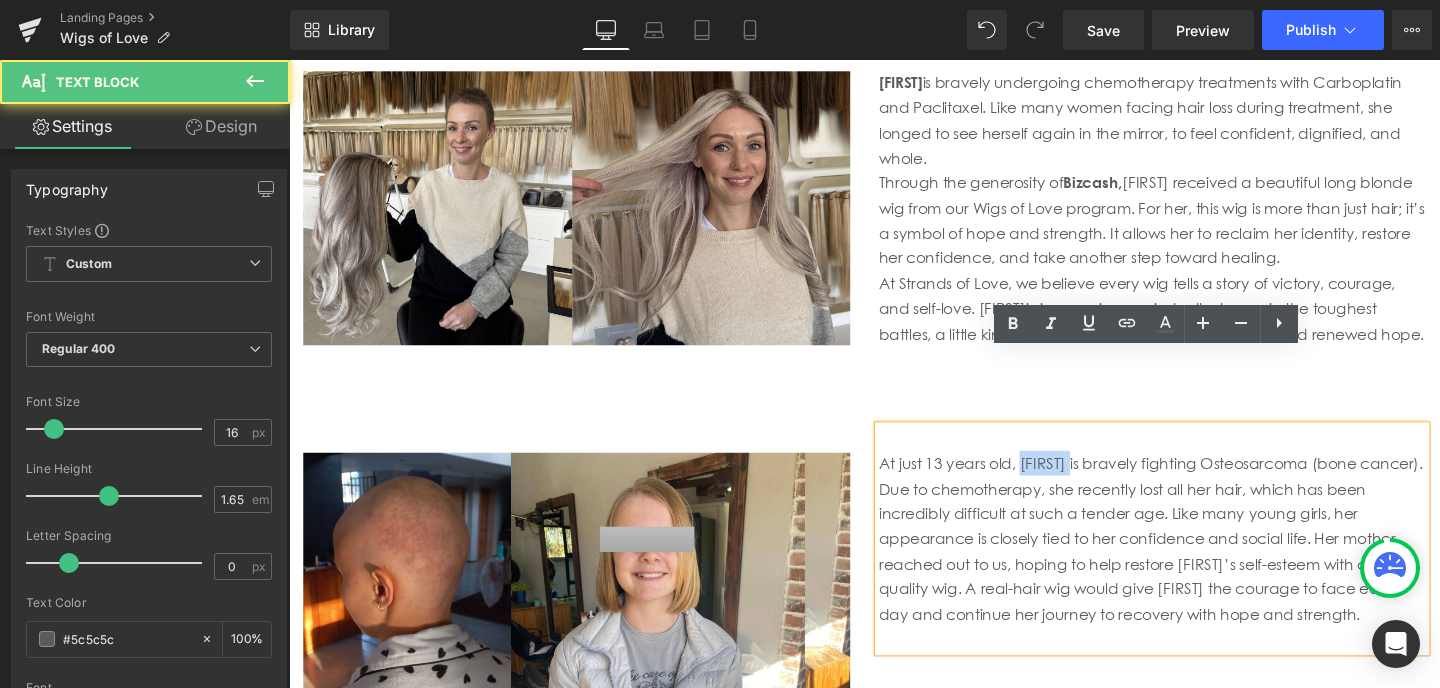 click on "At just 13 years old, Isabelle is bravely fighting Osteosarcoma (bone cancer). Due to chemotherapy, she recently lost all her hair, which has been incredibly difficult at such a tender age. Like many young girls, her appearance is closely tied to her confidence and social life. Her mother reached out to us, hoping to help restore Isabelle’s self-esteem with a high-quality wig. A real-hair wig would give Isabelle the courage to face each day and continue her journey to recovery with hope and strength." at bounding box center [1196, 563] 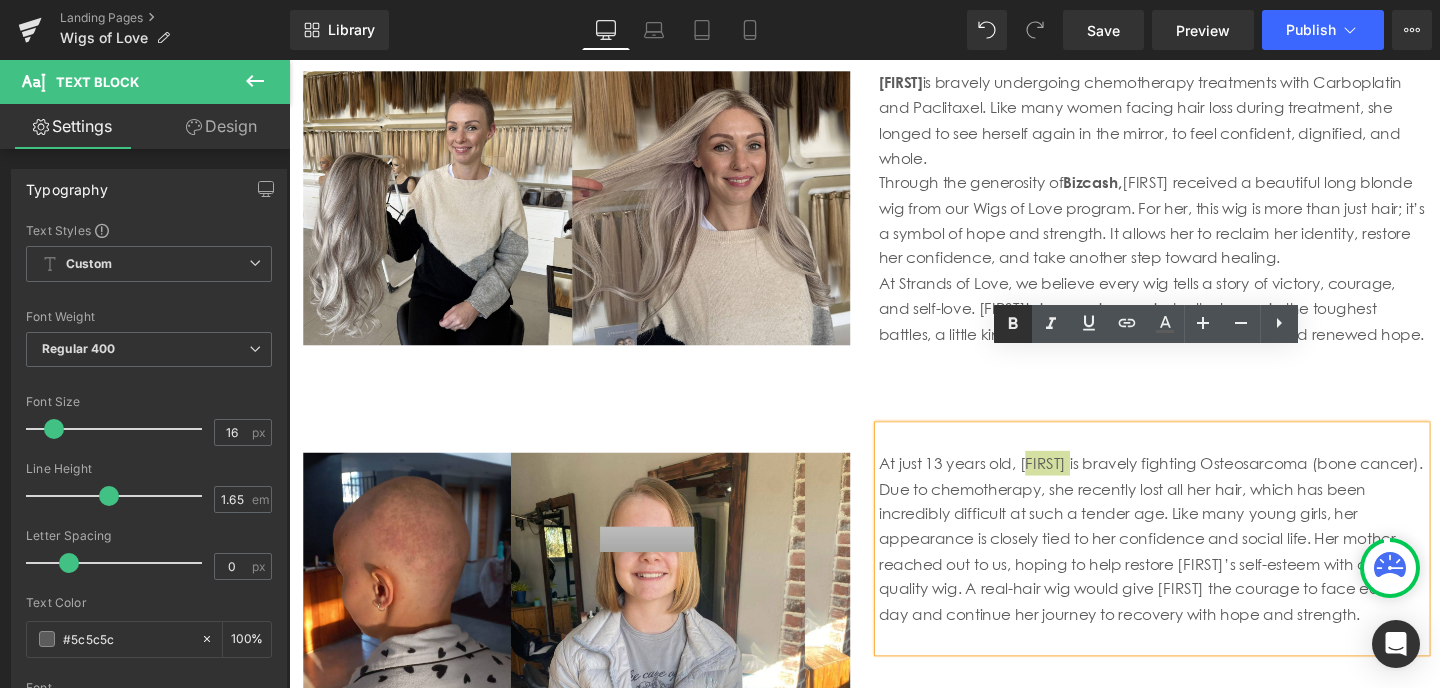 click 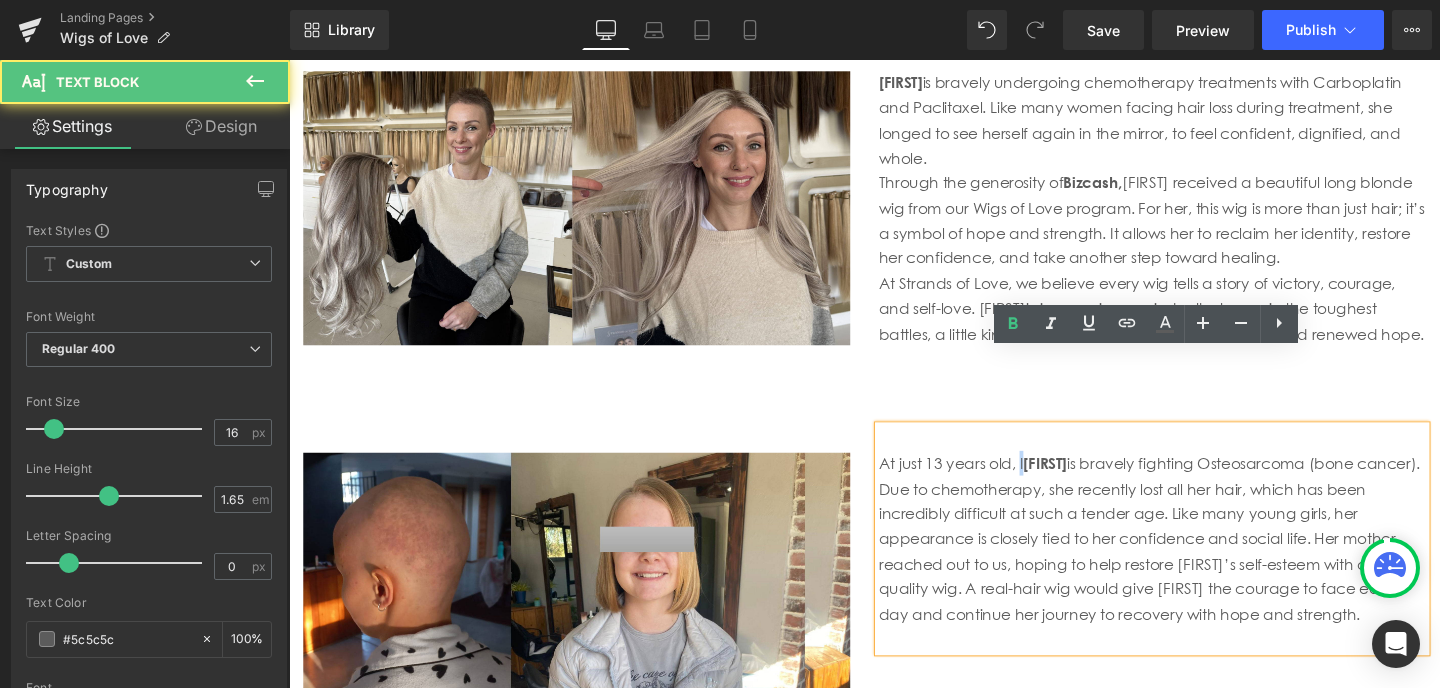 click on "At just 13 years old, I sabelle  is bravely fighting Osteosarcoma (bone cancer). Due to chemotherapy, she recently lost all her hair, which has been incredibly difficult at such a tender age. Like many young girls, her appearance is closely tied to her confidence and social life. Her mother reached out to us, hoping to help restore Isabelle’s self-esteem with a high-quality wig. A real-hair wig would give Isabelle the courage to face each day and continue her journey to recovery with hope and strength." at bounding box center [1196, 563] 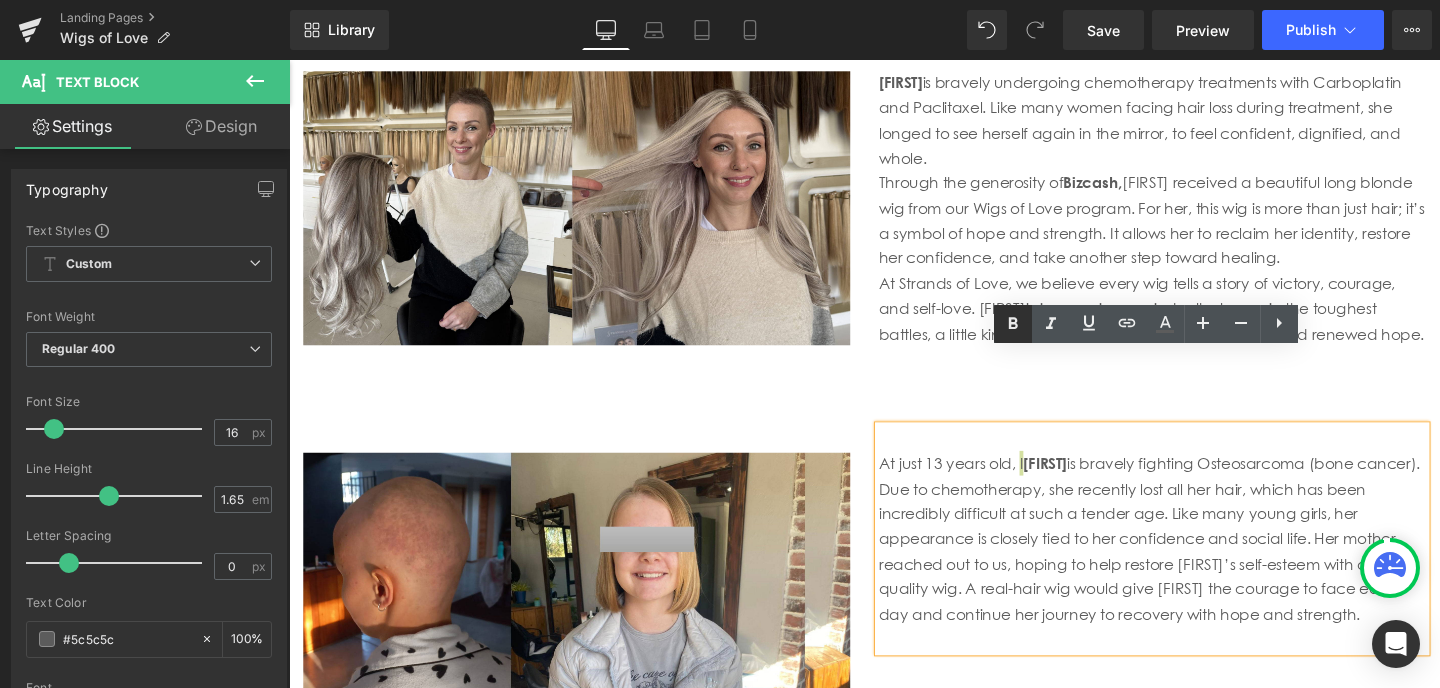 click 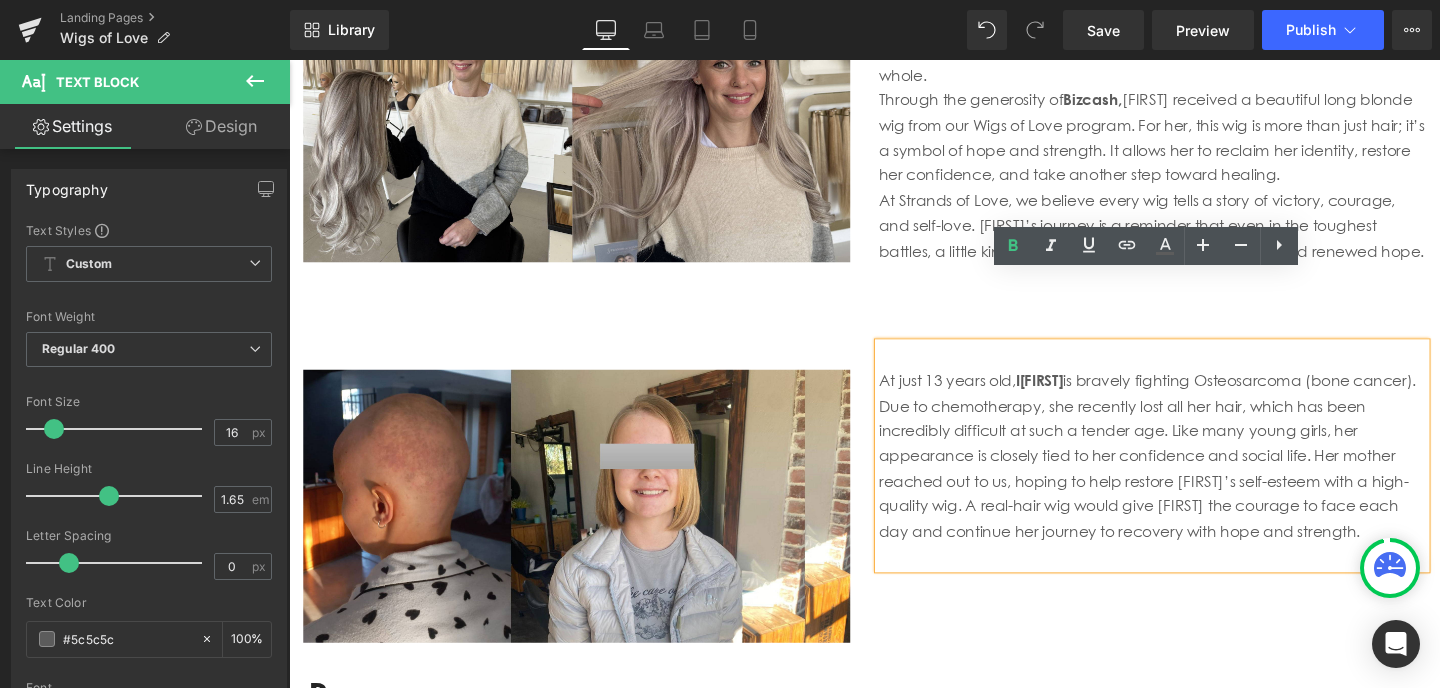 scroll, scrollTop: 4317, scrollLeft: 0, axis: vertical 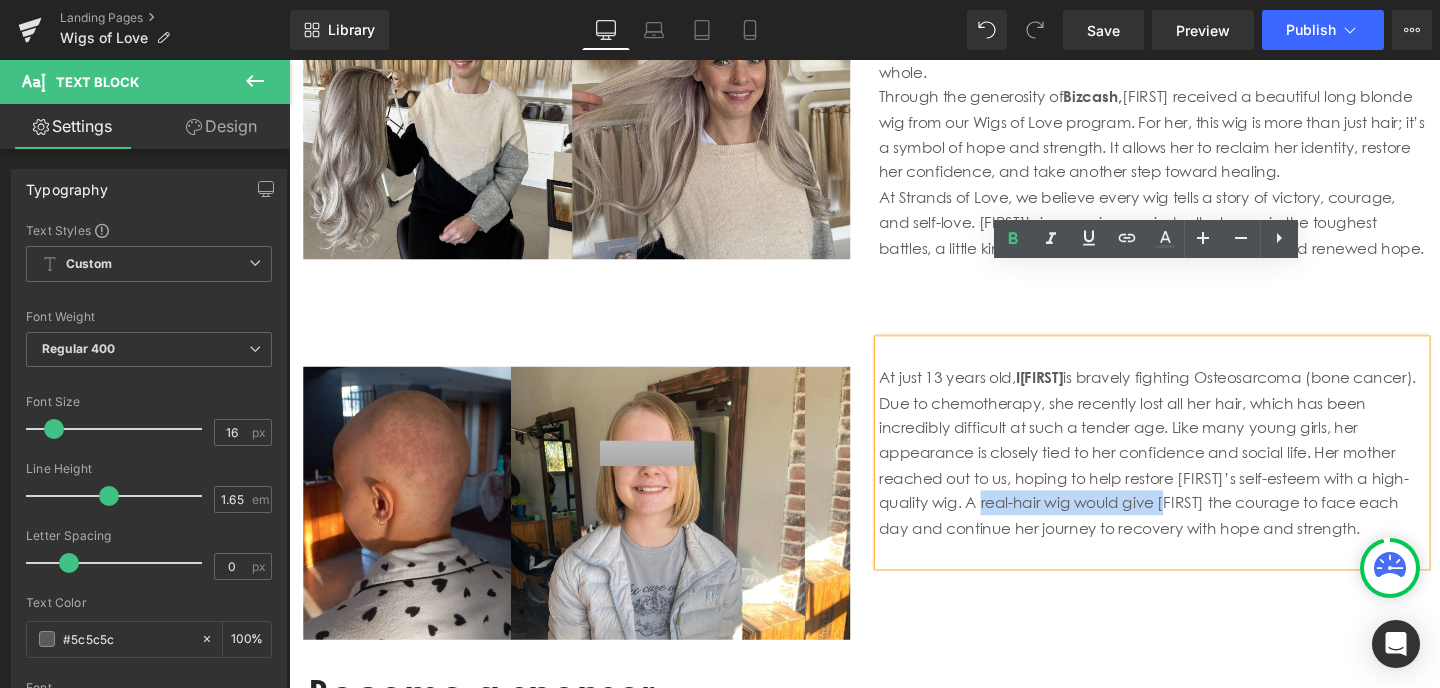 drag, startPoint x: 940, startPoint y: 453, endPoint x: 1321, endPoint y: 421, distance: 382.34146 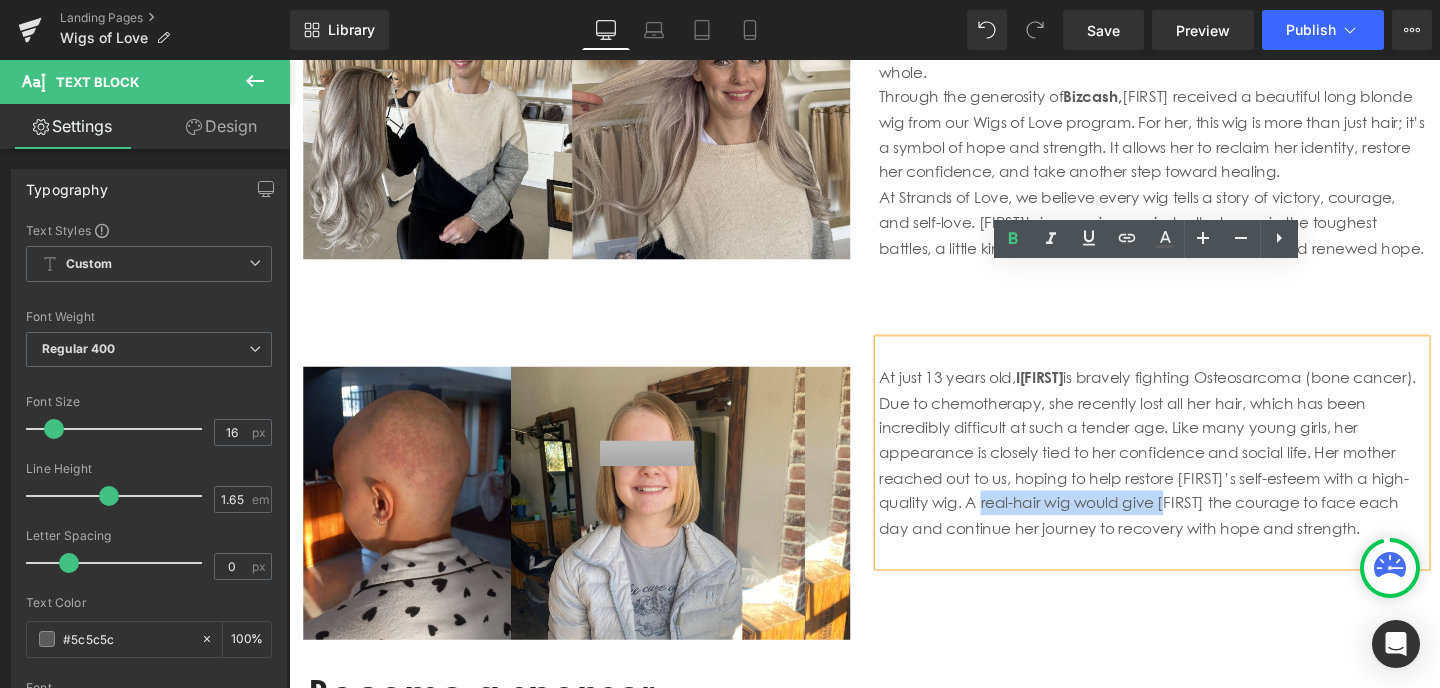 click on "At just 13 years old,  I sabelle  is bravely fighting Osteosarcoma (bone cancer). Due to chemotherapy, she recently lost all her hair, which has been incredibly difficult at such a tender age. Like many young girls, her appearance is closely tied to her confidence and social life. Her mother reached out to us, hoping to help restore Isabelle’s self-esteem with a high-quality wig. A real-hair wig would give Isabelle the courage to face each day and continue her journey to recovery with hope and strength." at bounding box center [1196, 473] 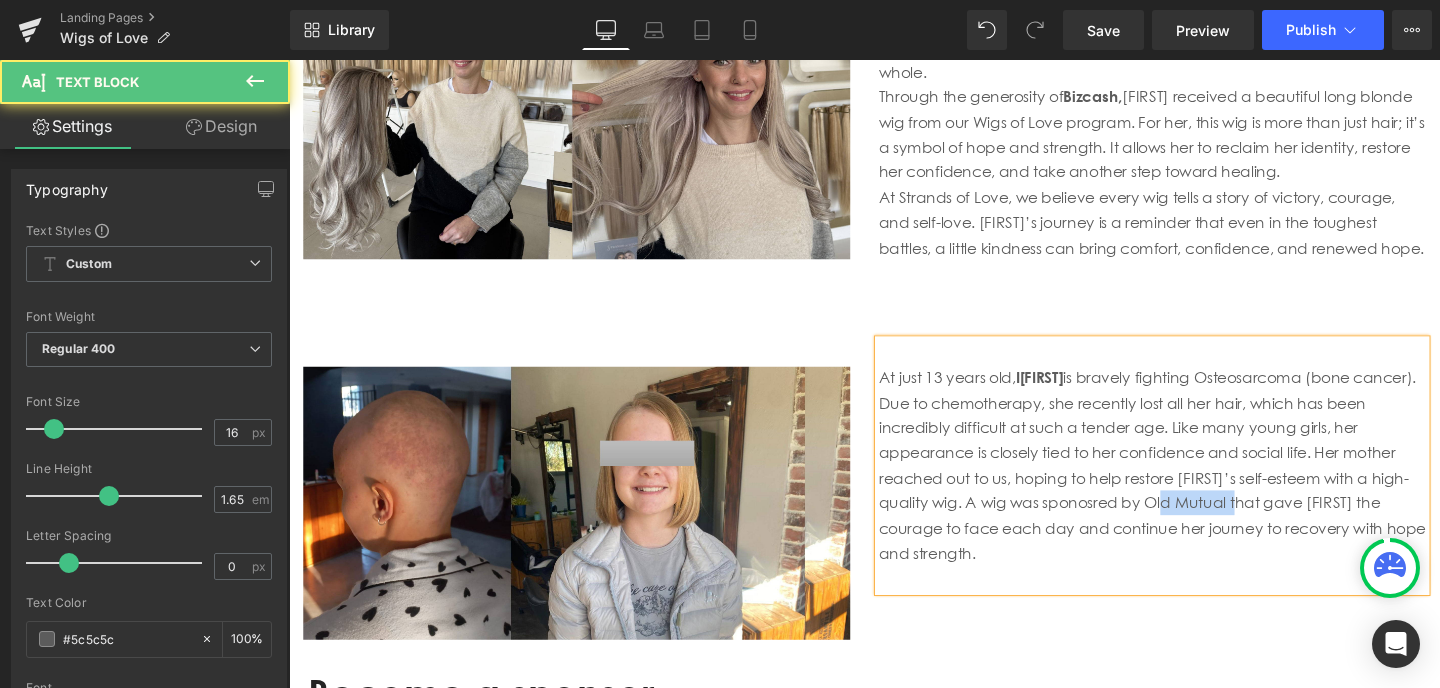 drag, startPoint x: 1009, startPoint y: 451, endPoint x: 928, endPoint y: 449, distance: 81.02469 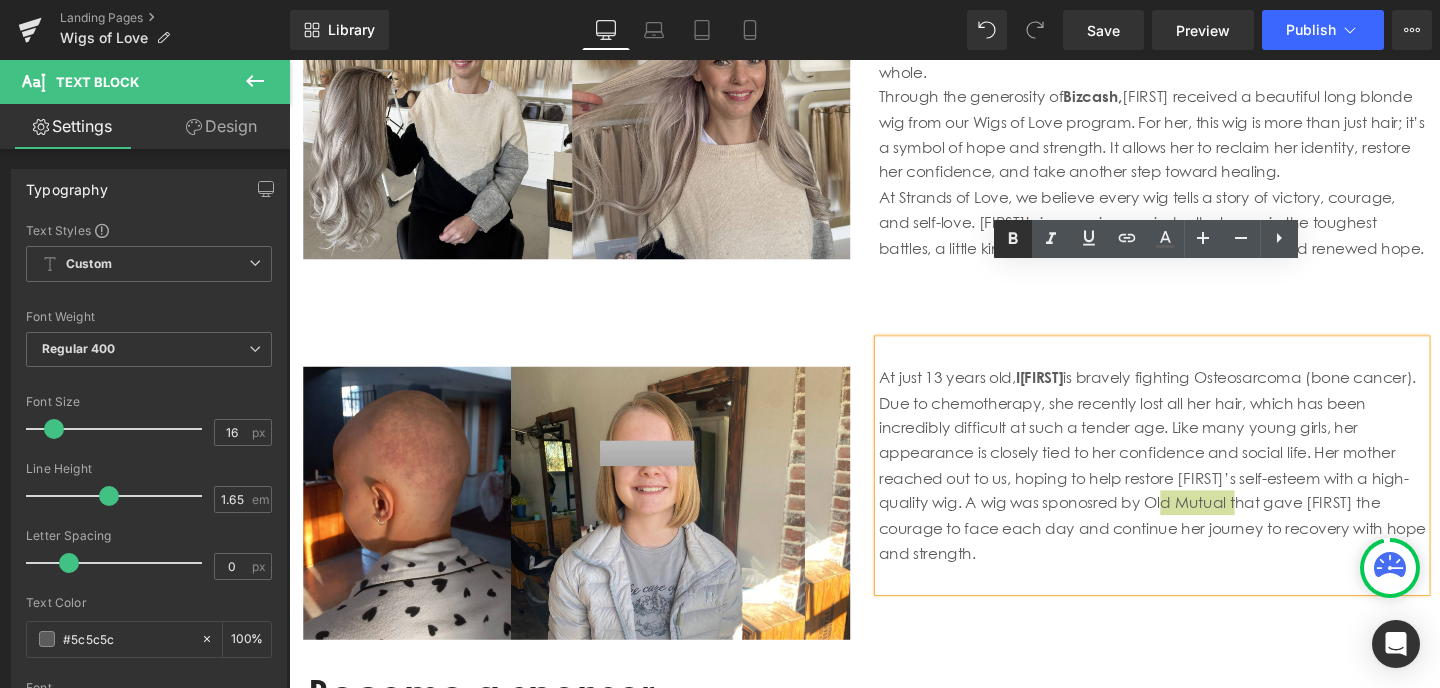 click 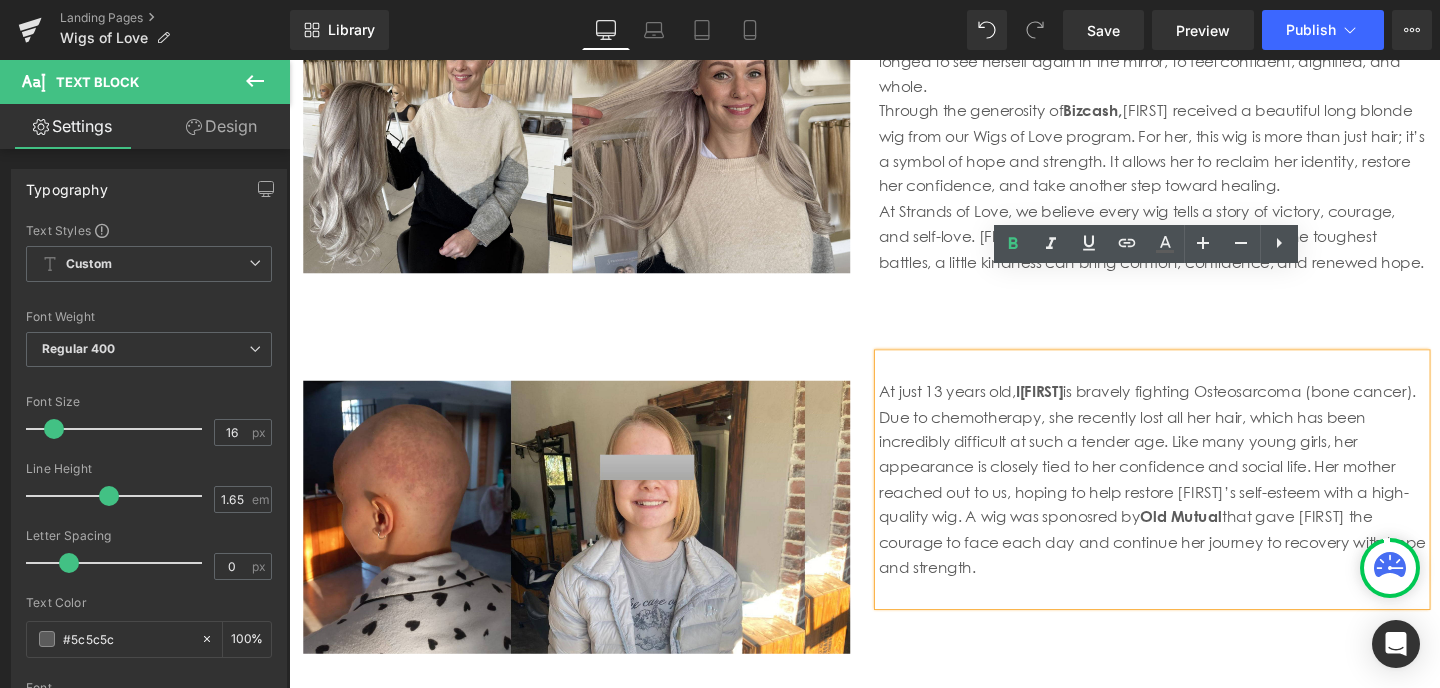 scroll, scrollTop: 4300, scrollLeft: 0, axis: vertical 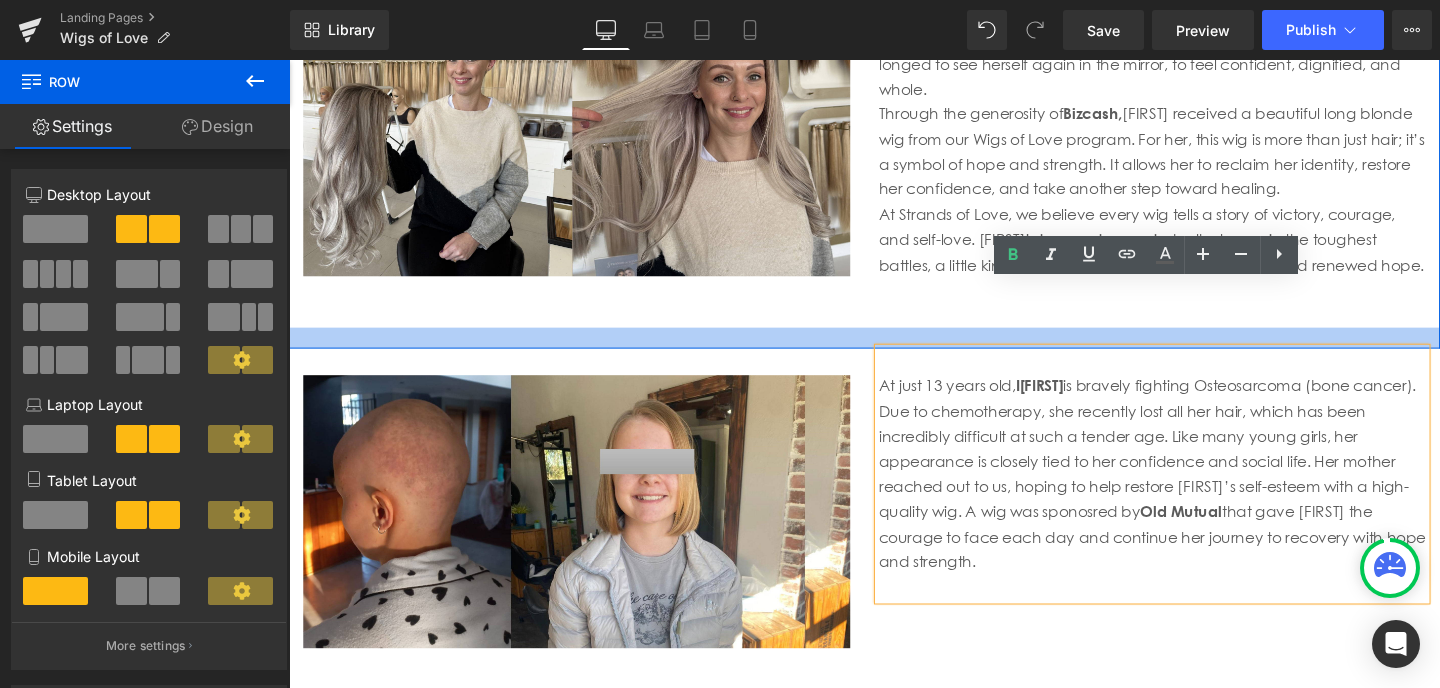 click at bounding box center (894, 352) 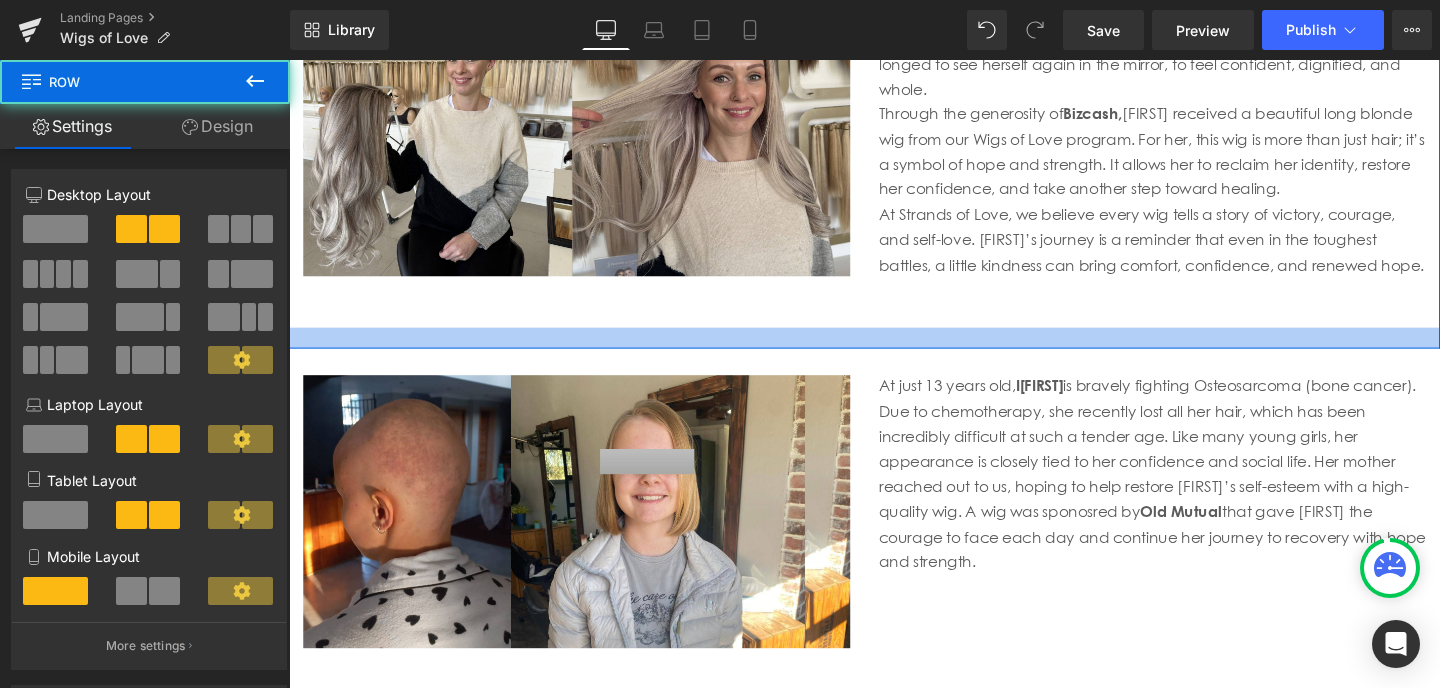 drag, startPoint x: 804, startPoint y: 288, endPoint x: 804, endPoint y: 273, distance: 15 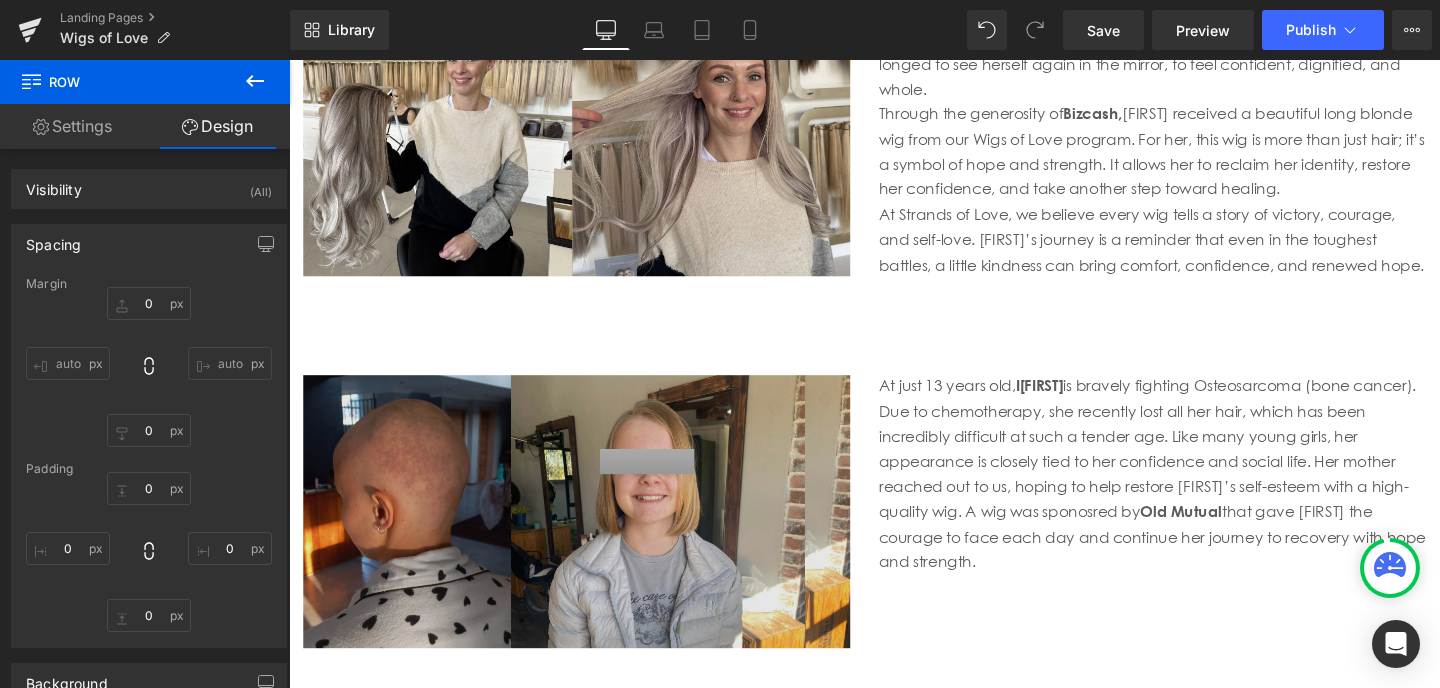 type on "0" 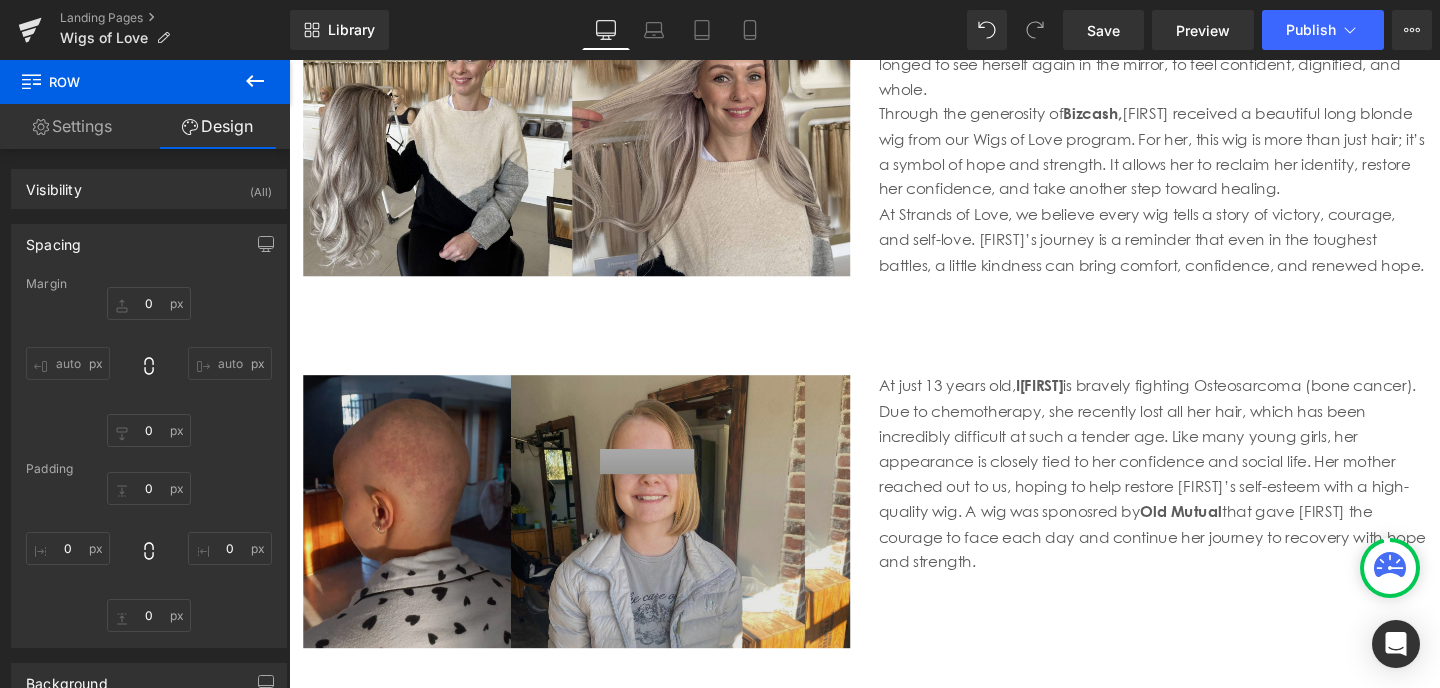 type on "0" 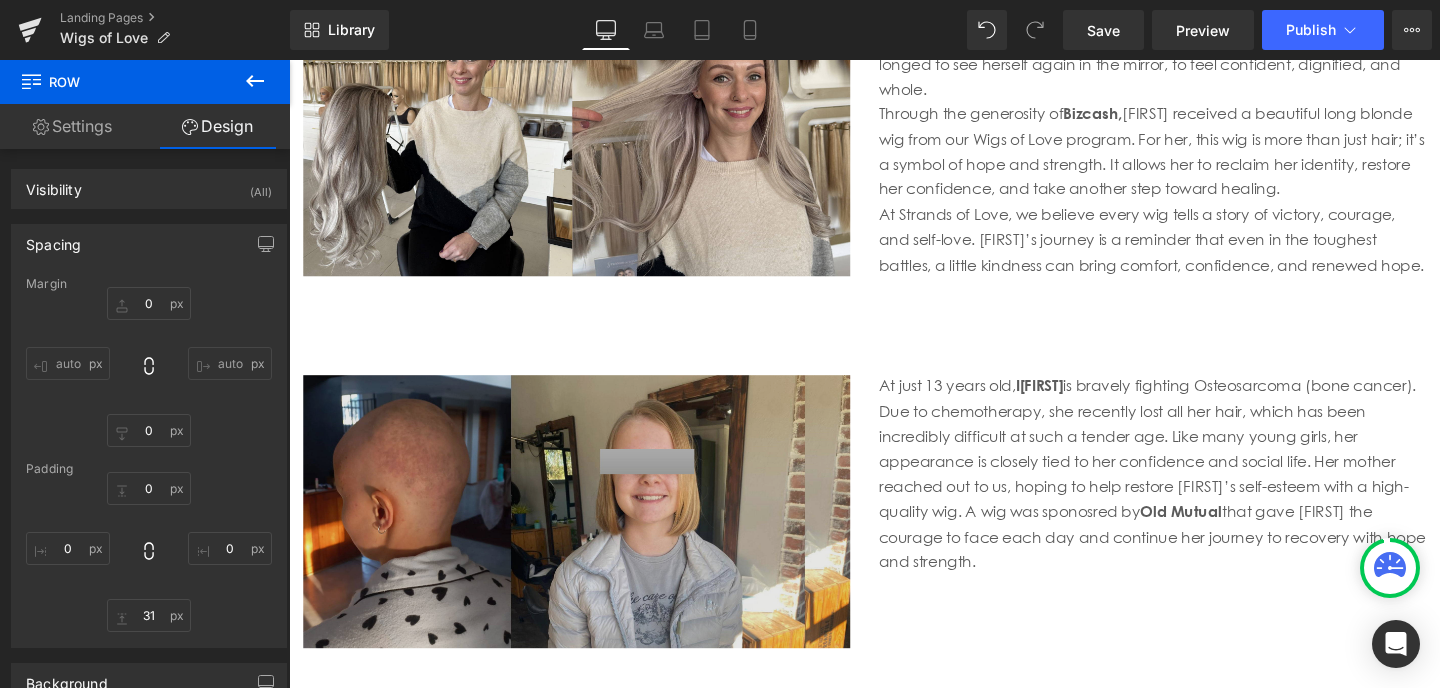 click at bounding box center [591, 520] 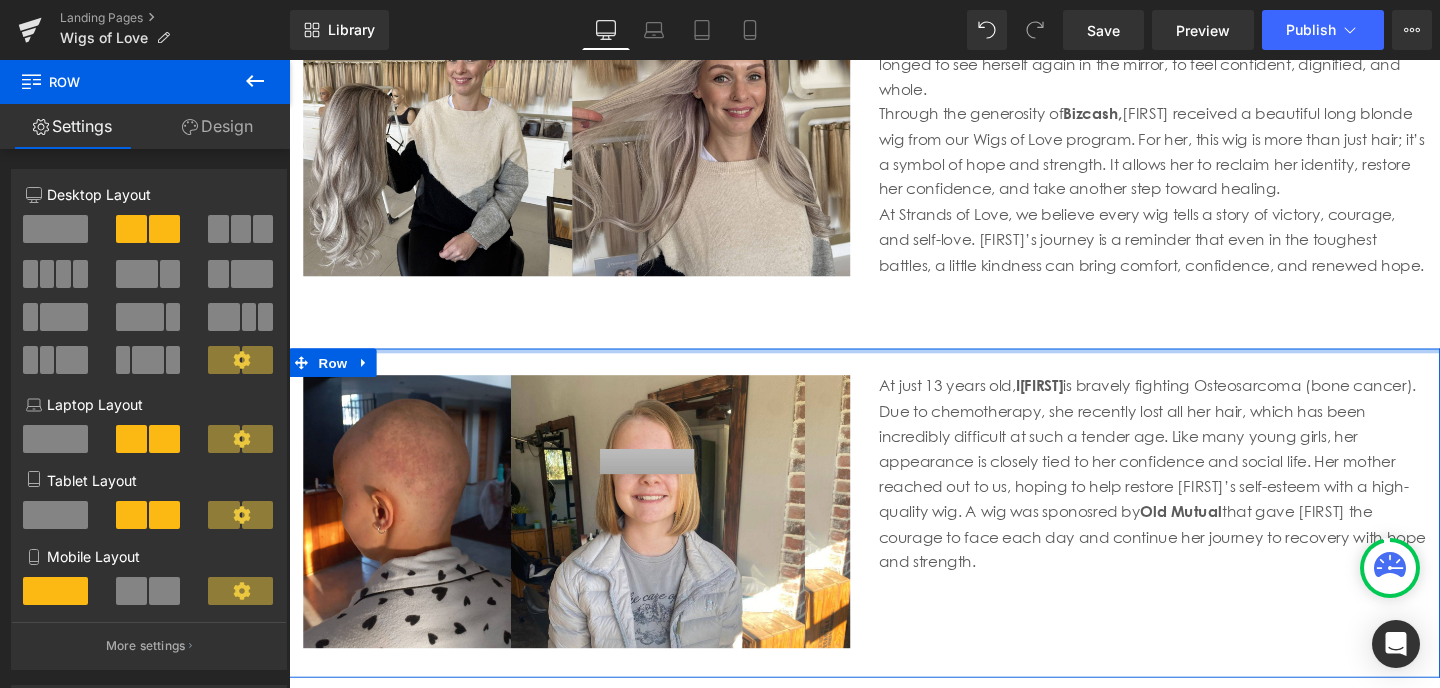 drag, startPoint x: 802, startPoint y: 284, endPoint x: 802, endPoint y: 272, distance: 12 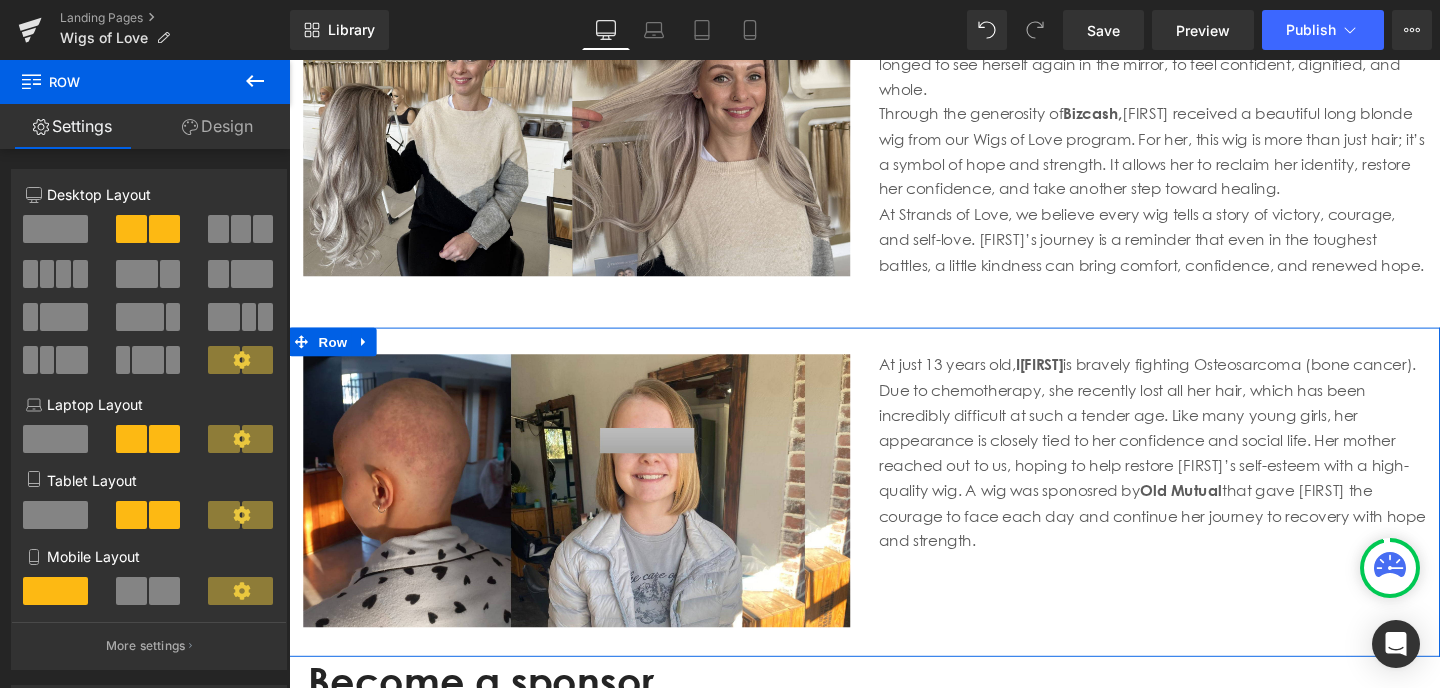 click on "Heading
Crowning Courage:  WIGS OF LOVE  for Cancer Warriors  & Alopecia Fighters
Heading
Row
Hero Banner         Our Mission:  One Wig One Warrior One Life Changed Heading         Every woman deserves to feel beautiful, confident, and empowered—especially those fighting silent battles like cancer or living with permanent hair loss such as alopecia. At Strands of Love we believe that beauty is not just skin deep—it’s in the  strength, courage, and grace  these warriors carry with them every day. But sometimes, just a little help on the outside can make all the difference within. Our Mission:  One Wig. One Warrior. One Life Changed. We’ve launched  Wigs of Love , a heartfelt initiative to gift premium-quality wigs to brave women facing the emotional and physical toll of hair loss.  Text Block         Image" at bounding box center (894, -265) 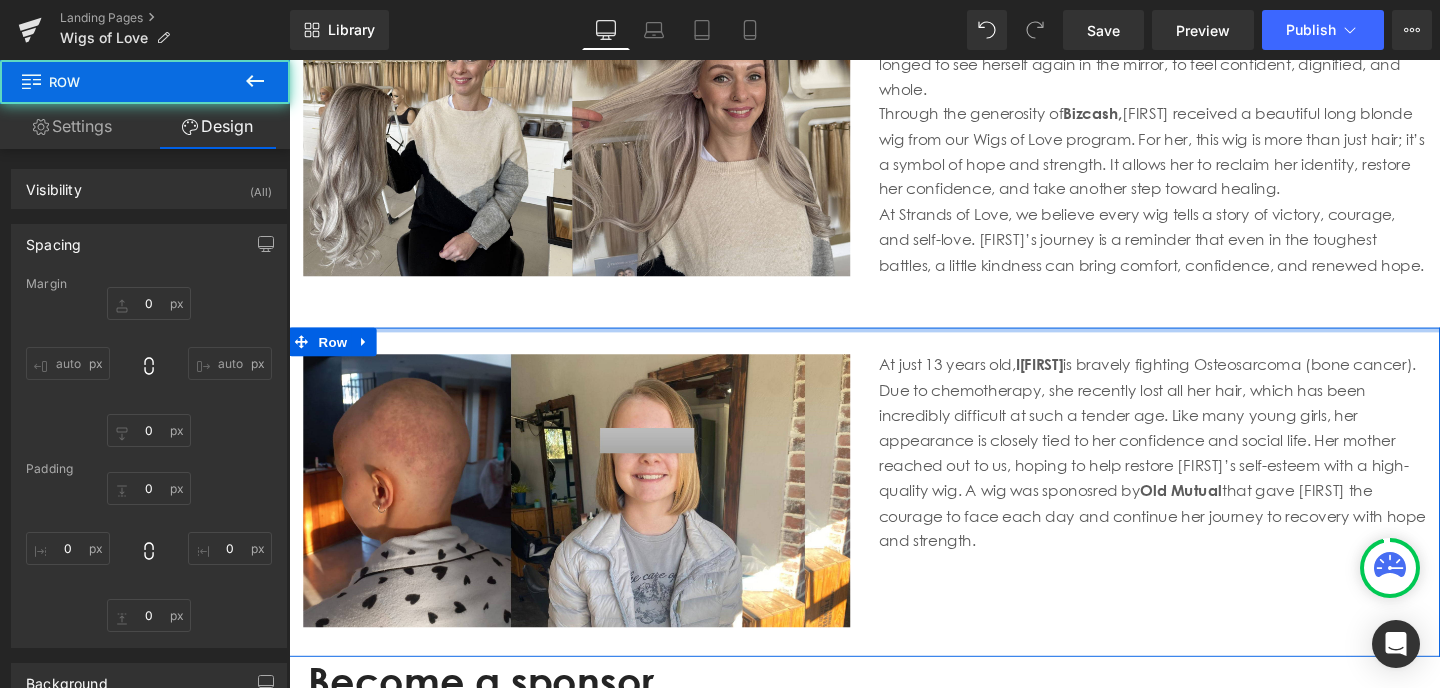 type on "0" 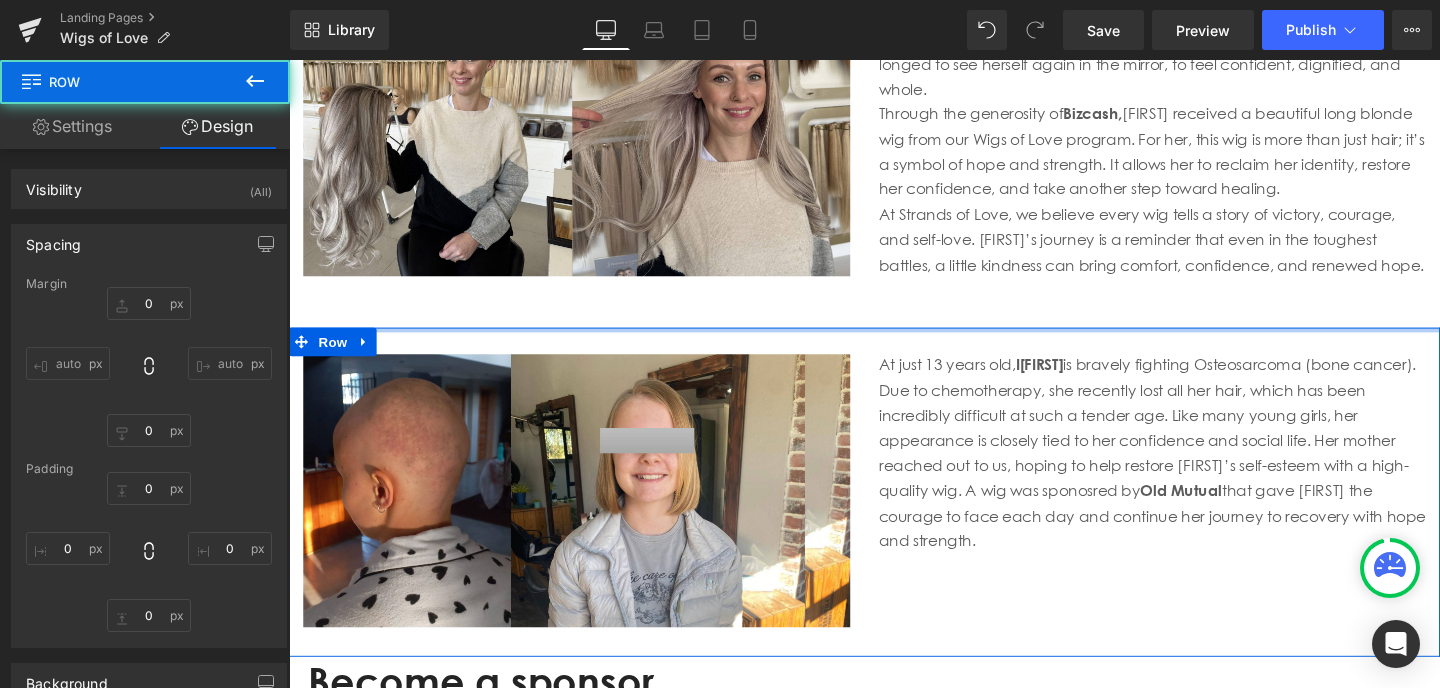 type on "0" 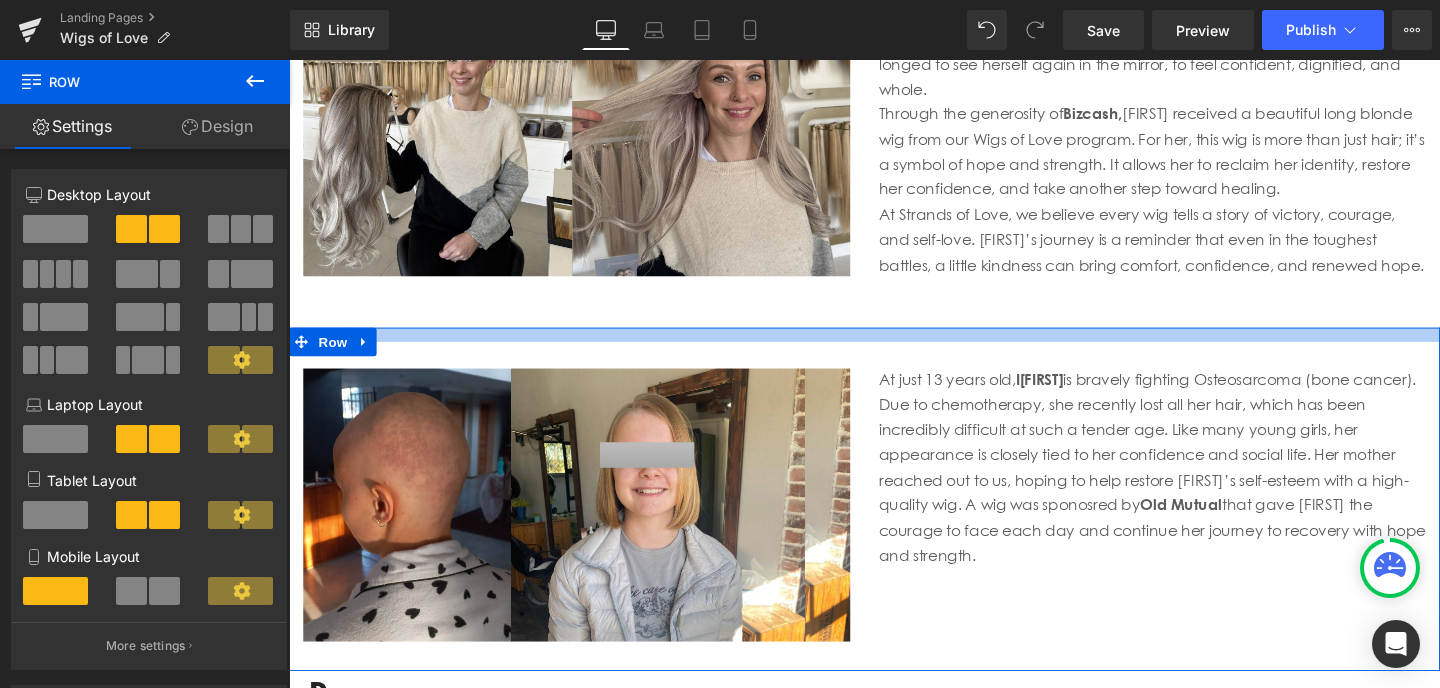 drag, startPoint x: 898, startPoint y: 265, endPoint x: 899, endPoint y: 281, distance: 16.03122 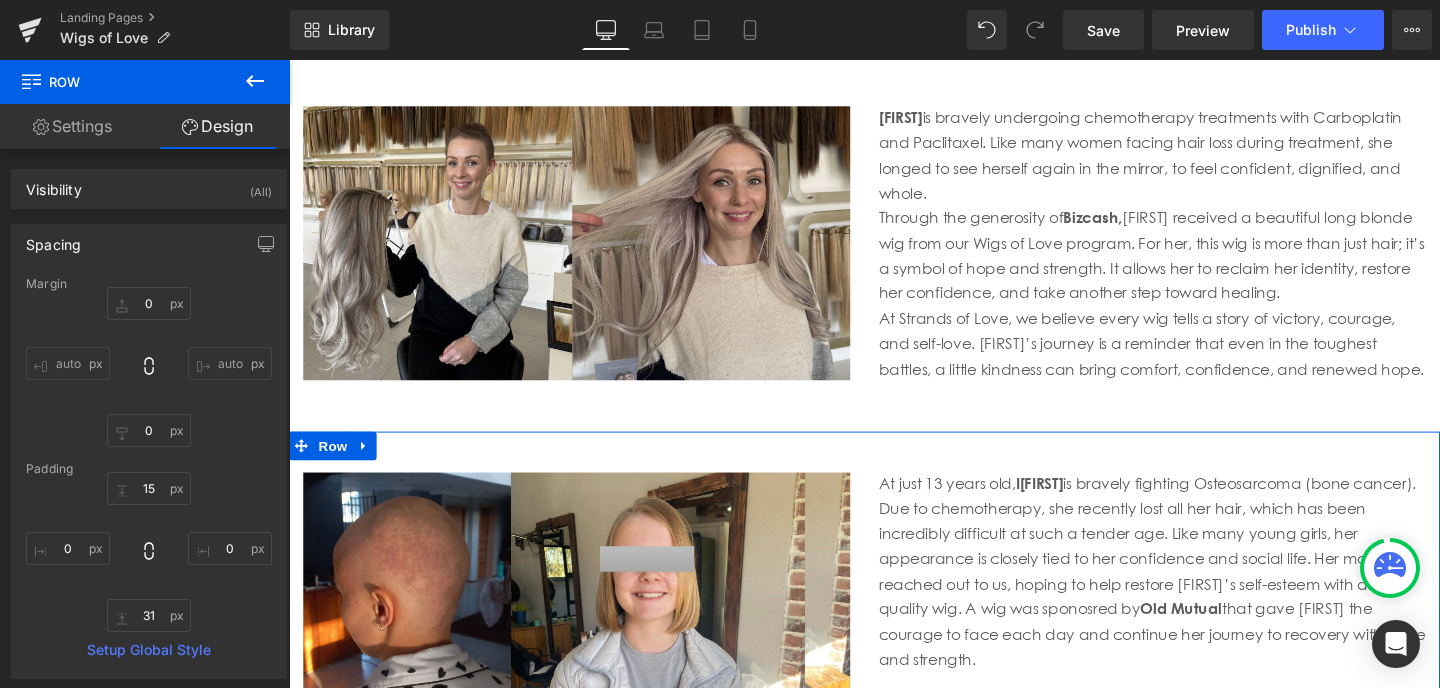 scroll, scrollTop: 4201, scrollLeft: 0, axis: vertical 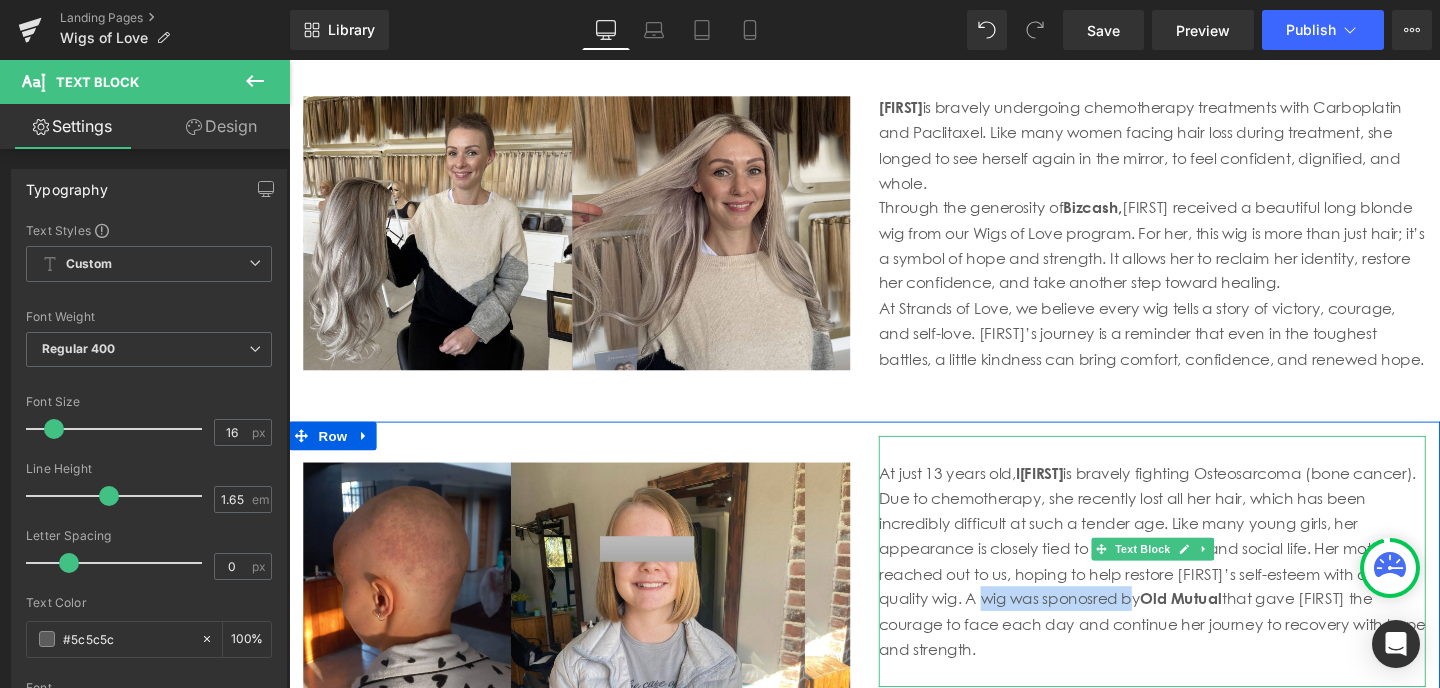 drag, startPoint x: 1472, startPoint y: 526, endPoint x: 1324, endPoint y: 523, distance: 148.0304 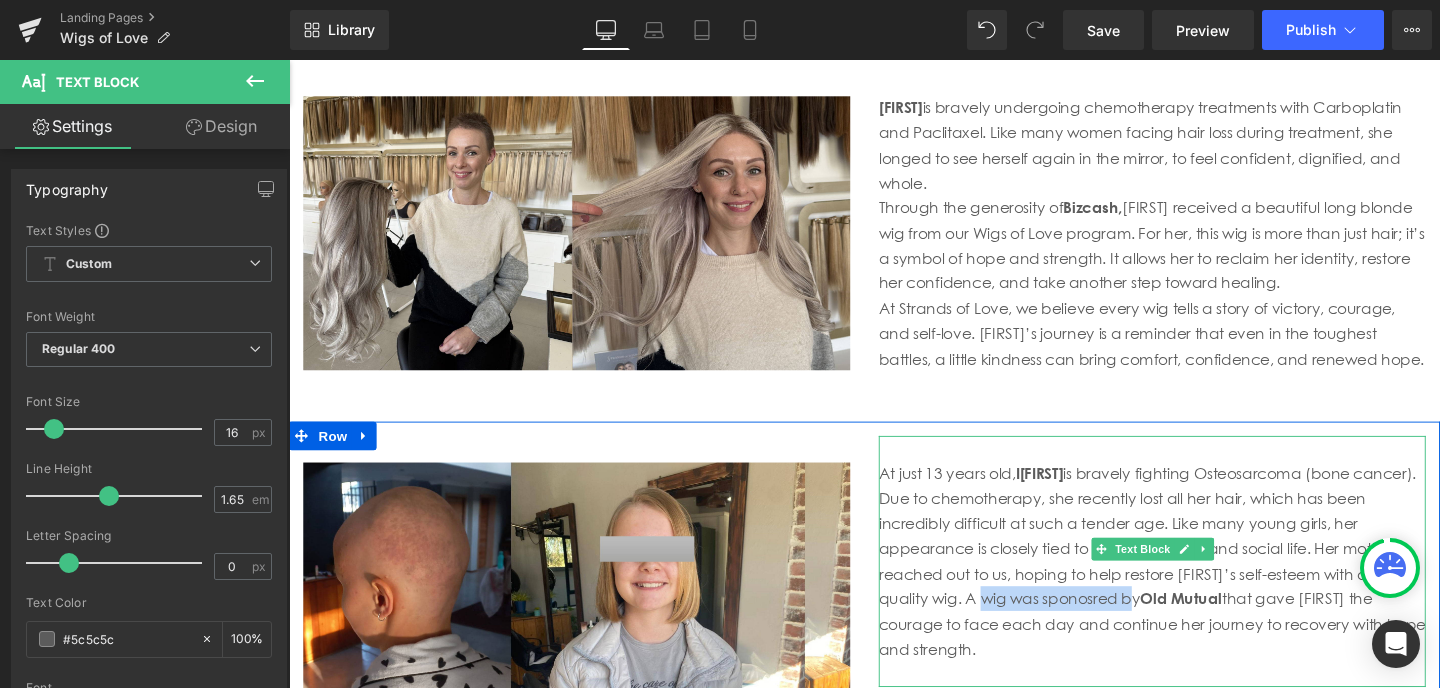 click on "At just 13 years old,  I sabelle  is bravely fighting Osteosarcoma (bone cancer). Due to chemotherapy, she recently lost all her hair, which has been incredibly difficult at such a tender age. Like many young girls, her appearance is closely tied to her confidence and social life. Her mother reached out to us, hoping to help restore Isabelle’s self-esteem with a high-quality wig. A wig was sponosred by  Old Mutual  that gave Isabelle the courage to face each day and continue her journey to recovery with hope and strength." at bounding box center [1196, 586] 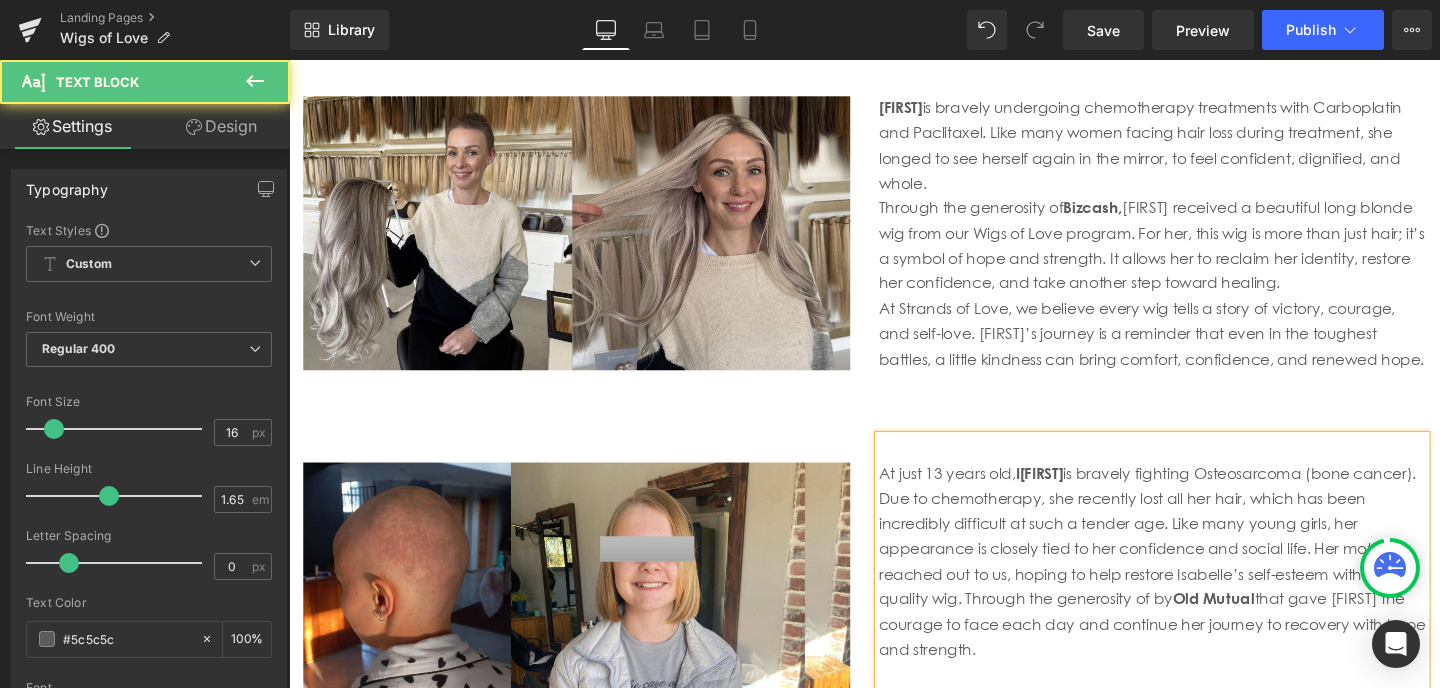 click on "At just 13 years old,  I sabelle  is bravely fighting Osteosarcoma (bone cancer). Due to chemotherapy, she recently lost all her hair, which has been incredibly difficult at such a tender age. Like many young girls, her appearance is closely tied to her confidence and social life. Her mother reached out to us, hoping to help restore Isabelle’s self-esteem with a high-quality wig. Through the generosity of by  Old Mutual  that gave Isabelle the courage to face each day and continue her journey to recovery with hope and strength." at bounding box center [1196, 586] 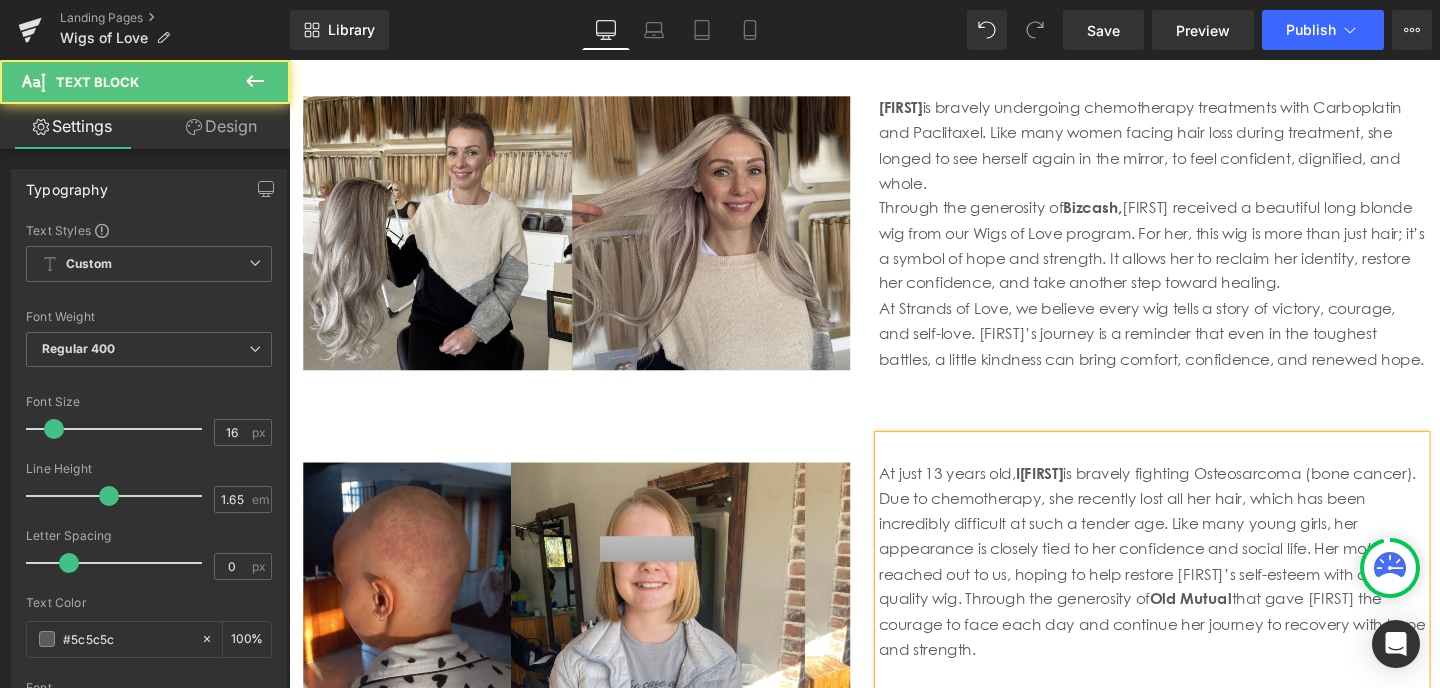 click on "At just 13 years old,  I sabelle  is bravely fighting Osteosarcoma (bone cancer). Due to chemotherapy, she recently lost all her hair, which has been incredibly difficult at such a tender age. Like many young girls, her appearance is closely tied to her confidence and social life. Her mother reached out to us, hoping to help restore Isabelle’s self-esteem with a high-quality wig. Through the generosity of  Old Mutual  that gave Isabelle the courage to face each day and continue her journey to recovery with hope and strength." at bounding box center (1196, 586) 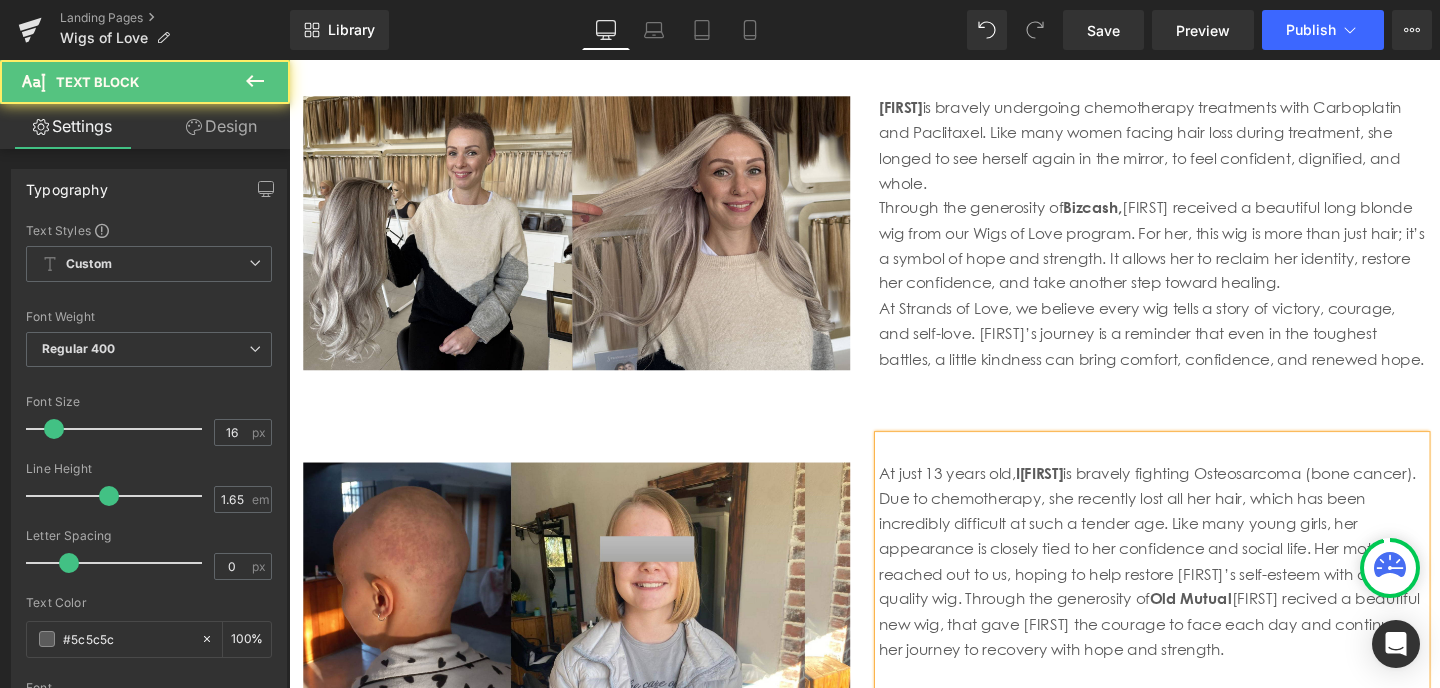 click on "At just 13 years old,  I sabelle  is bravely fighting Osteosarcoma (bone cancer). Due to chemotherapy, she recently lost all her hair, which has been incredibly difficult at such a tender age. Like many young girls, her appearance is closely tied to her confidence and social life. Her mother reached out to us, hoping to help restore Isabelle’s self-esteem with a high-quality wig. Through the generosity of  Old Mutual  Isabelle recived a beautiful new wig, that gave Isabelle the courage to face each day and continue her journey to recovery with hope and strength." at bounding box center (1196, 586) 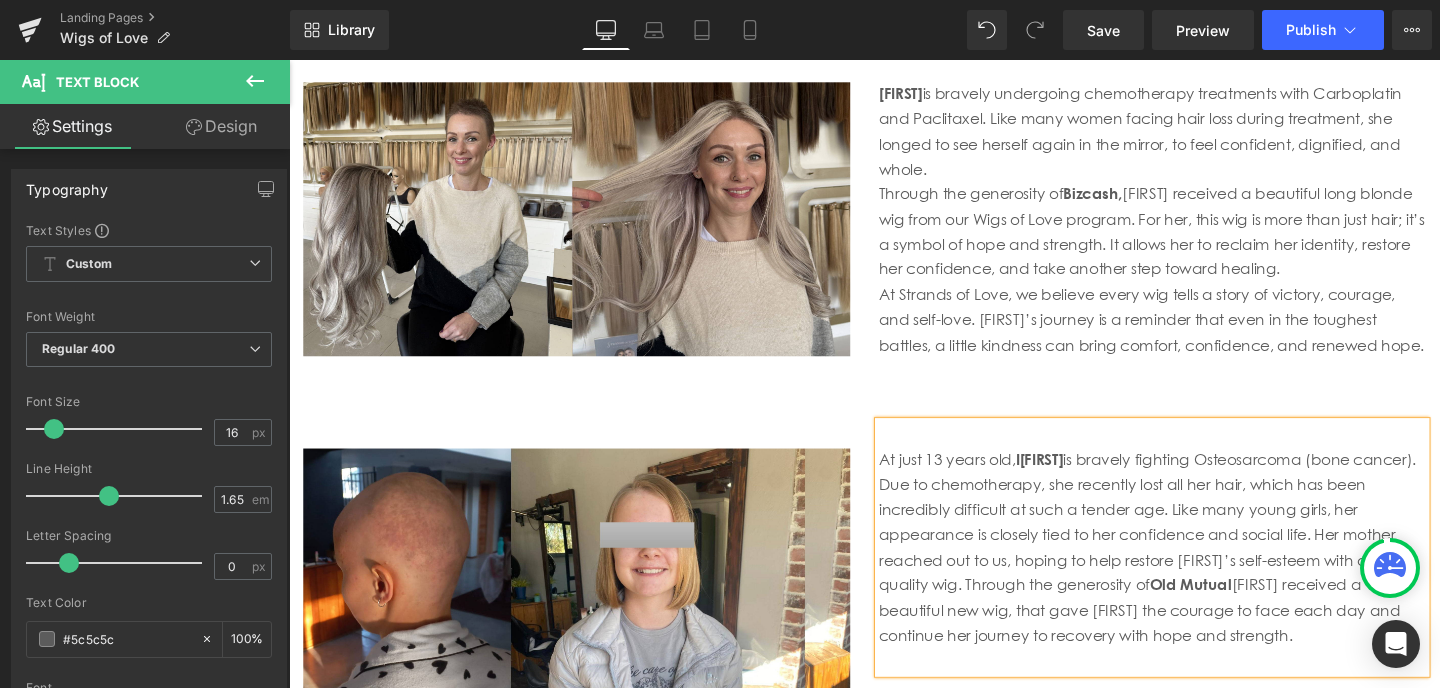 scroll, scrollTop: 4224, scrollLeft: 0, axis: vertical 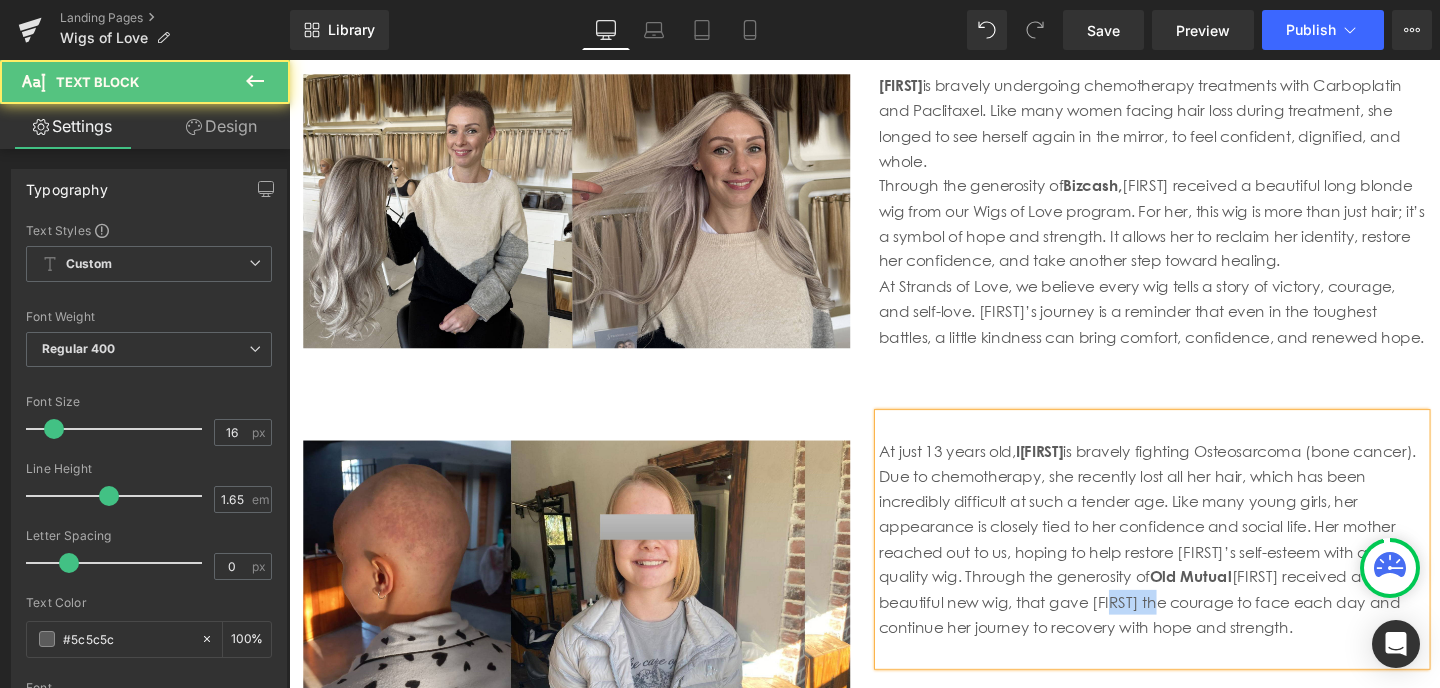 drag, startPoint x: 963, startPoint y: 554, endPoint x: 914, endPoint y: 554, distance: 49 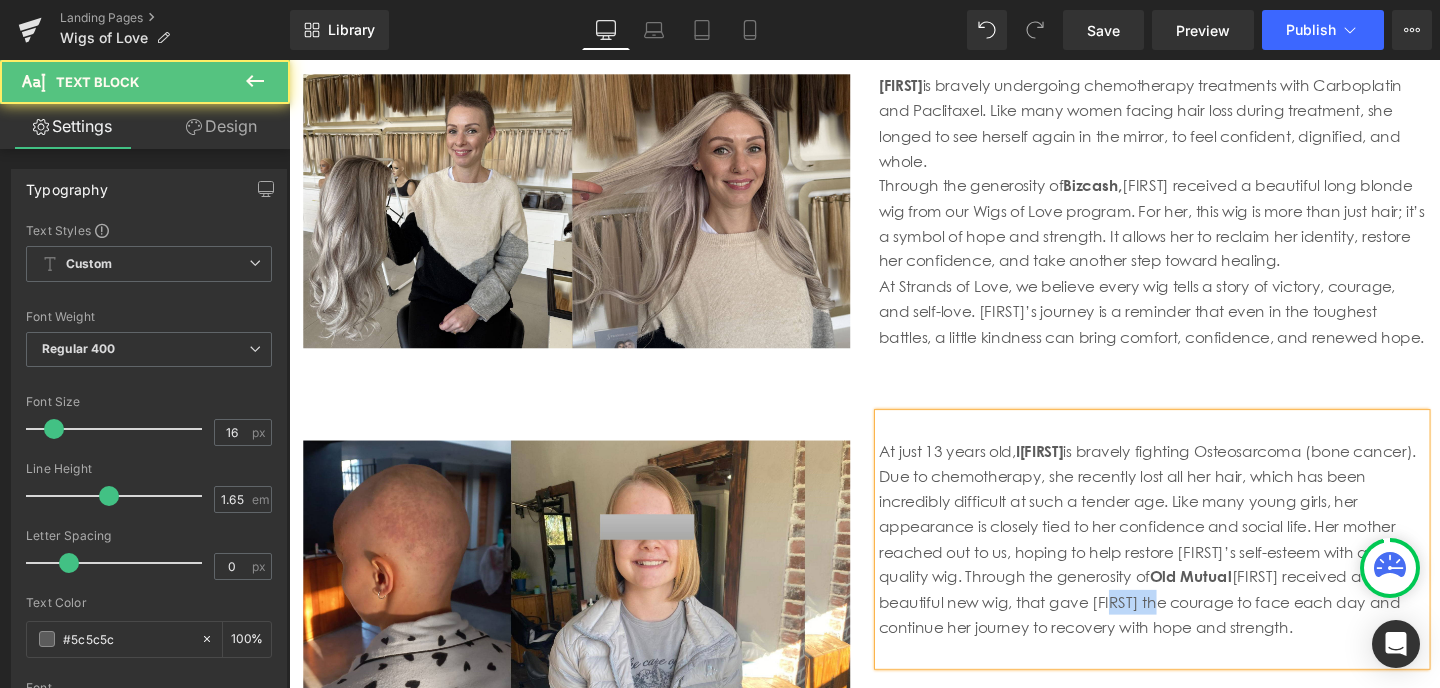 click on "At just 13 years old,  I sabelle  is bravely fighting Osteosarcoma (bone cancer). Due to chemotherapy, she recently lost all her hair, which has been incredibly difficult at such a tender age. Like many young girls, her appearance is closely tied to her confidence and social life. Her mother reached out to us, hoping to help restore Isabelle’s self-esteem with a high-quality wig. Through the generosity of  Old Mutual  Isabelle received a beautiful new wig, that gave Isabelle the courage to face each day and continue her journey to recovery with hope and strength." at bounding box center [1196, 563] 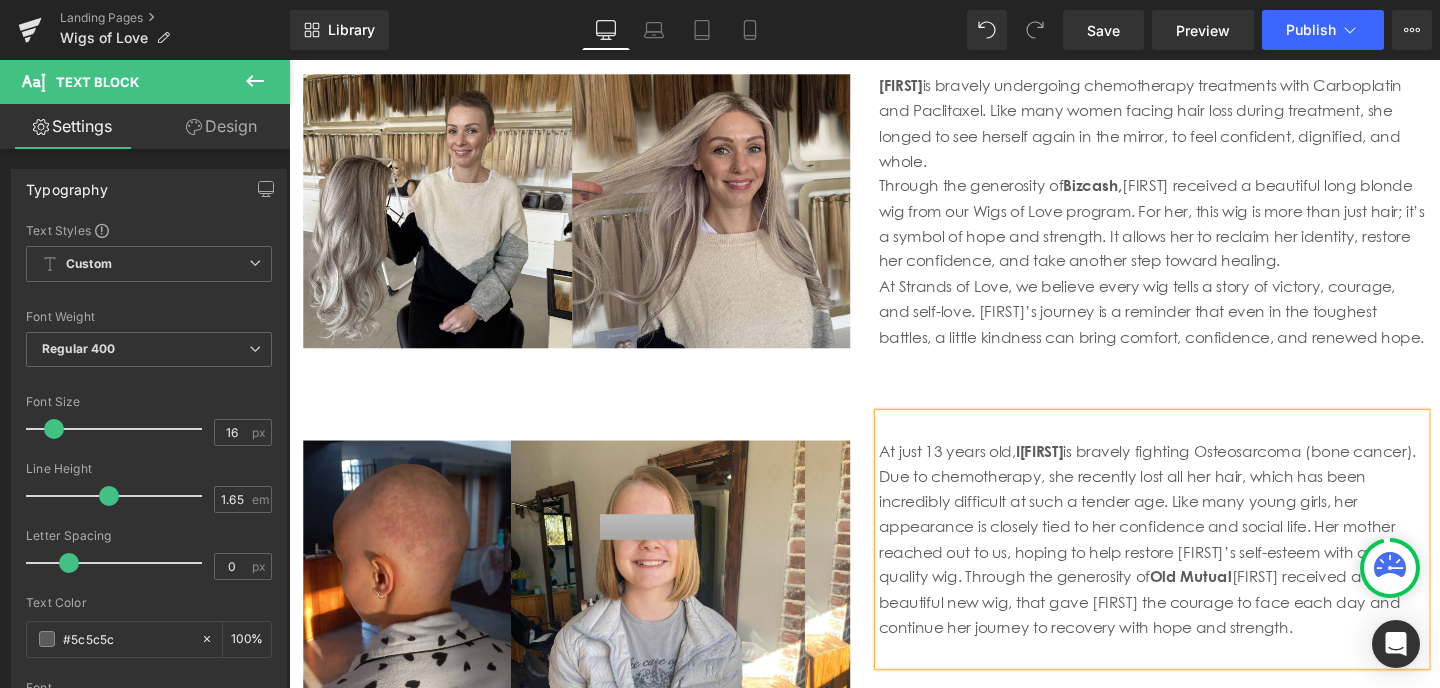 click on "At just 13 years old,  I sabelle  is bravely fighting Osteosarcoma (bone cancer). Due to chemotherapy, she recently lost all her hair, which has been incredibly difficult at such a tender age. Like many young girls, her appearance is closely tied to her confidence and social life. Her mother reached out to us, hoping to help restore Isabelle’s self-esteem with a high-quality wig. Through the generosity of  Old Mutual  Isabelle received a beautiful new wig, that gave Iher the courage to face each day and continue her journey to recovery with hope and strength." at bounding box center [1196, 563] 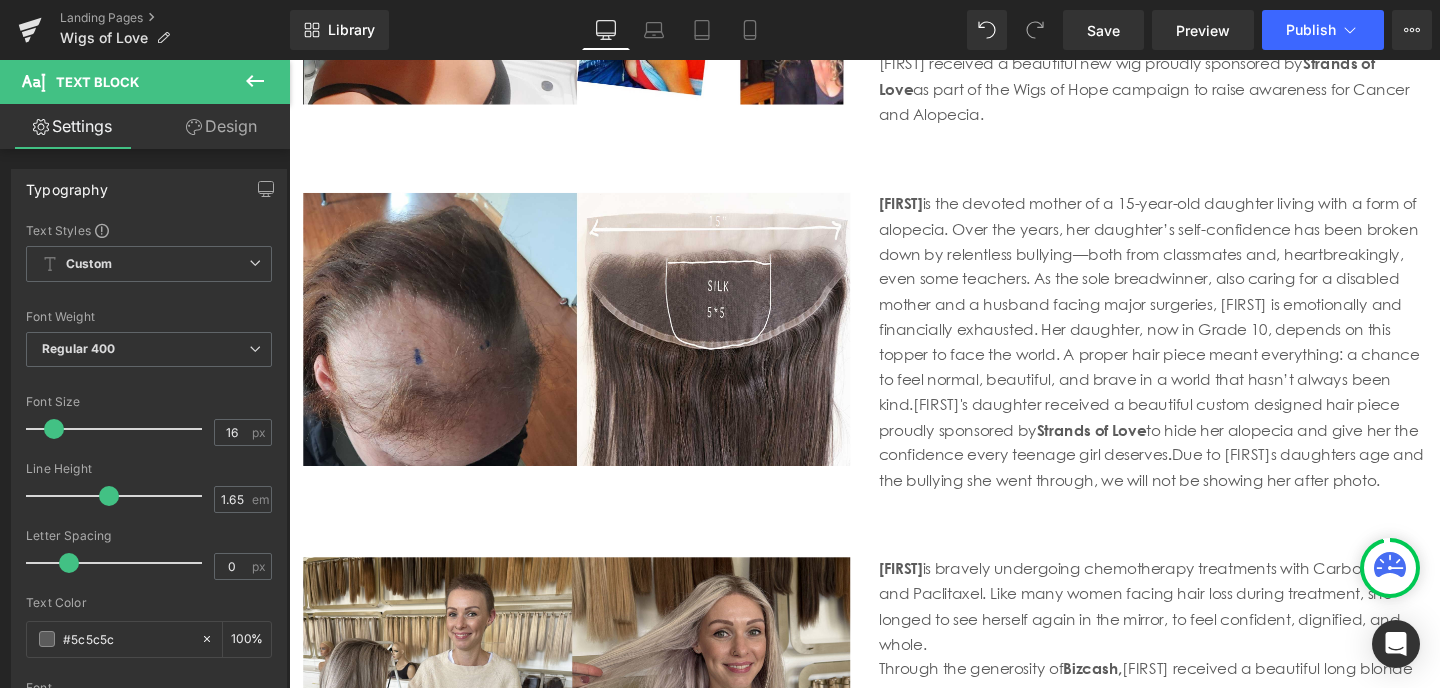 scroll, scrollTop: 3723, scrollLeft: 0, axis: vertical 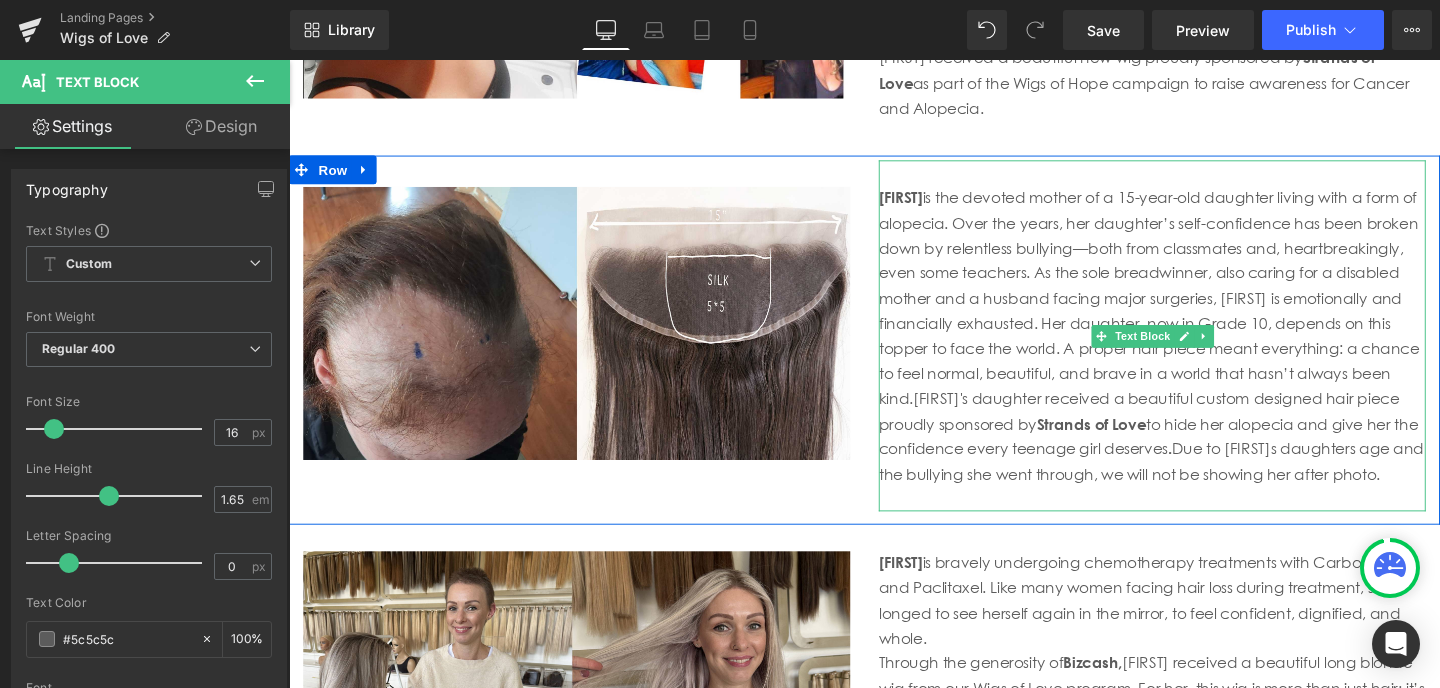 click on "Ashley  is the devoted mother of a 15-year-old daughter living with a form of alopecia. Over the years, her daughter’s self-confidence has been broken down by relentless bullying—both from classmates and, heartbreakingly, even some teachers. As the sole breadwinner, also caring for a disabled mother and a husband facing major surgeries, Ashley is emotionally and financially exhausted. Her daughter, now in Grade 10, depends on this topper to face the world. A proper hair piece meant everything: a chance to feel normal, beautiful, and brave in a world that hasn’t always been kind.  Ashley's daughter received a beautiful custom designed hair piece proudly sponsored by  Strands of Love  to hide her alopecia and give her the confidence every teenage girl deserves .  Due to Ashley's daughters age and the bullying she went through, we will not be showing her after photo." at bounding box center [1196, 349] 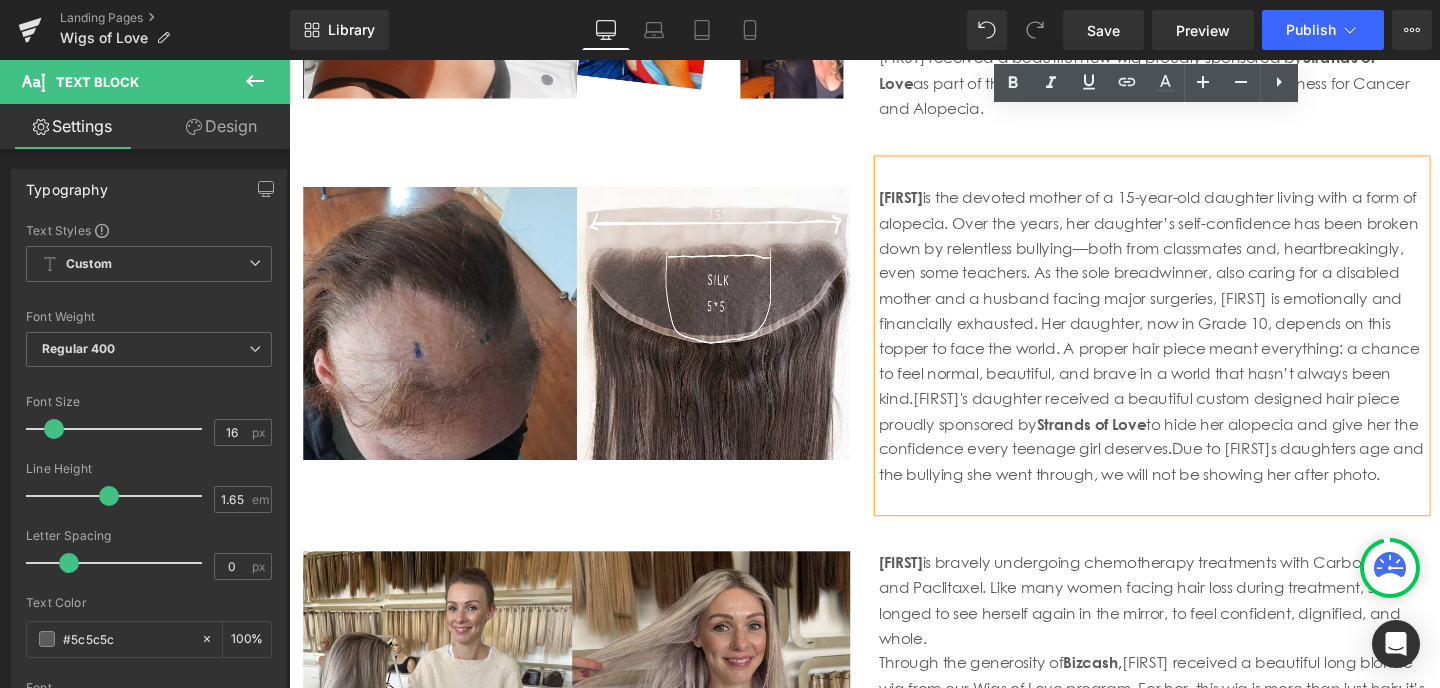 click on "Ashley  is the devoted mother of a 15-year-old daughter living with a form of alopecia. Over the years, her daughter’s self-confidence has been broken down by relentless bullying—both from classmates and, heartbreakingly, even some teachers. As the sole breadwinner, also caring for a disabled mother and a husband facing major surgeries, Ashley is emotionally and financially exhausted. Her daughter, now in Grade 10, depends on this topper to face the world. A proper hair piece meant everything: a chance to feel normal, beautiful, and brave in a world that hasn’t always been kind.  Ashley's daughter received a beautiful custom designed hair piece proudly sponsored by  Strands of Love  to hide her alopecia and give her the confidence every teenage girl deserves .  Due to Ashley's daughters age and the bullying she went through, we will not be showing her after photo." at bounding box center (1196, 349) 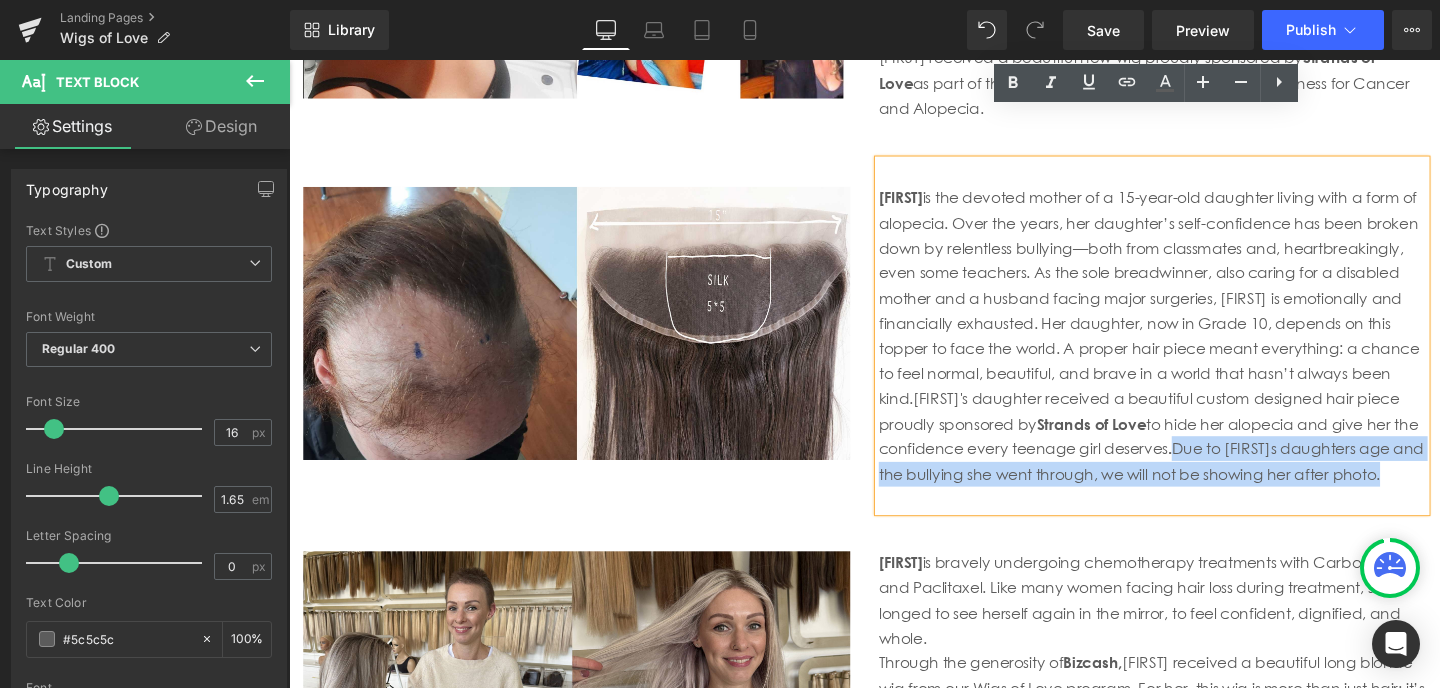 drag, startPoint x: 1102, startPoint y: 446, endPoint x: 1379, endPoint y: 391, distance: 282.4075 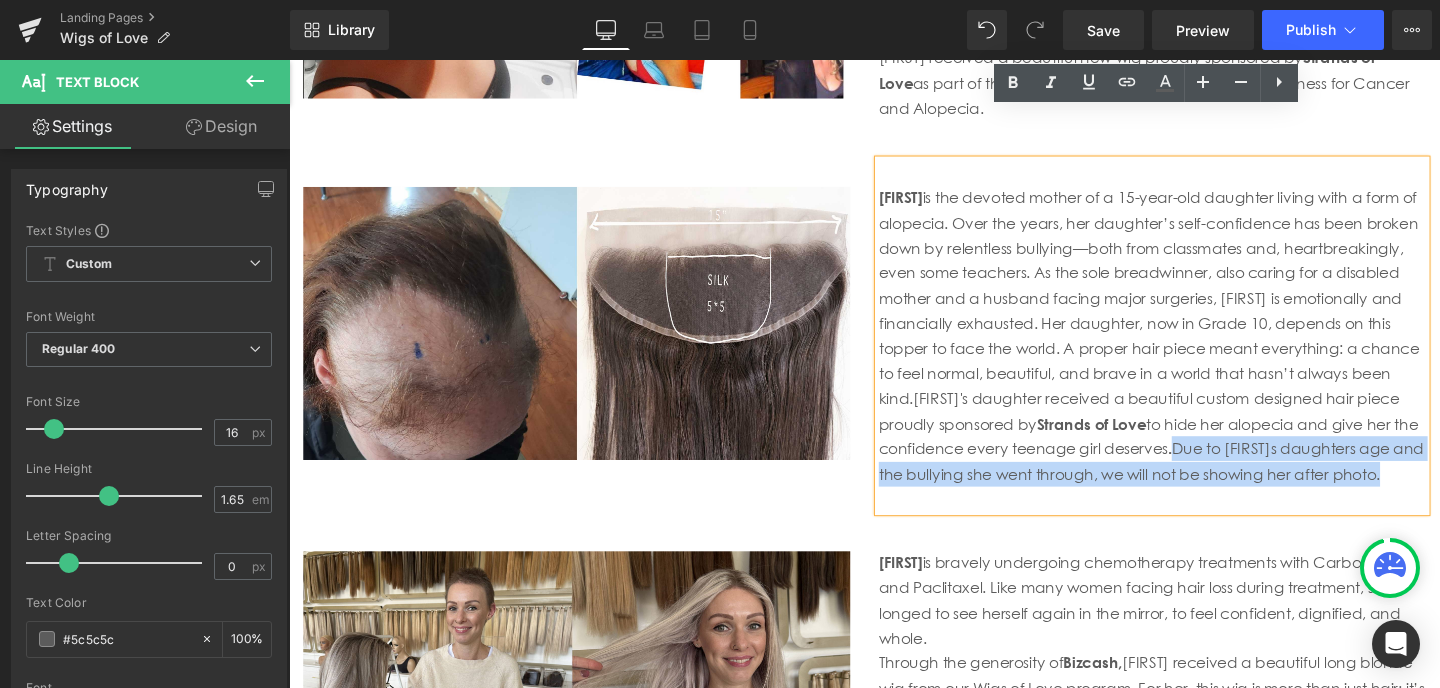 click on "Ashley  is the devoted mother of a 15-year-old daughter living with a form of alopecia. Over the years, her daughter’s self-confidence has been broken down by relentless bullying—both from classmates and, heartbreakingly, even some teachers. As the sole breadwinner, also caring for a disabled mother and a husband facing major surgeries, Ashley is emotionally and financially exhausted. Her daughter, now in Grade 10, depends on this topper to face the world. A proper hair piece meant everything: a chance to feel normal, beautiful, and brave in a world that hasn’t always been kind.  Ashley's daughter received a beautiful custom designed hair piece proudly sponsored by  Strands of Love  to hide her alopecia and give her the confidence every teenage girl deserves .  Due to Ashley's daughters age and the bullying she went through, we will not be showing her after photo." at bounding box center [1196, 349] 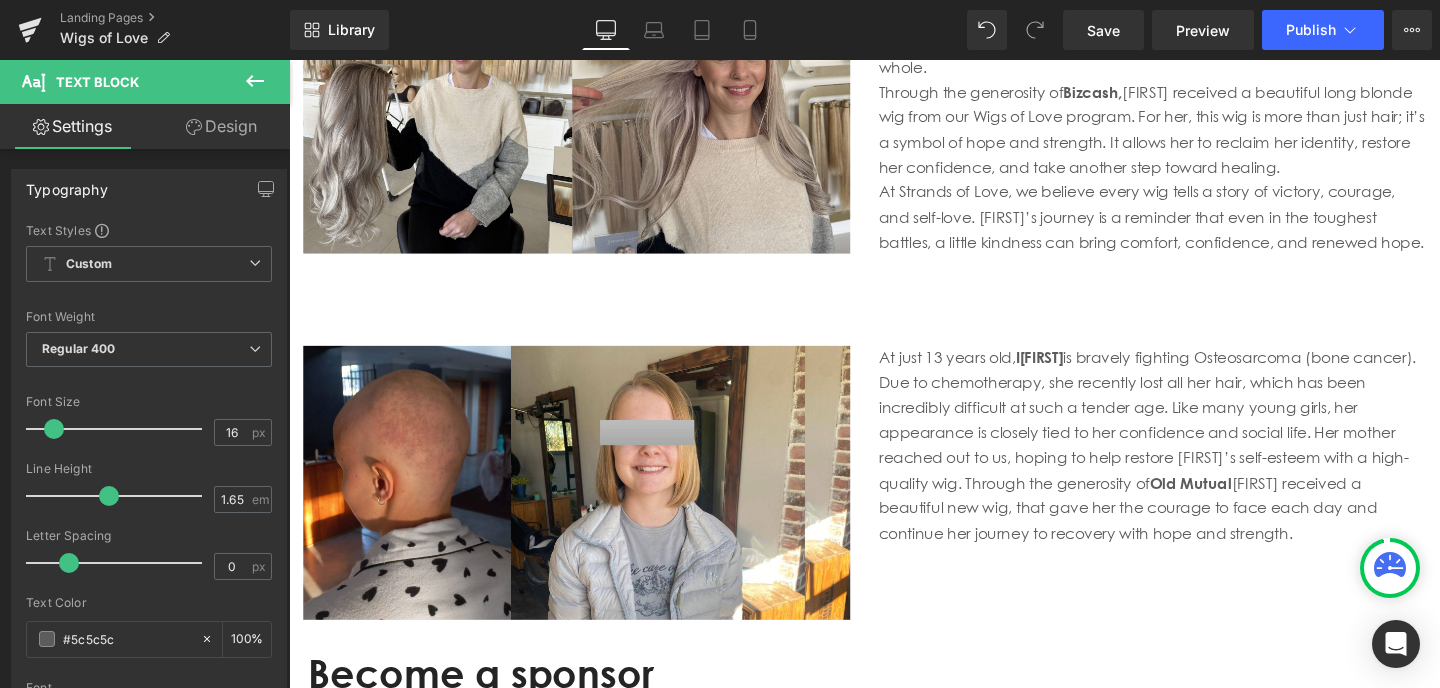 scroll, scrollTop: 4298, scrollLeft: 0, axis: vertical 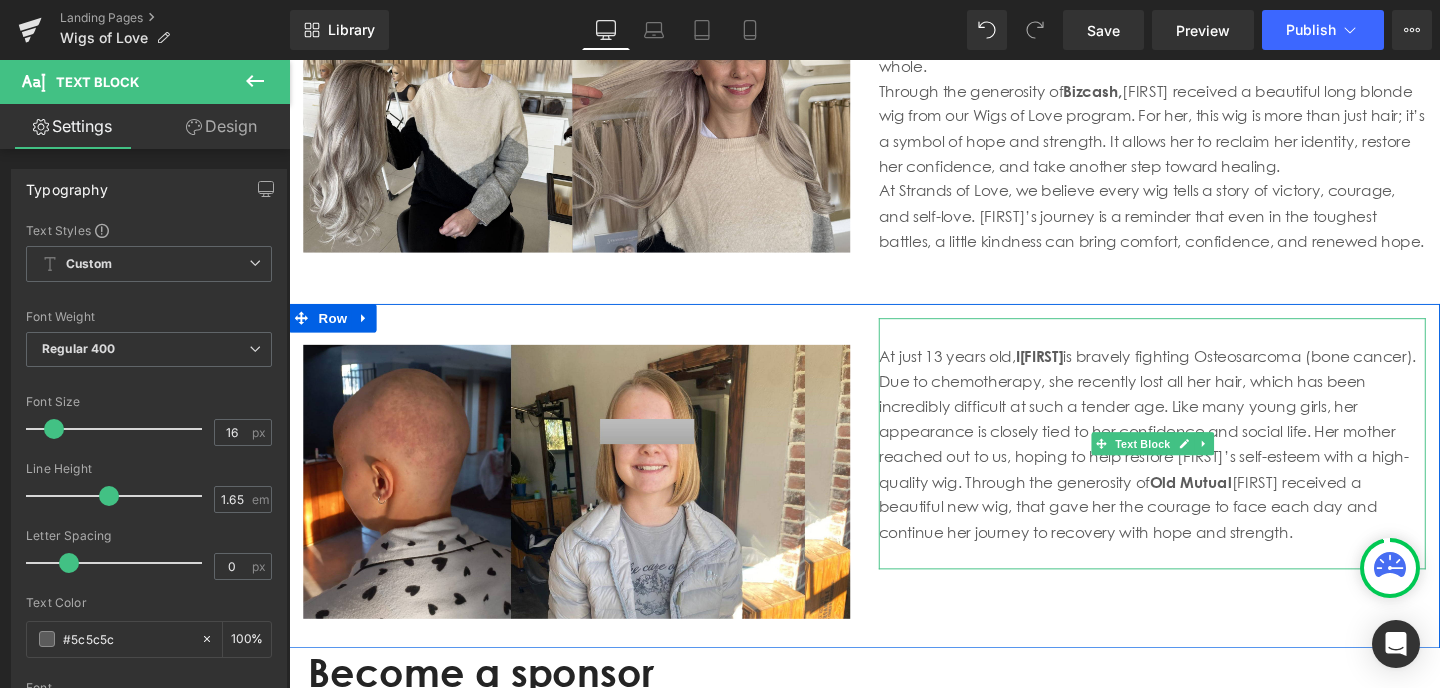 click on "At just 13 years old,  I sabelle  is bravely fighting Osteosarcoma (bone cancer). Due to chemotherapy, she recently lost all her hair, which has been incredibly difficult at such a tender age. Like many young girls, her appearance is closely tied to her confidence and social life. Her mother reached out to us, hoping to help restore Isabelle’s self-esteem with a high-quality wig. Through the generosity of  Old Mutual  Isabelle received a beautiful new wig, that gave her the courage to face each day and continue her journey to recovery with hope and strength." at bounding box center (1196, 463) 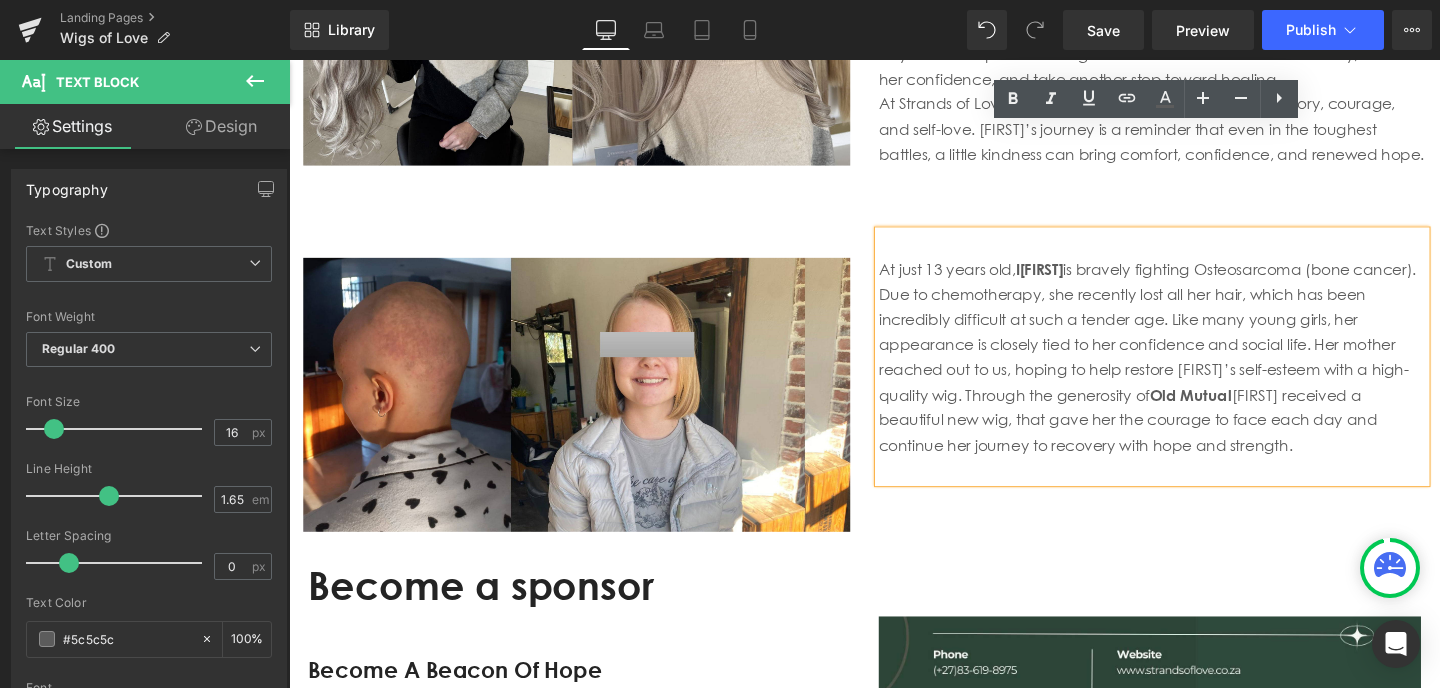 scroll, scrollTop: 4416, scrollLeft: 0, axis: vertical 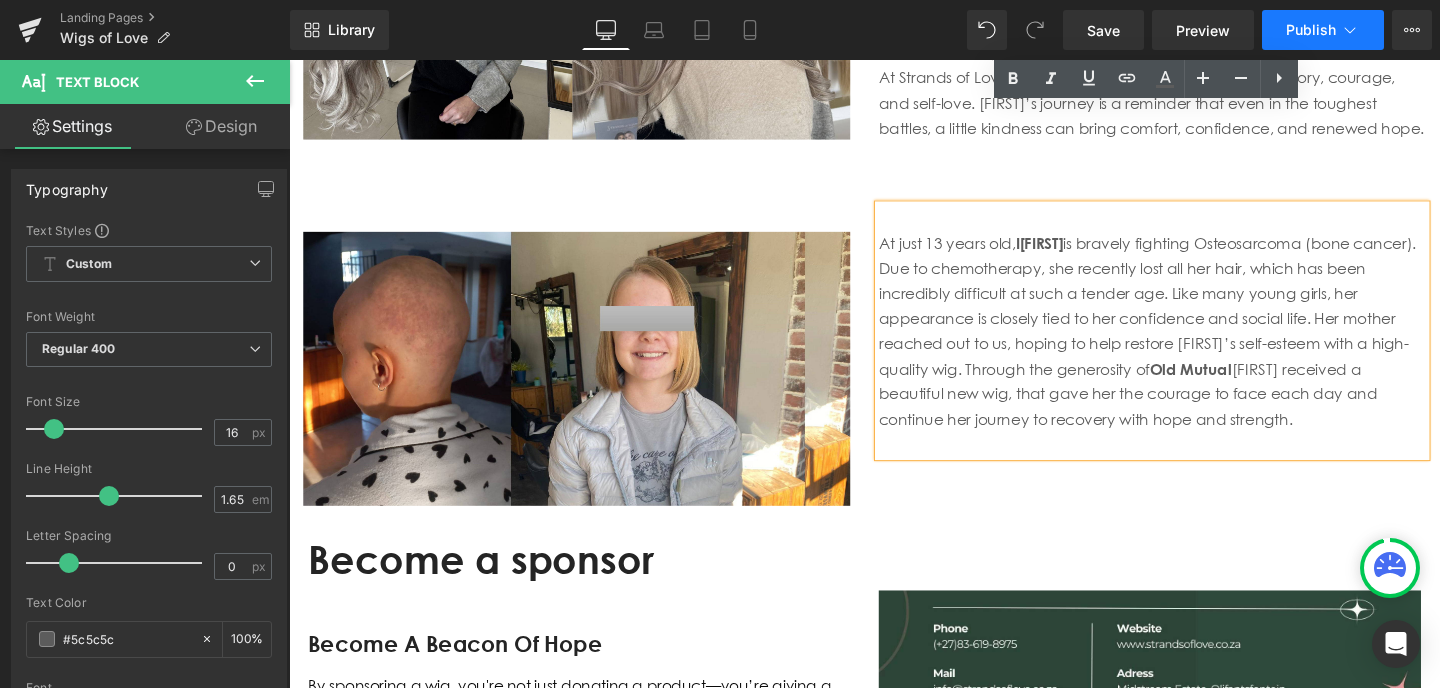 click on "Publish" at bounding box center (1311, 30) 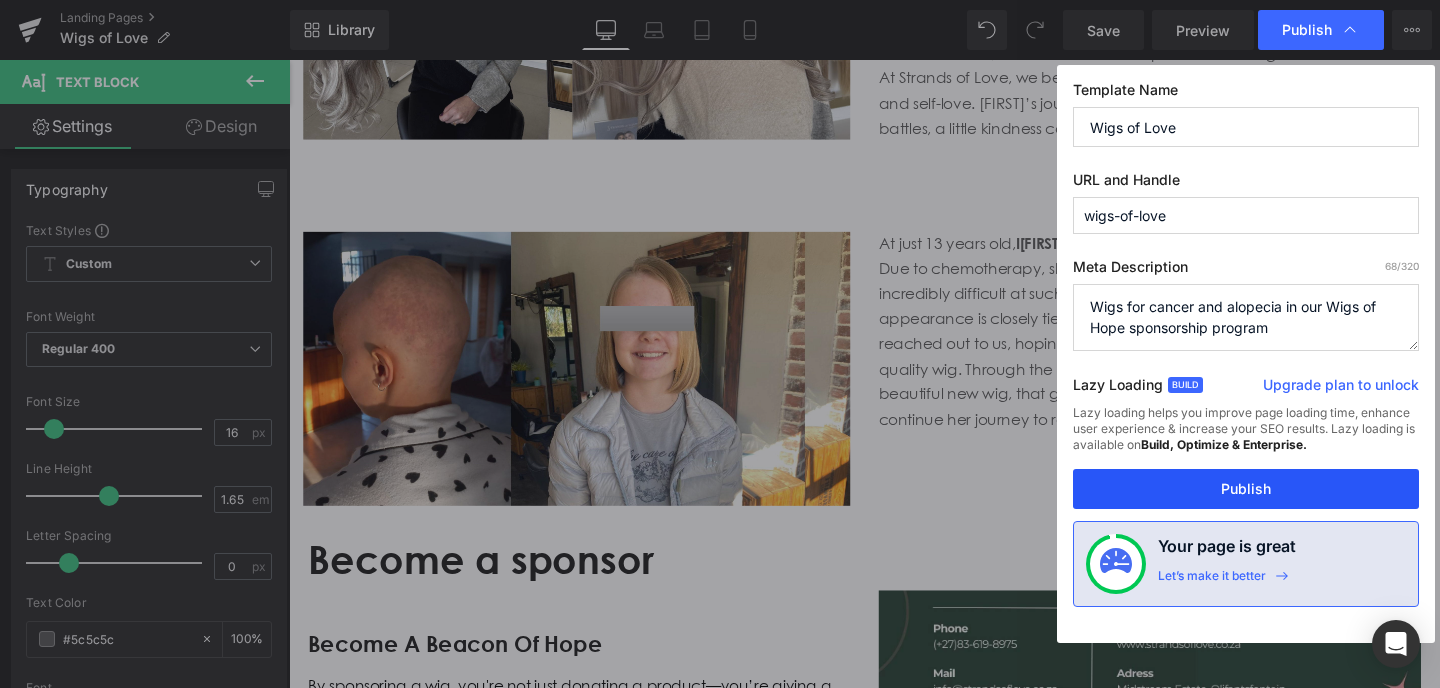 click on "Publish" at bounding box center (1246, 489) 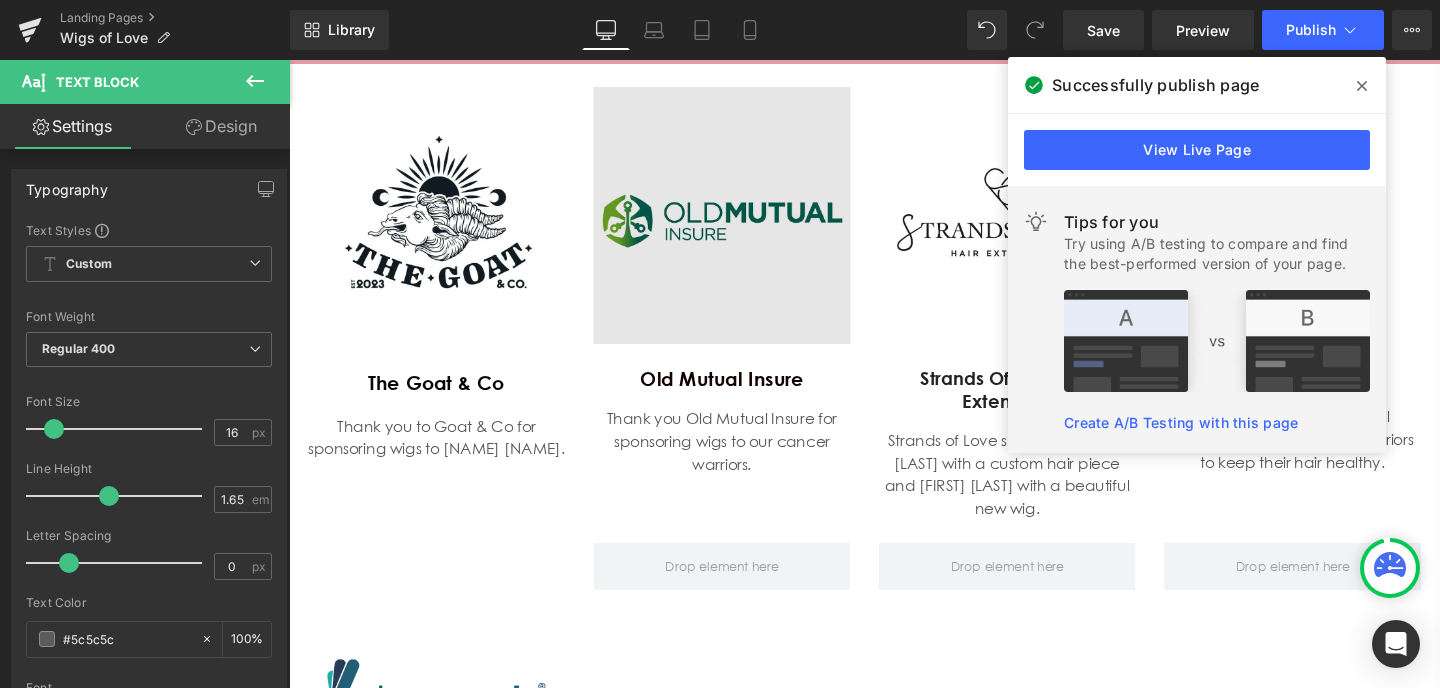 scroll, scrollTop: 1570, scrollLeft: 0, axis: vertical 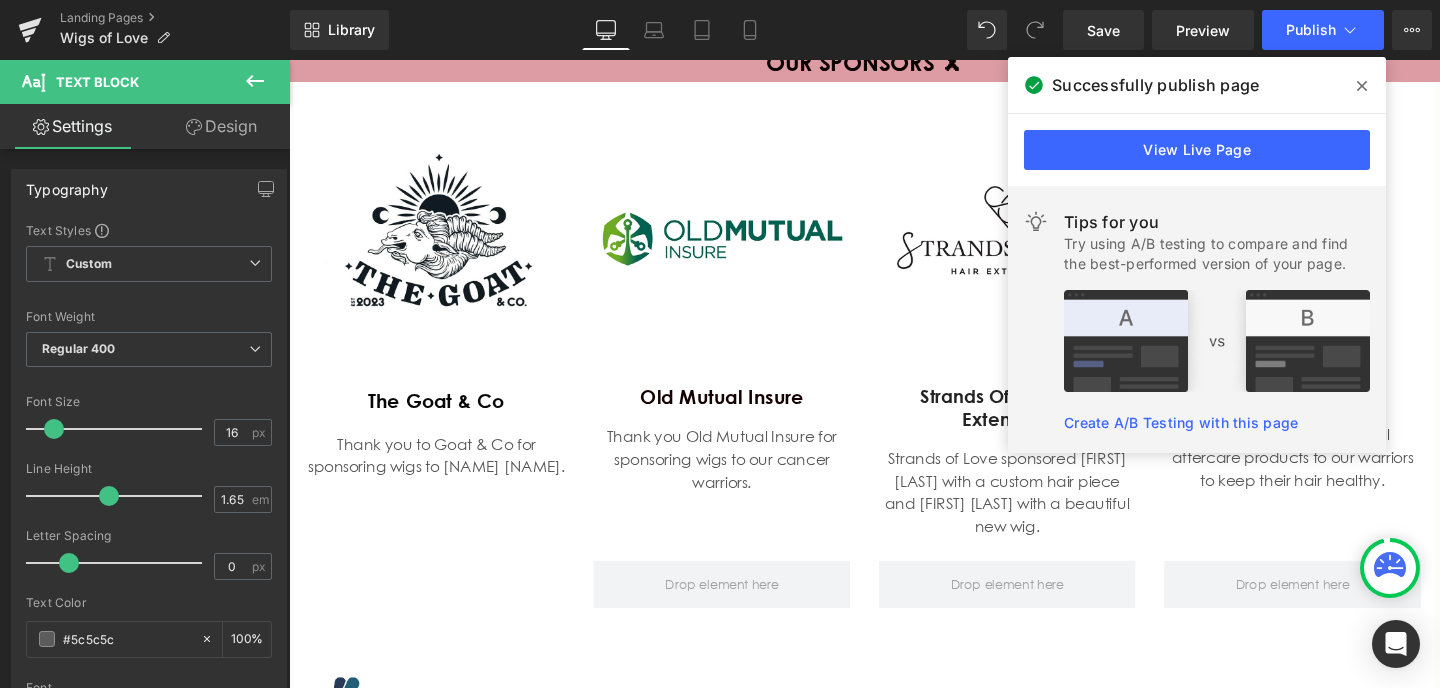 click 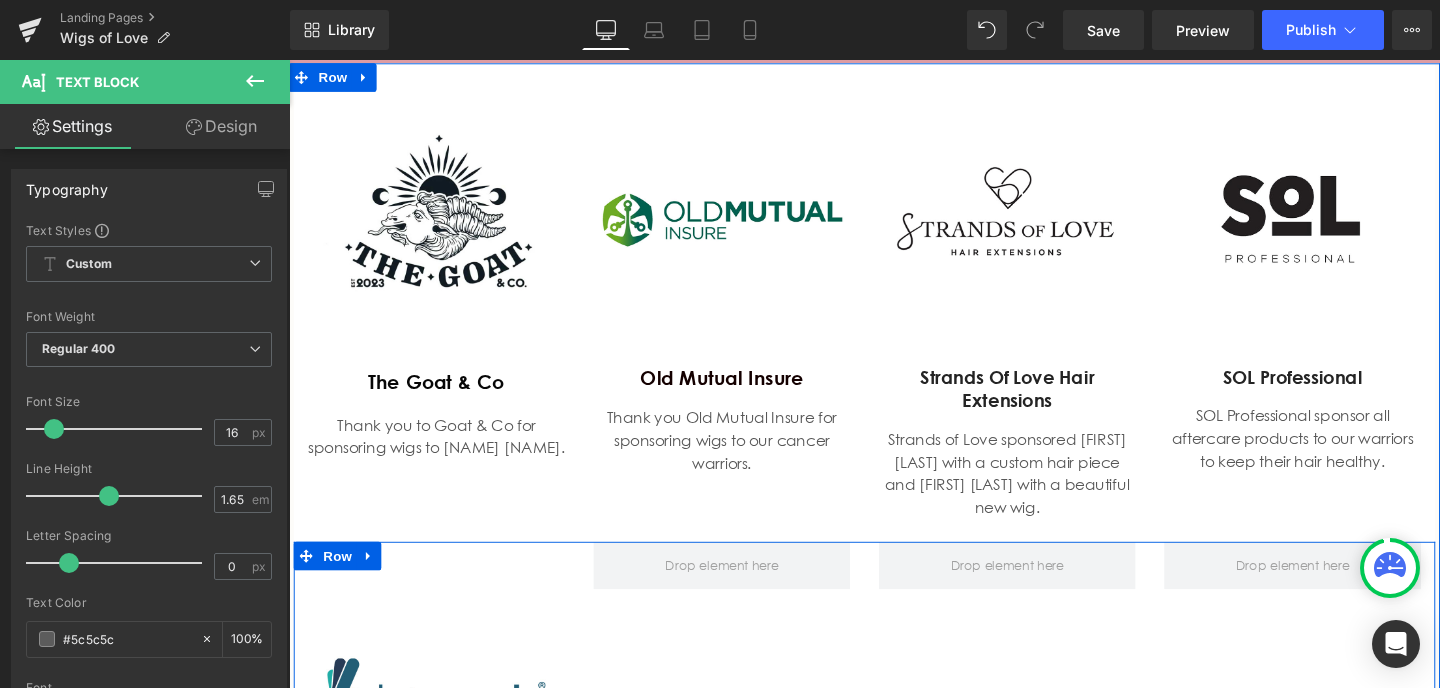 scroll, scrollTop: 1570, scrollLeft: 0, axis: vertical 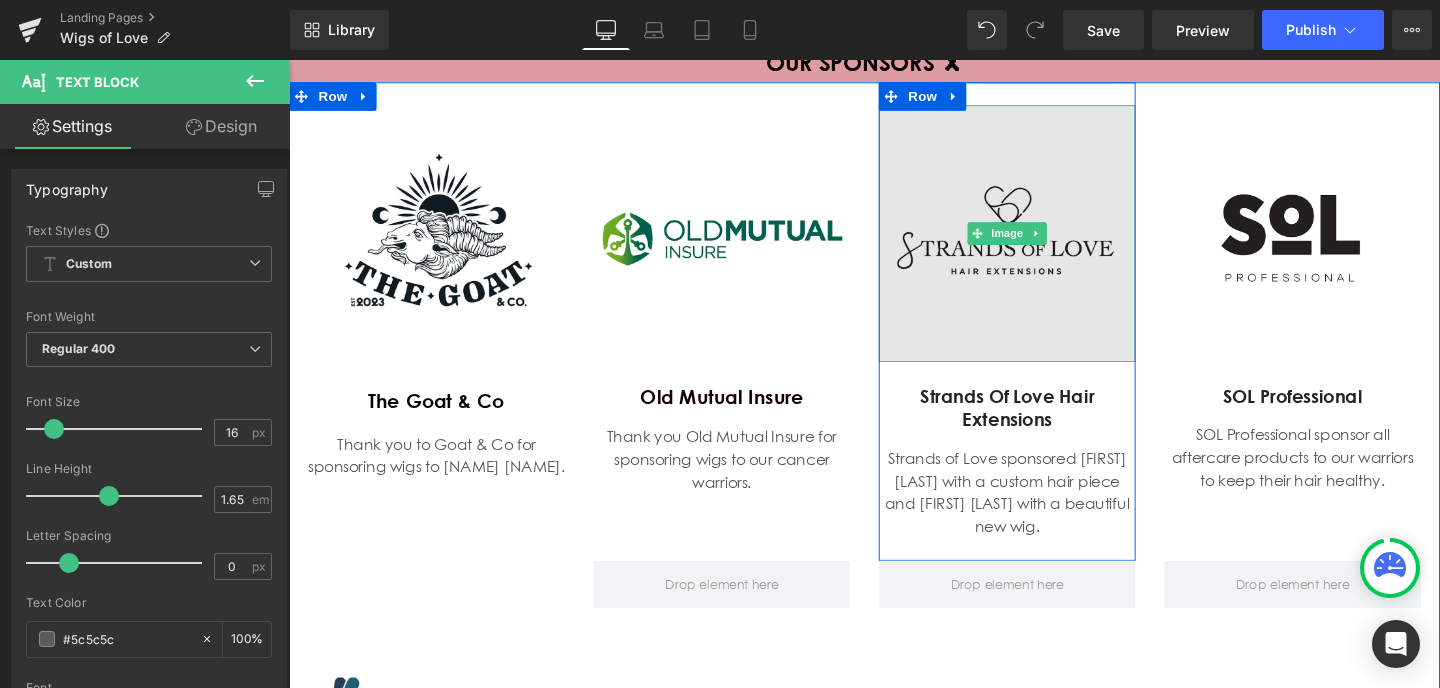 click at bounding box center (1044, 242) 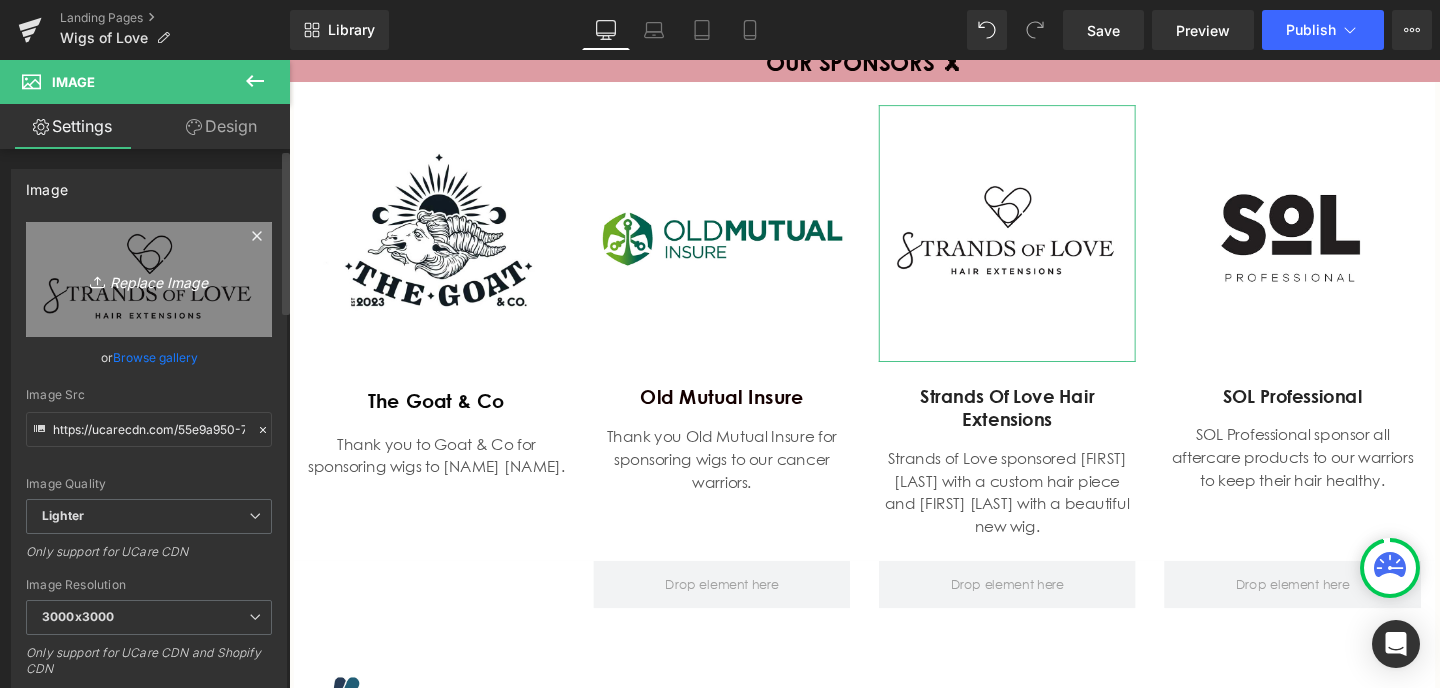 click on "Replace Image" at bounding box center (149, 279) 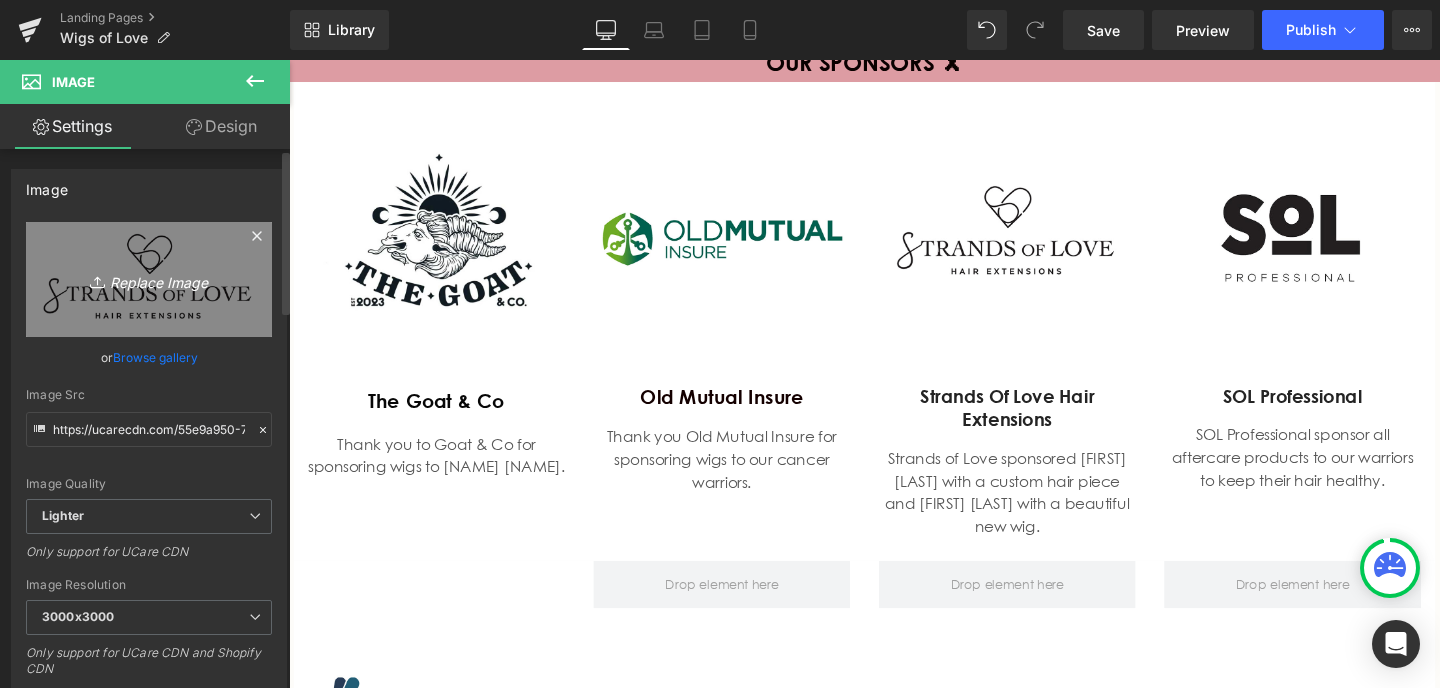 type on "C:\fakepath\Bizcash-logo.jpg" 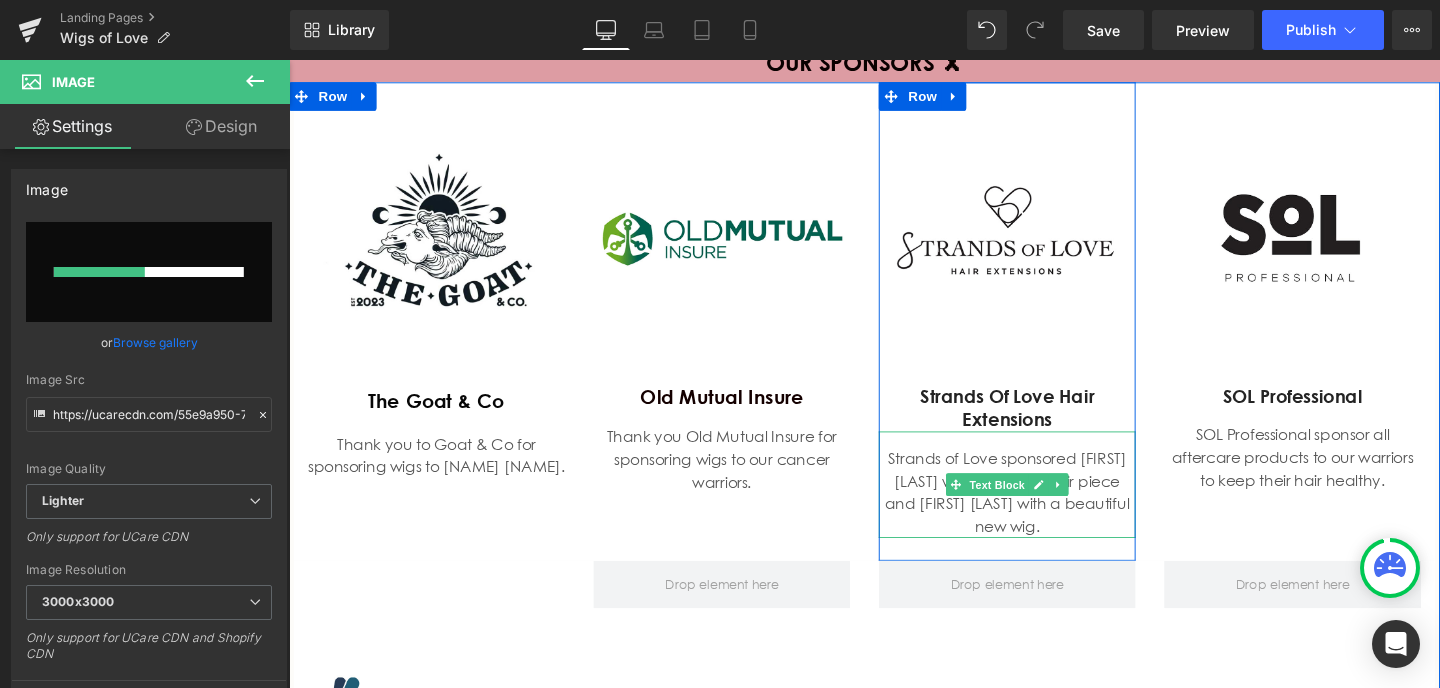 type 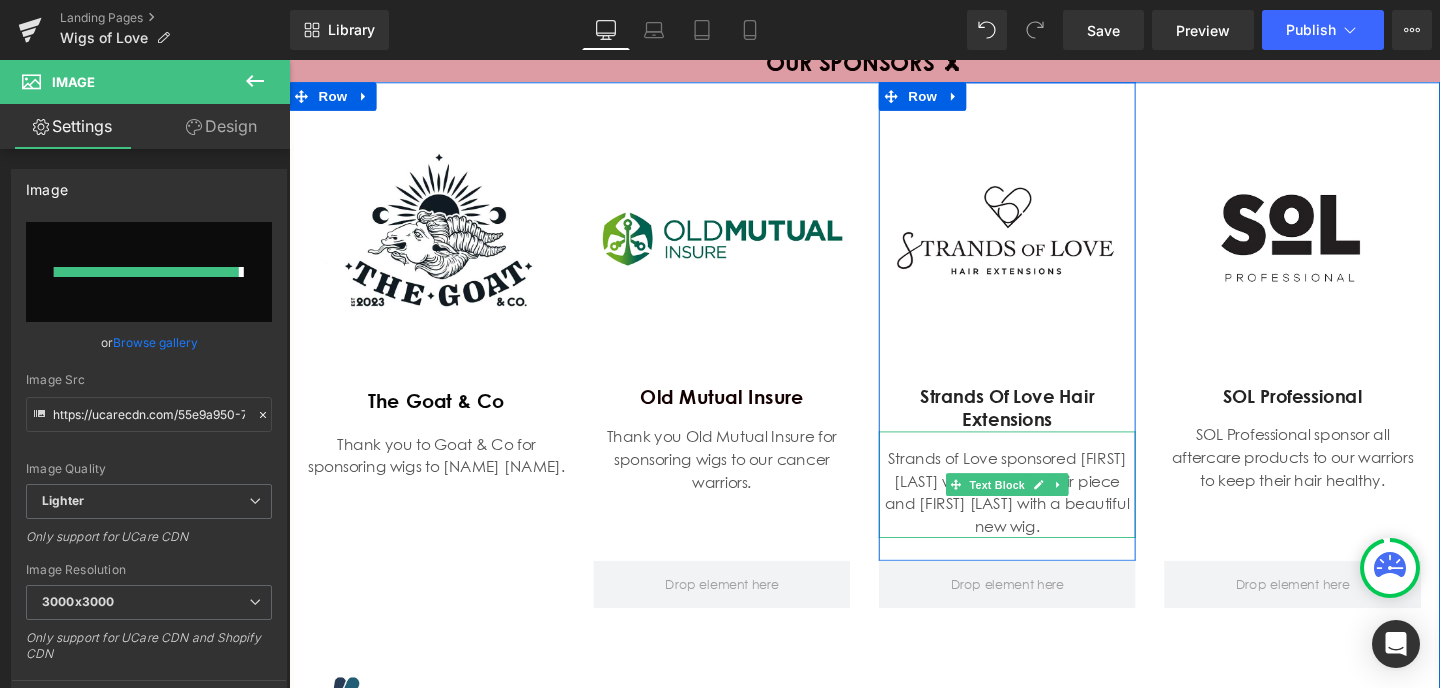 type on "https://ucarecdn.com/b250343c-95f3-49b9-b5a8-cc7dcb34ce37/-/format/auto/-/preview/3000x3000/-/quality/lighter/Bizcash-logo.jpg" 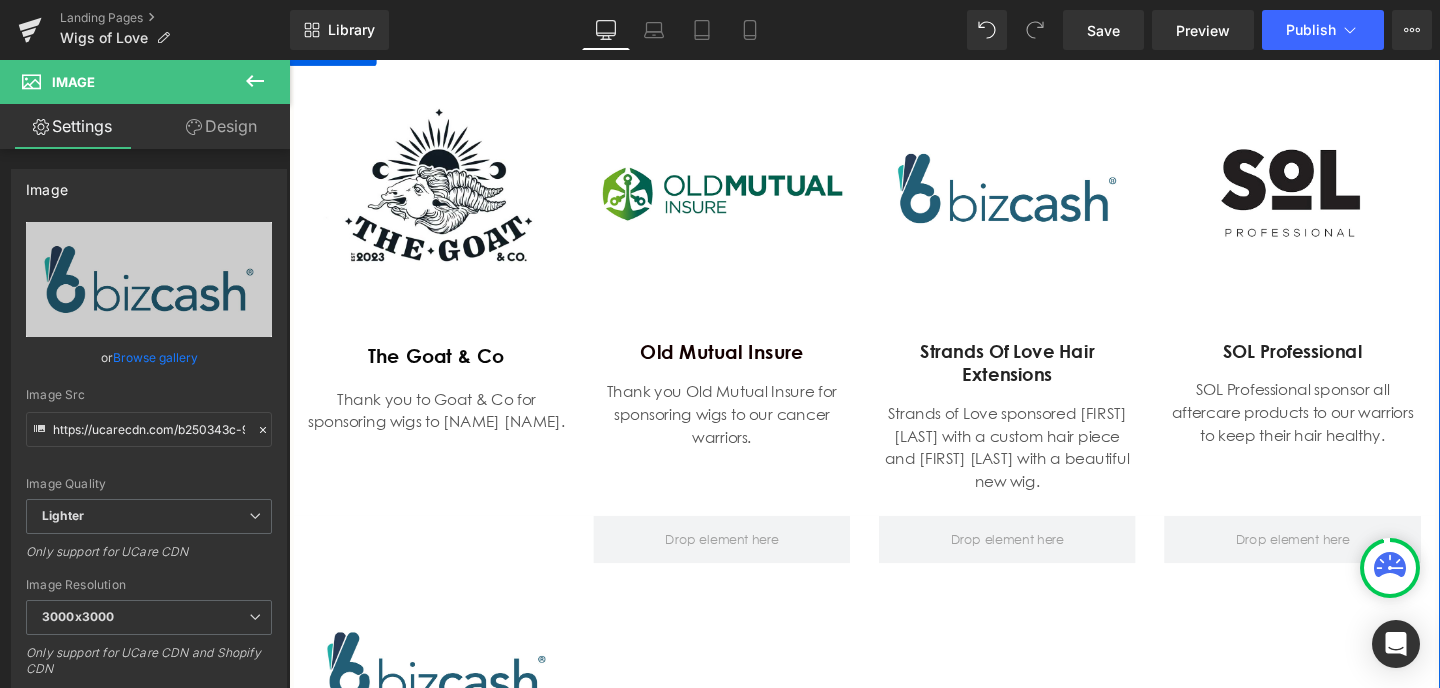 scroll, scrollTop: 1611, scrollLeft: 0, axis: vertical 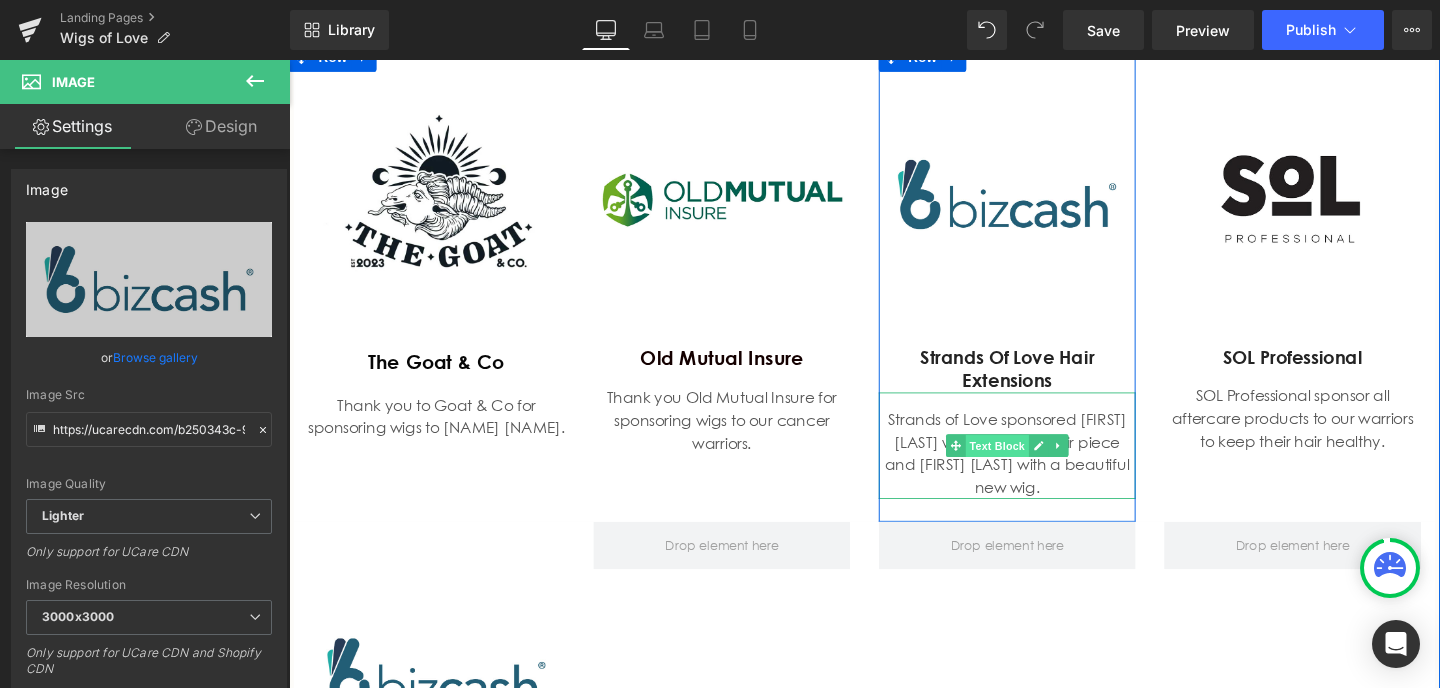 click on "Text Block" at bounding box center [1033, 466] 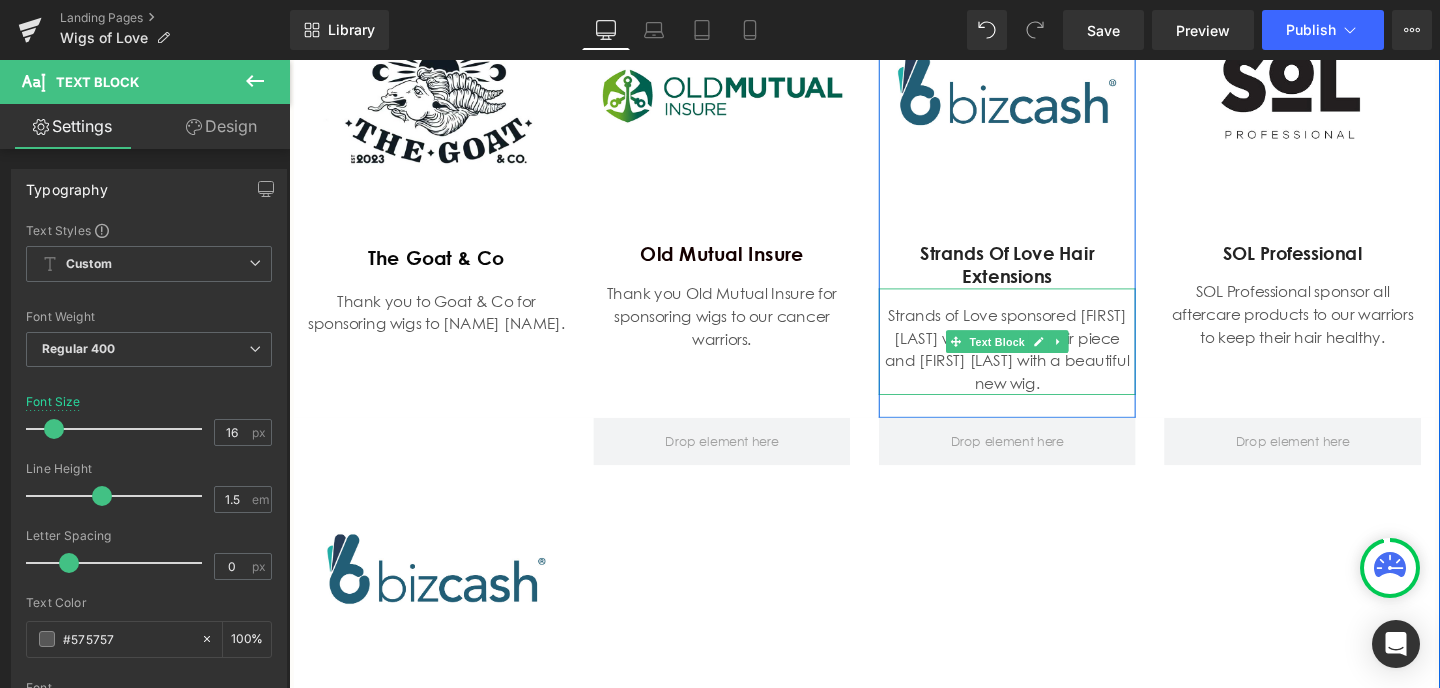 scroll, scrollTop: 1633, scrollLeft: 0, axis: vertical 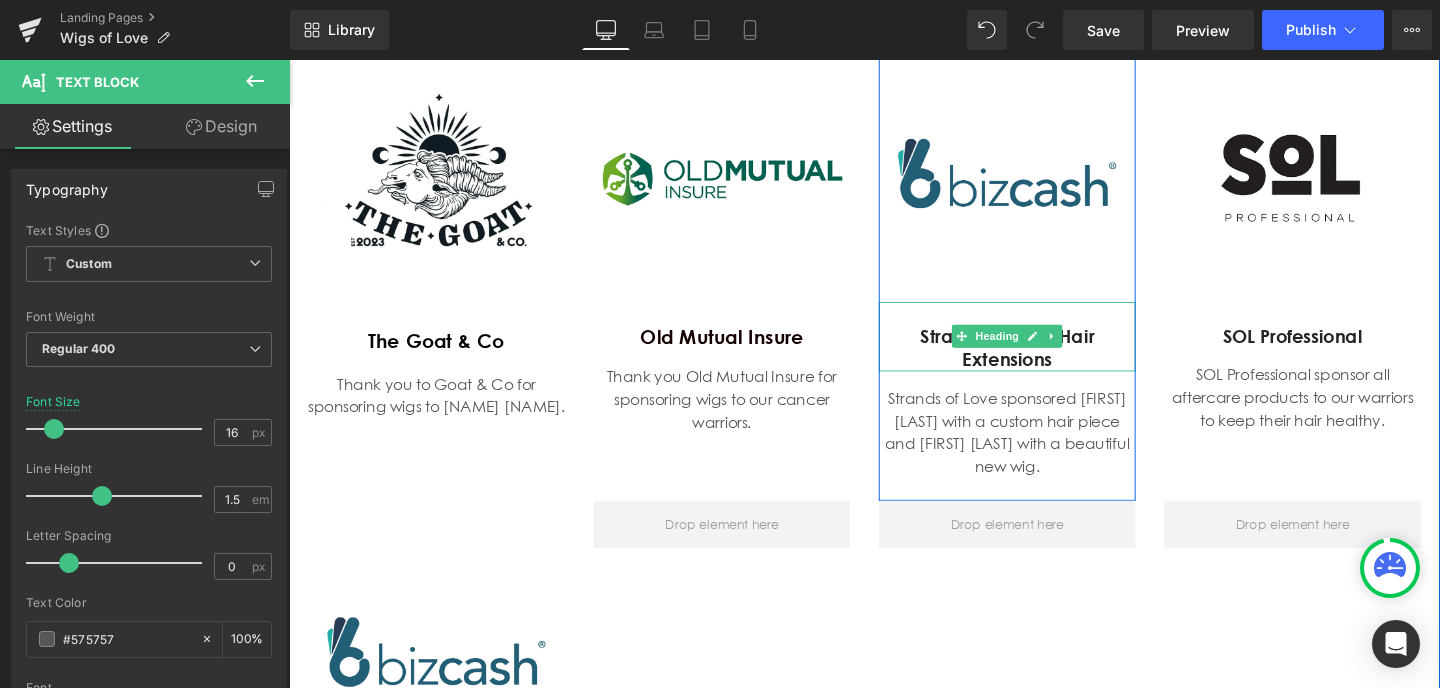 click on "Strands of Love hair extensions" at bounding box center (1044, 362) 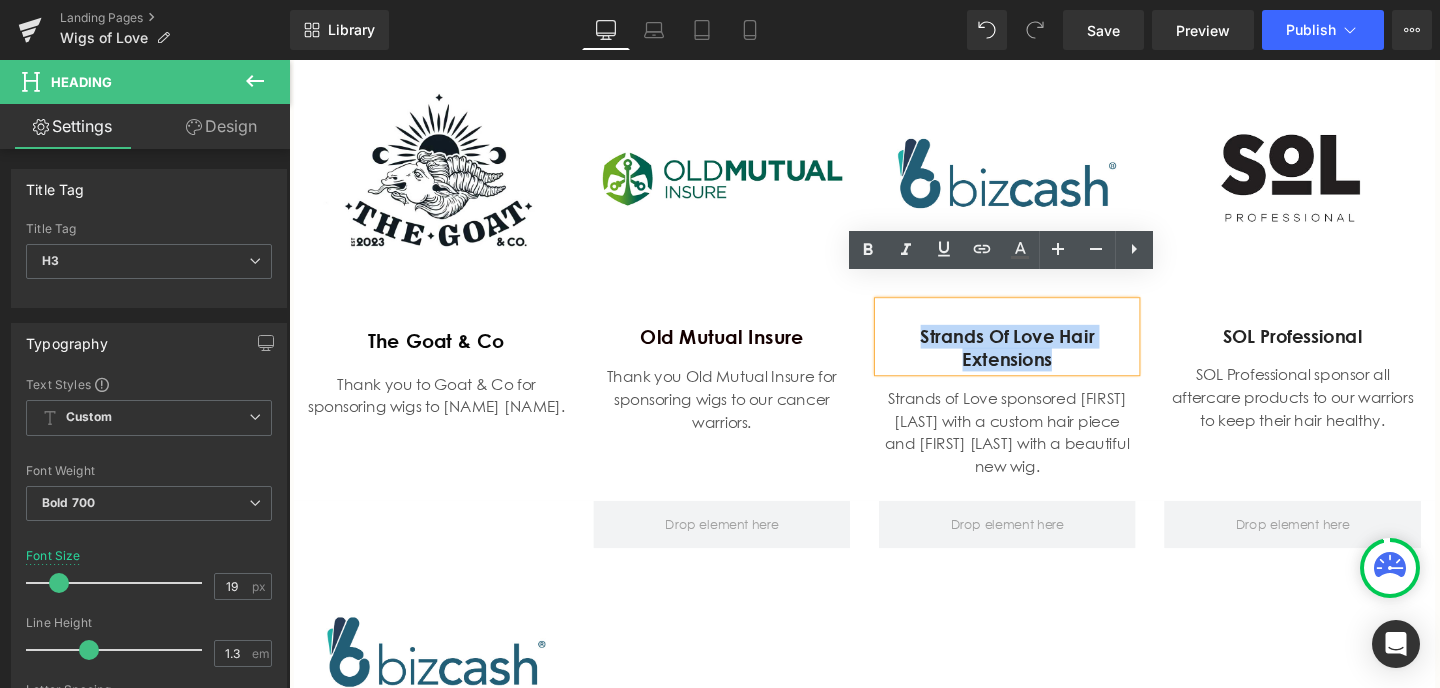 drag, startPoint x: 1107, startPoint y: 353, endPoint x: 954, endPoint y: 324, distance: 155.72412 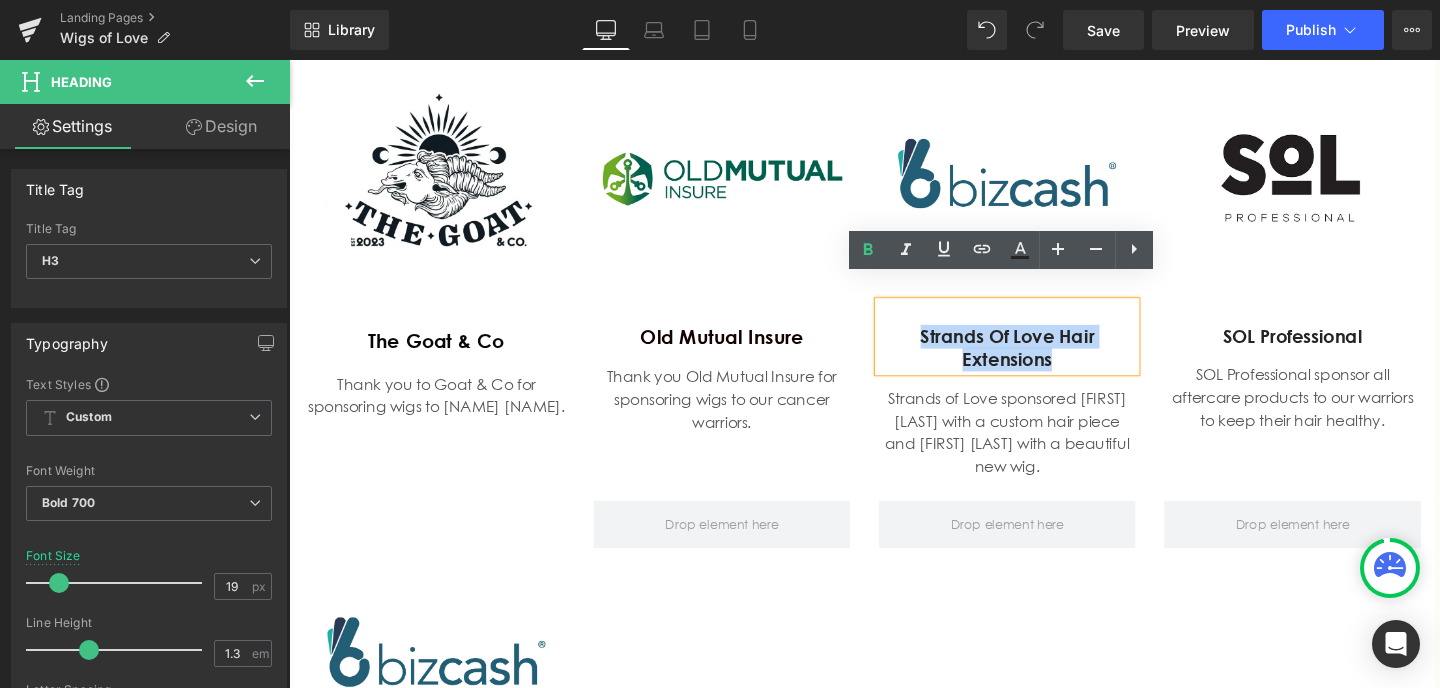 type 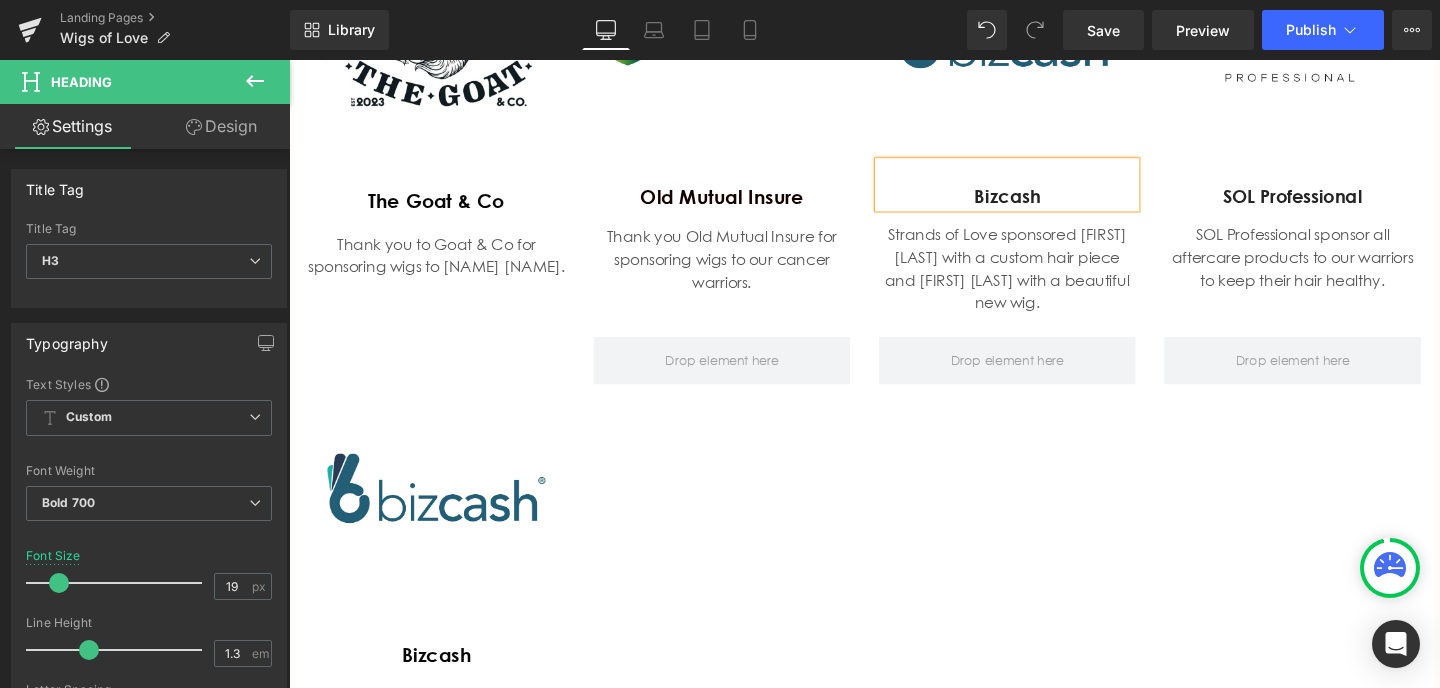 scroll, scrollTop: 1779, scrollLeft: 0, axis: vertical 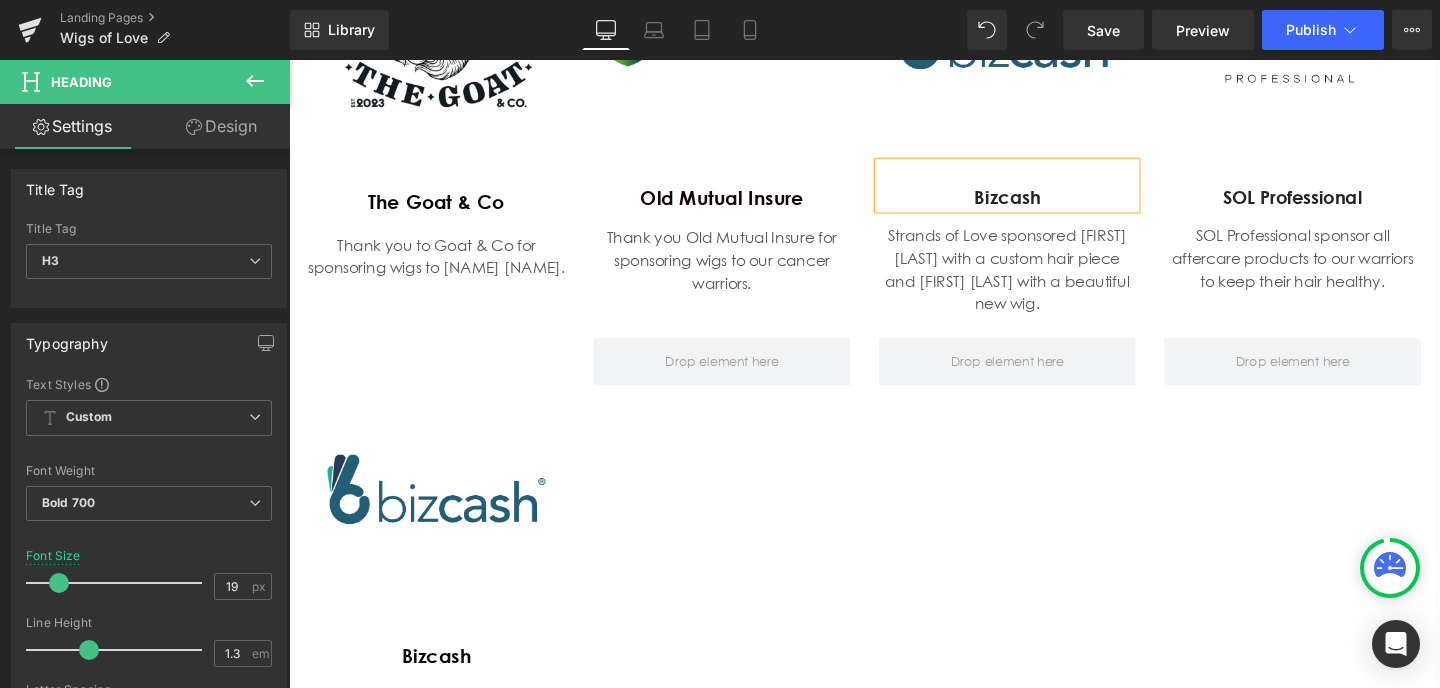 click on "Strands of Love sponsored Ashley Gouws with a custom hair piece and Cenetta Lake with a beautiful new wig. Text Block" at bounding box center (1044, 272) 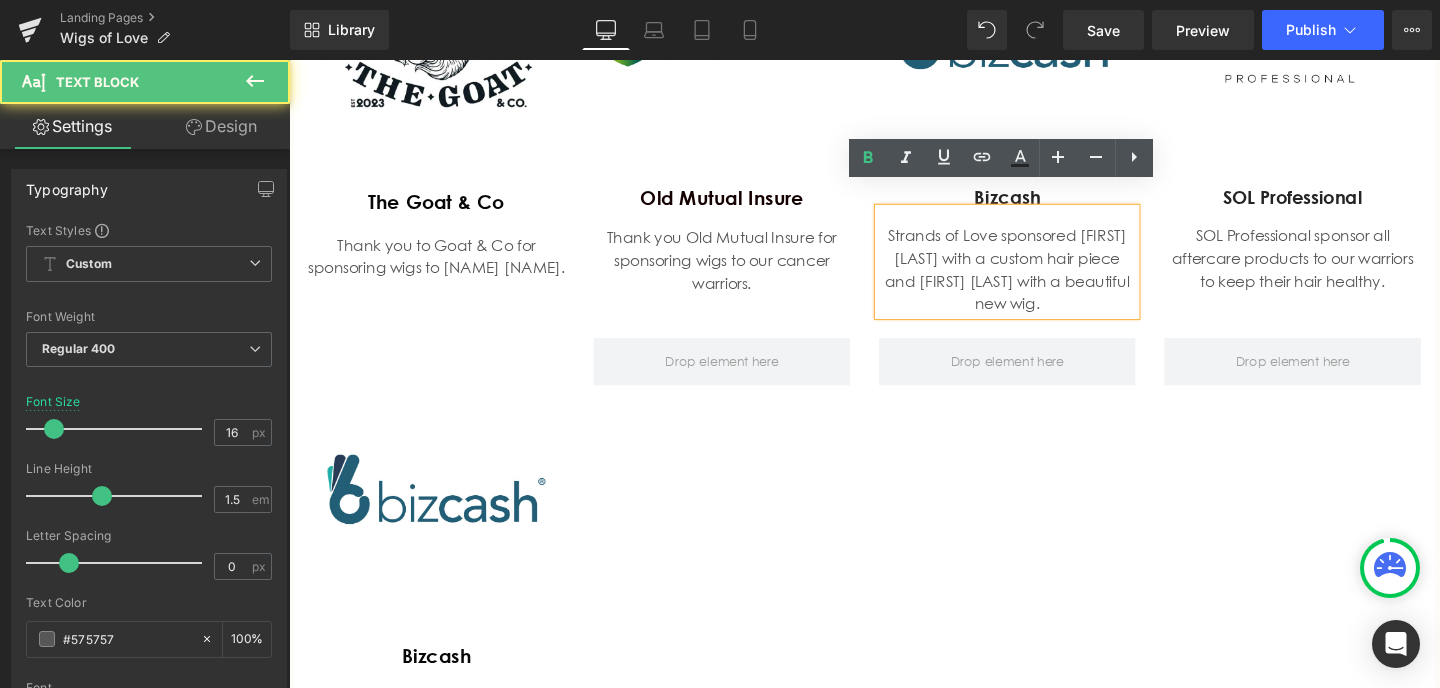 click on "Strands of Love sponsored Ashley Gouws with a custom hair piece and Cenetta Lake with a beautiful new wig." at bounding box center [1044, 280] 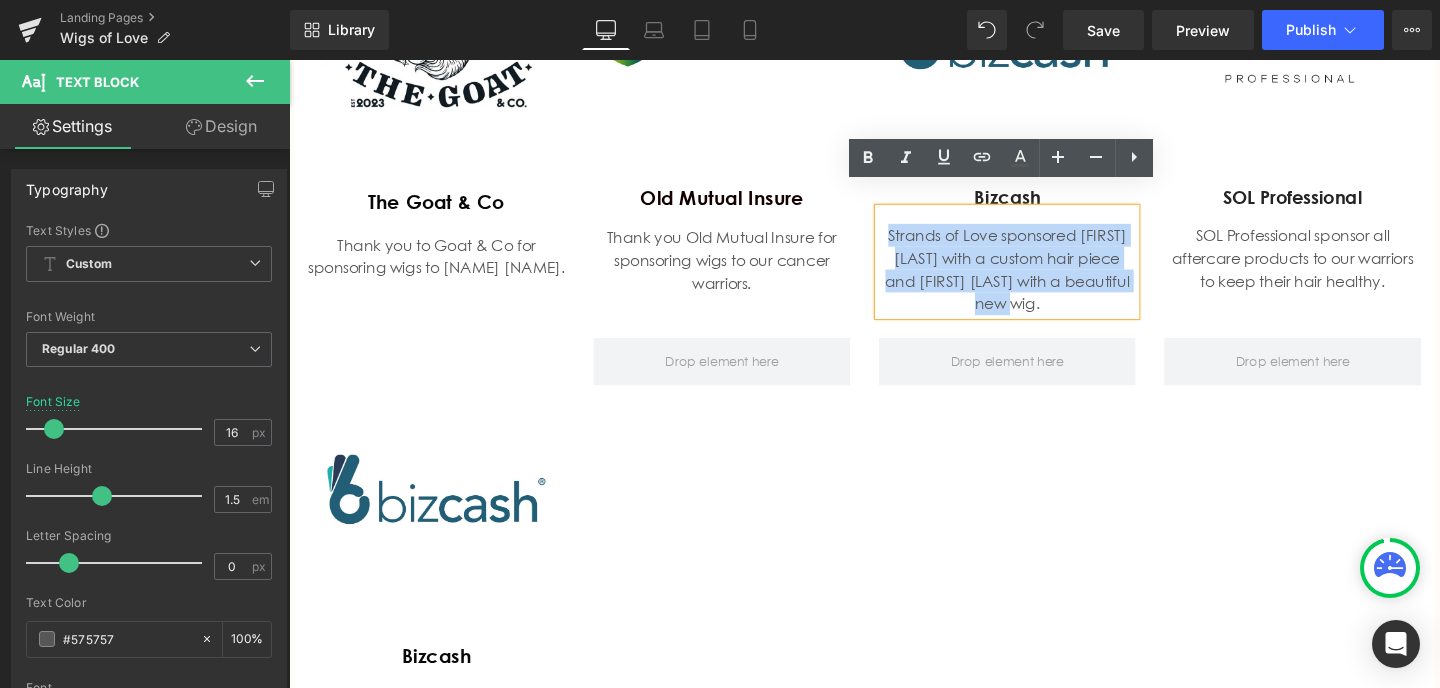 drag, startPoint x: 1071, startPoint y: 292, endPoint x: 928, endPoint y: 225, distance: 157.9177 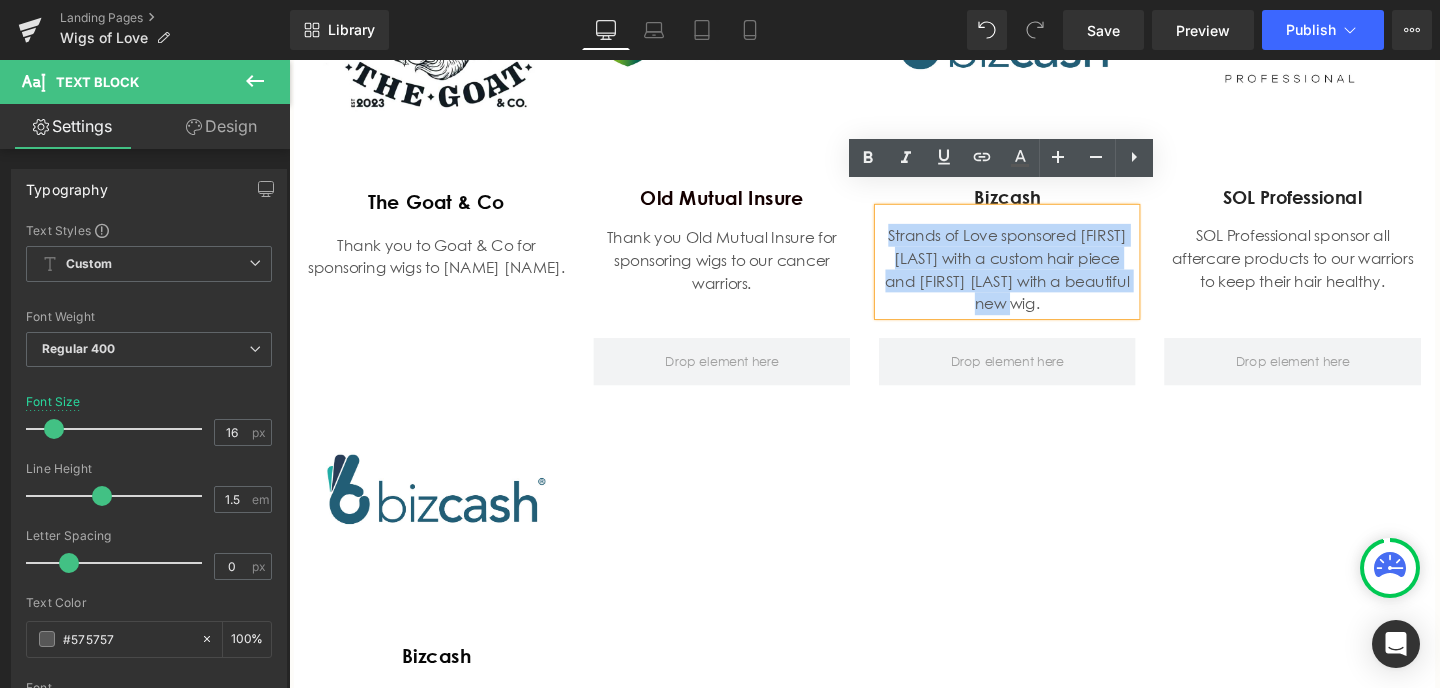 click on "Strands of Love sponsored Ashley Gouws with a custom hair piece and Cenetta Lake with a beautiful new wig." at bounding box center [1044, 280] 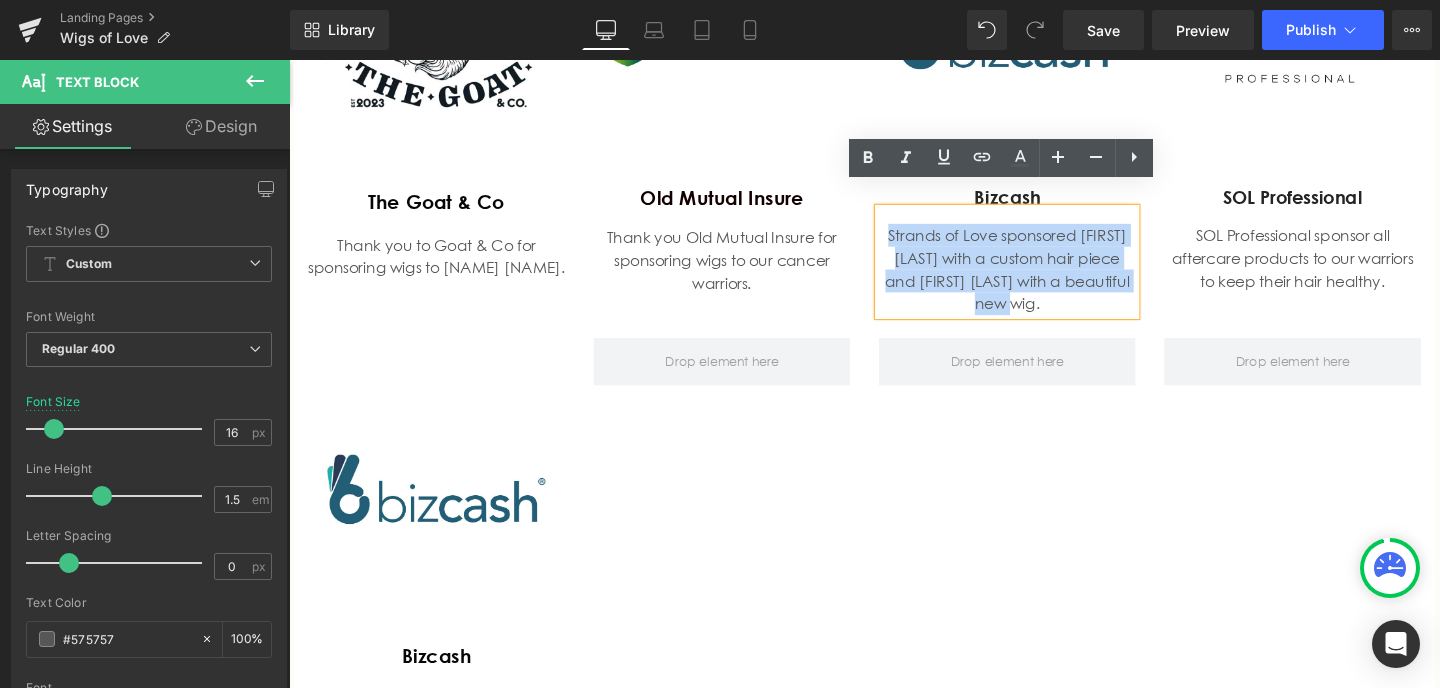 type 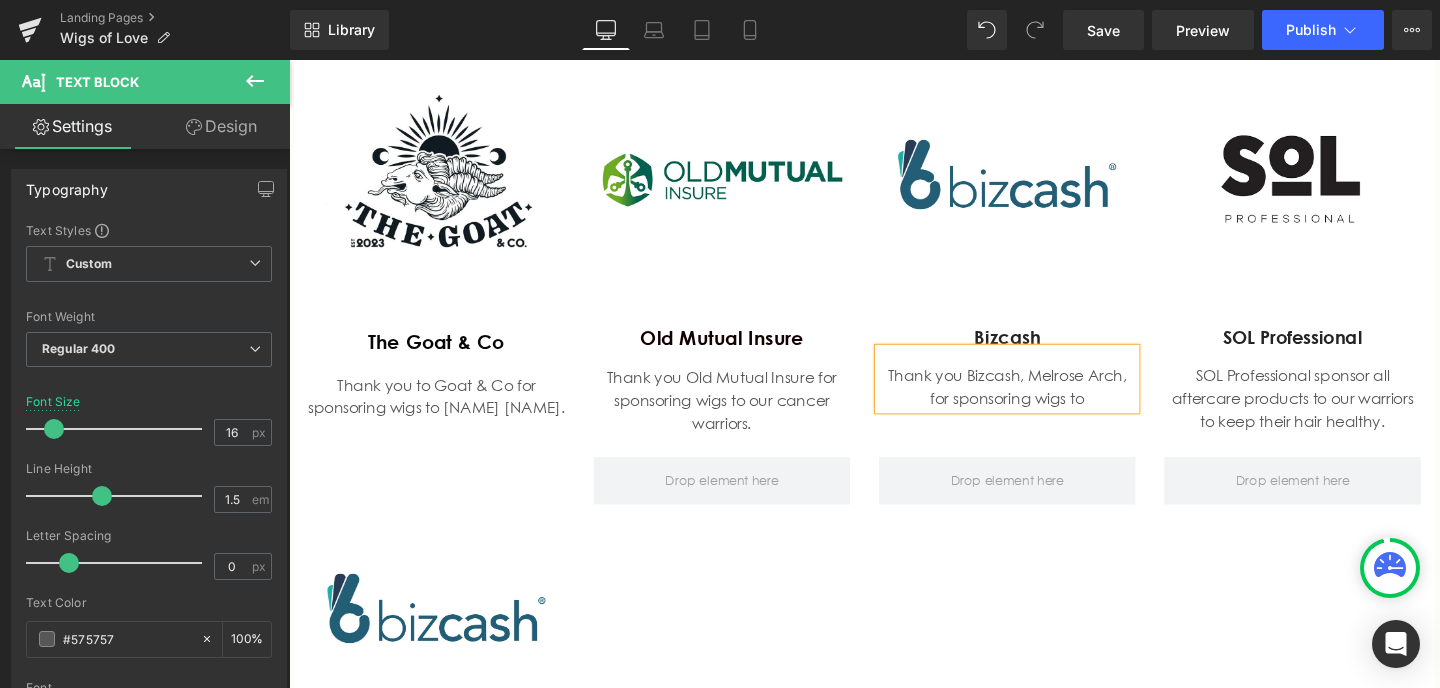 scroll, scrollTop: 1616, scrollLeft: 0, axis: vertical 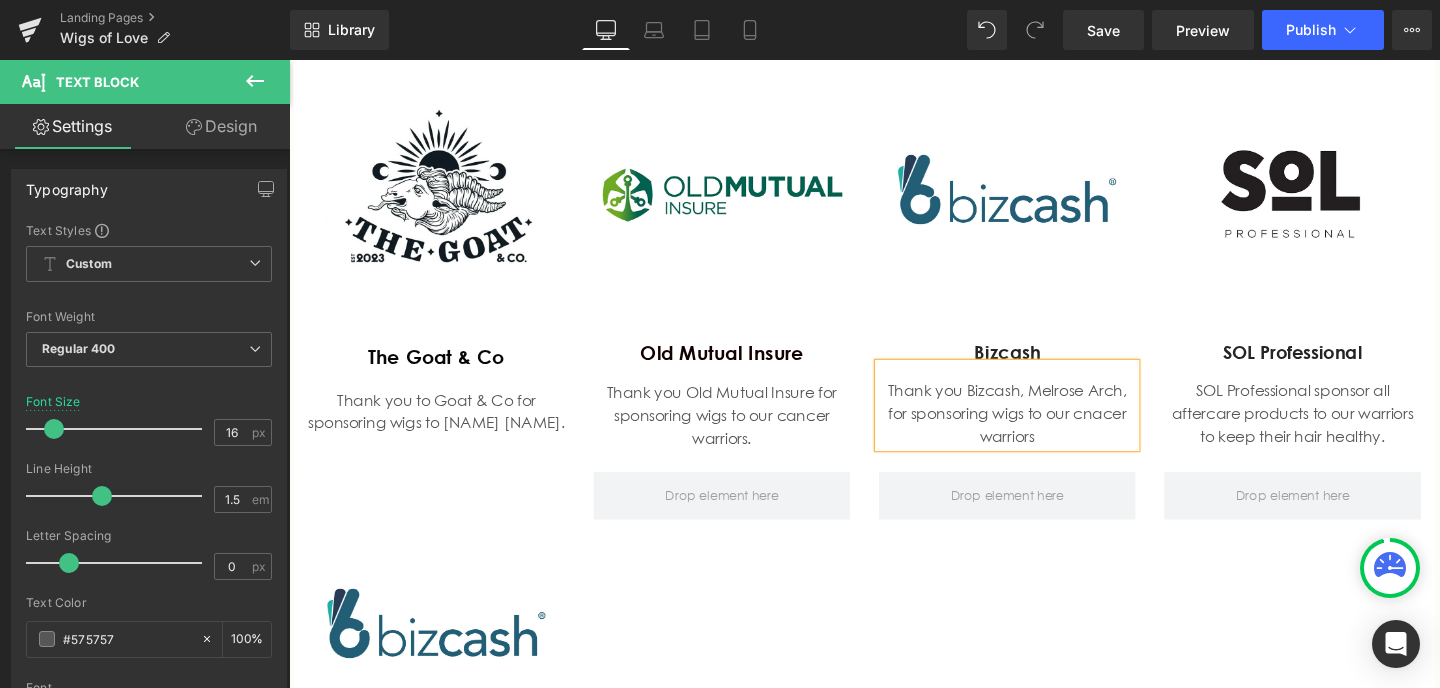 click on "Thank you Bizcash, Melrose Arch, for sponsoring wigs to our cnacer warriors" at bounding box center (1044, 431) 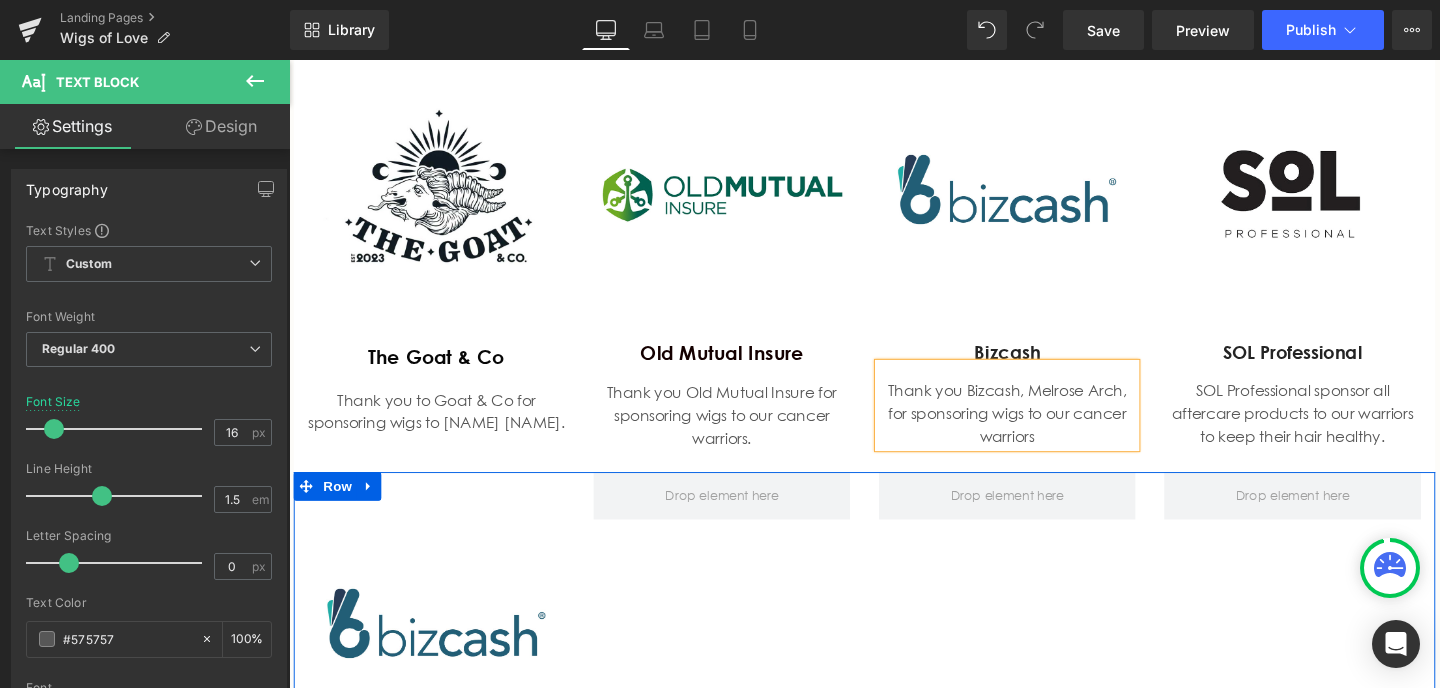 click on "Image         Bizcash  Heading         Thank you to Bizcash, Melrose Arch for sponsoring wigs to our cancer warriors Text Block         Row         Row" at bounding box center (894, 730) 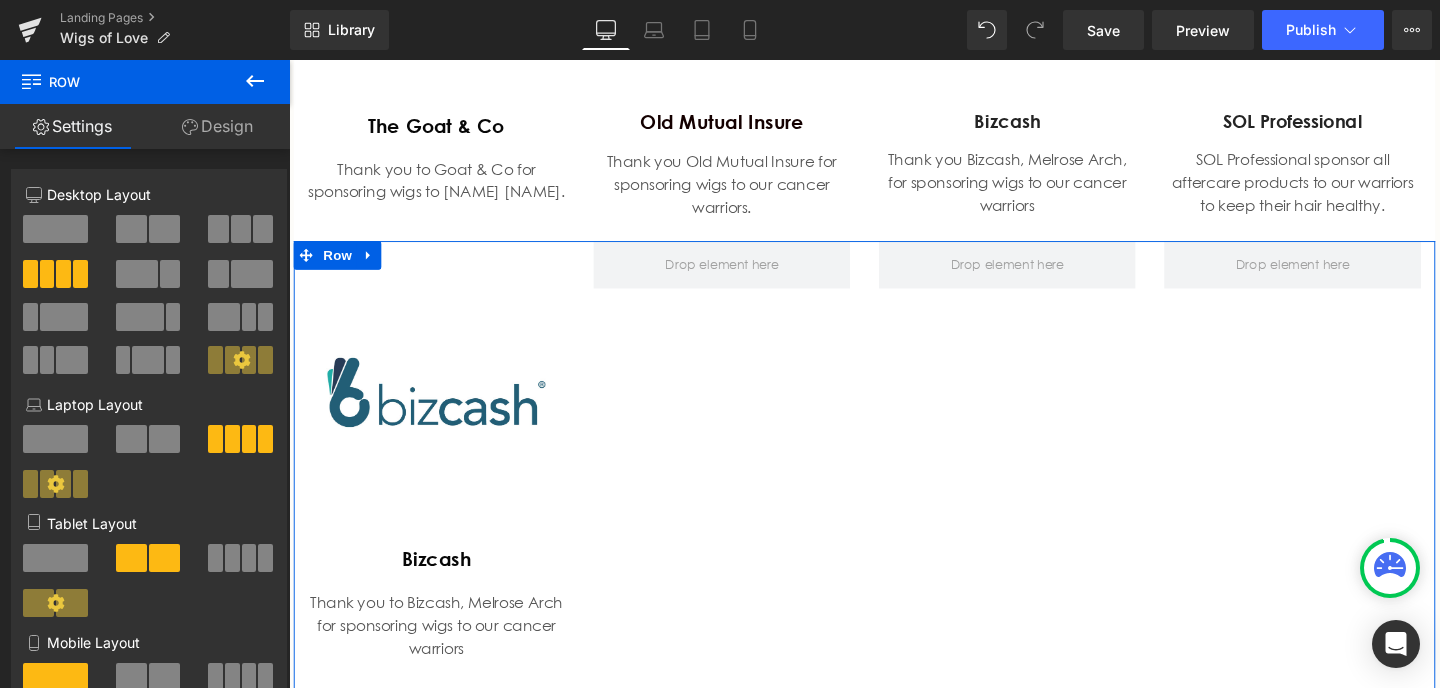 scroll, scrollTop: 1887, scrollLeft: 0, axis: vertical 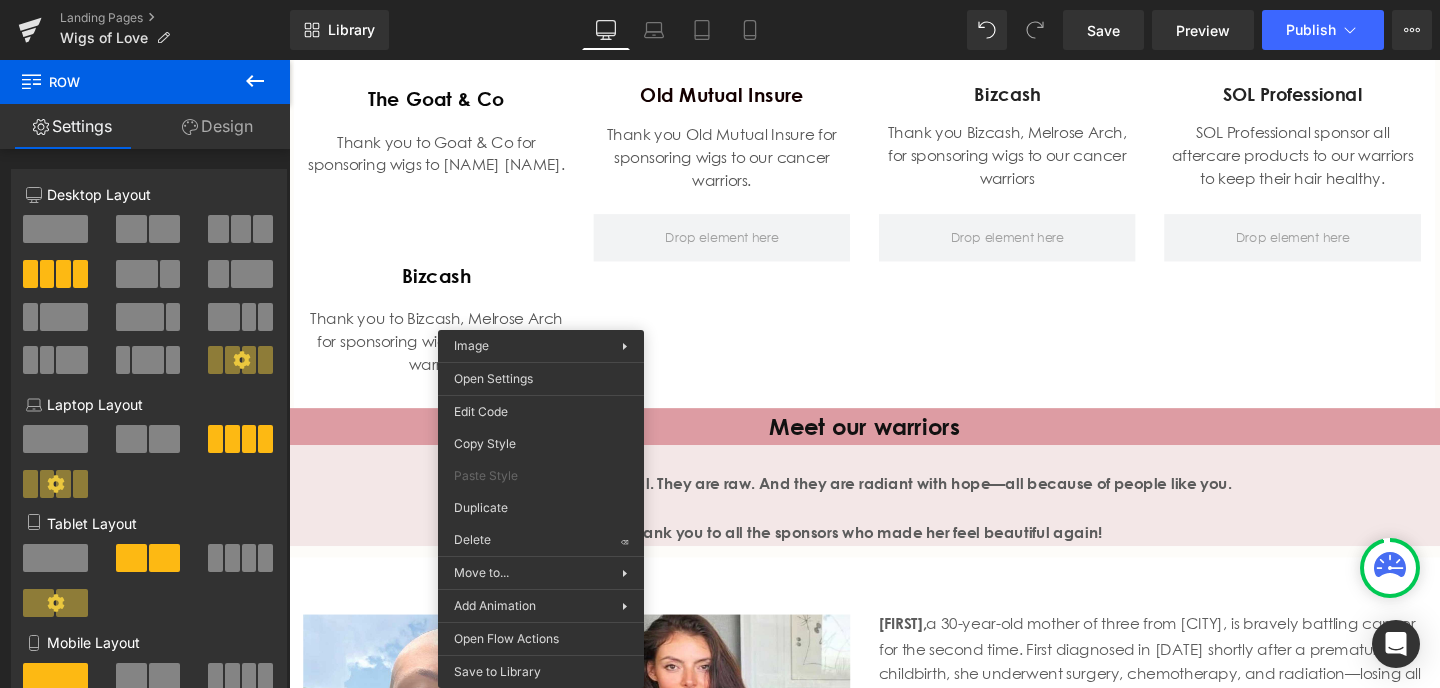 drag, startPoint x: 784, startPoint y: 599, endPoint x: 505, endPoint y: 563, distance: 281.313 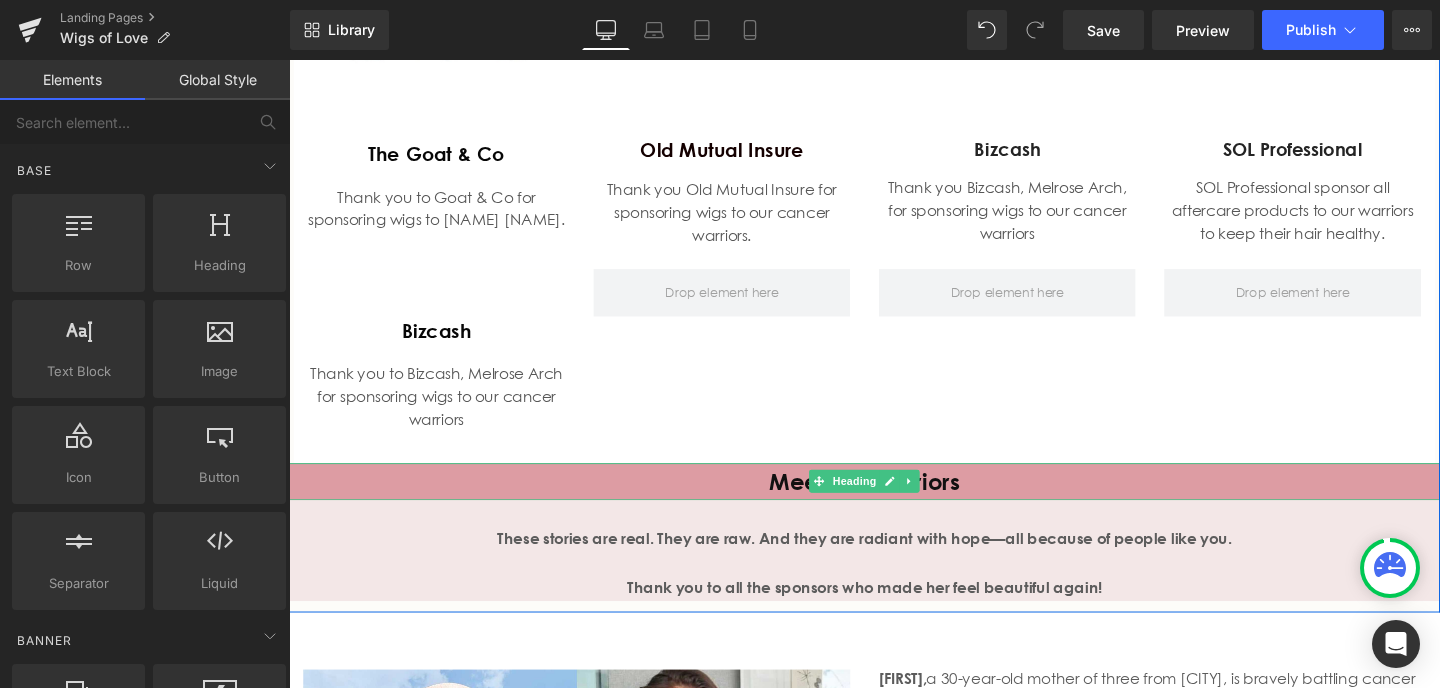 scroll, scrollTop: 1806, scrollLeft: 0, axis: vertical 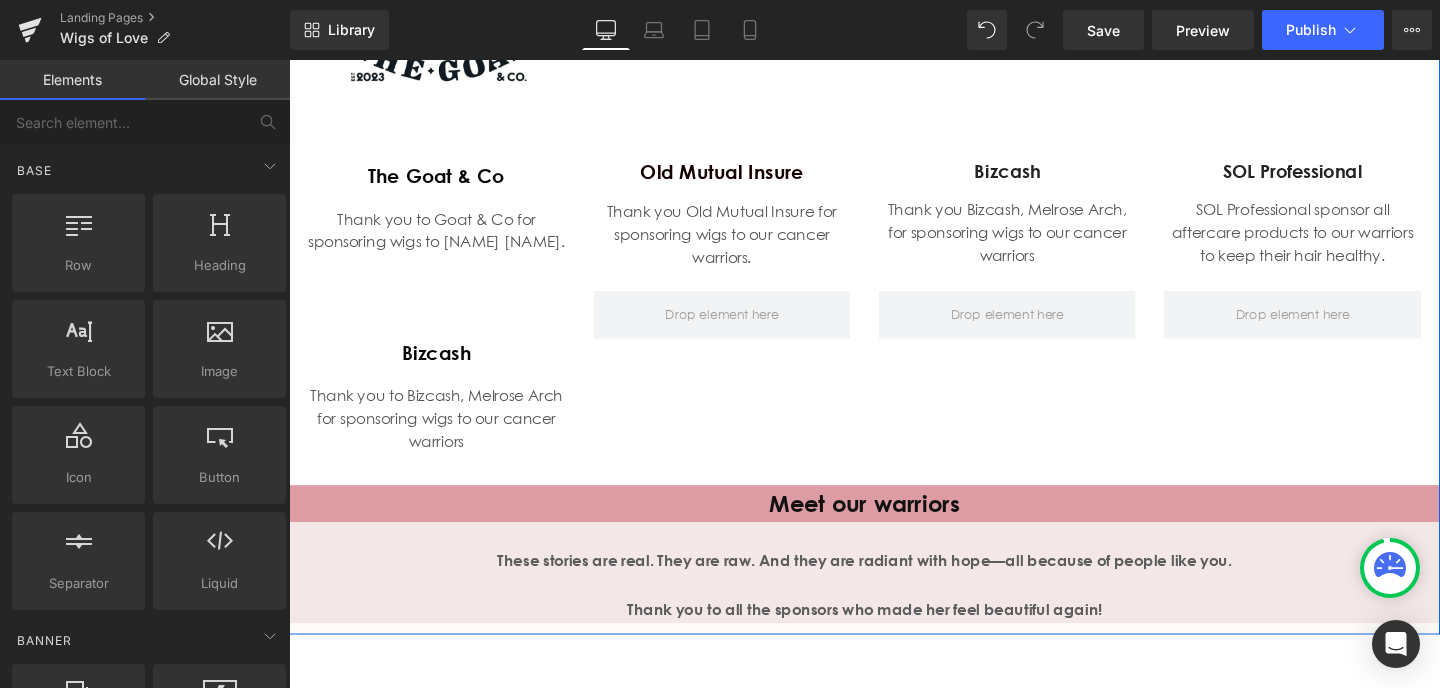 click on "Thank you to Bizcash, Melrose Arch for sponsoring wigs to our cancer warriors Text Block" at bounding box center [444, 429] 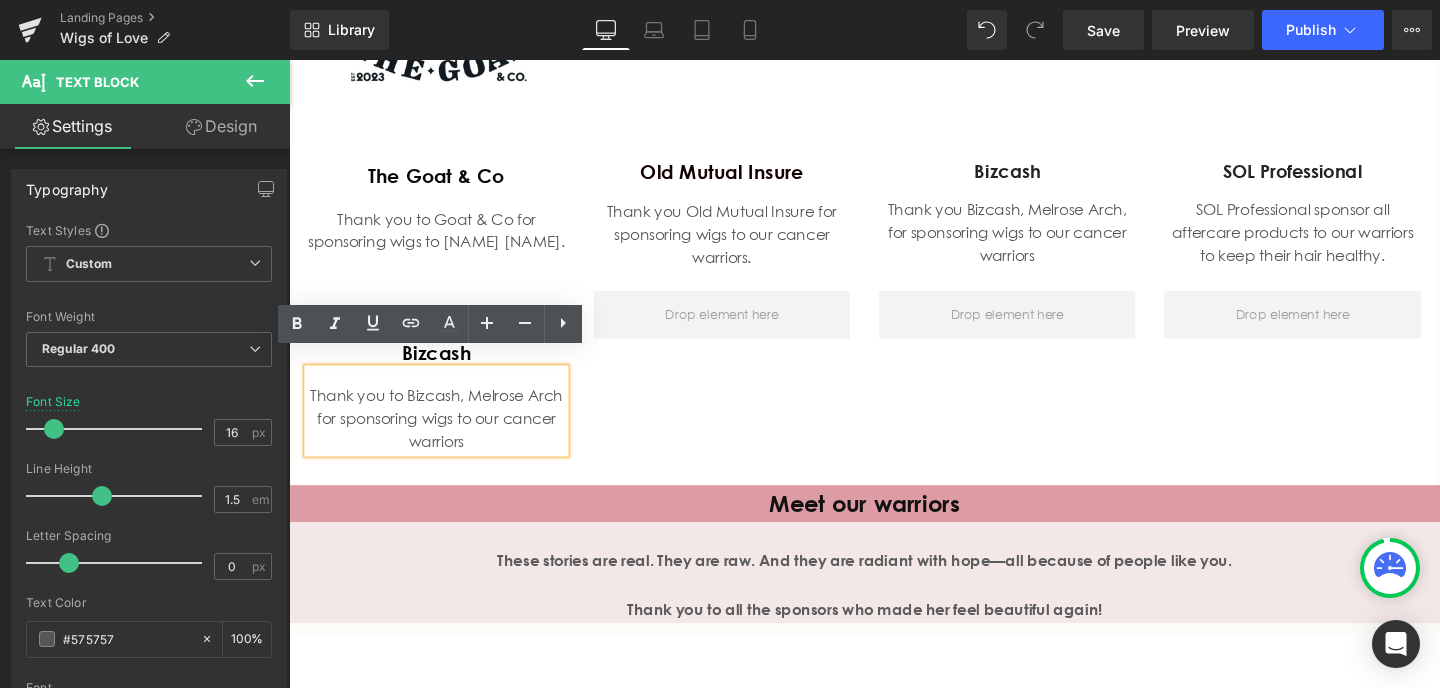click on "Bizcash  Heading         Thank you to Bizcash, Melrose Arch for sponsoring wigs to our cancer warriors Text Block         Row         Row" at bounding box center (894, 405) 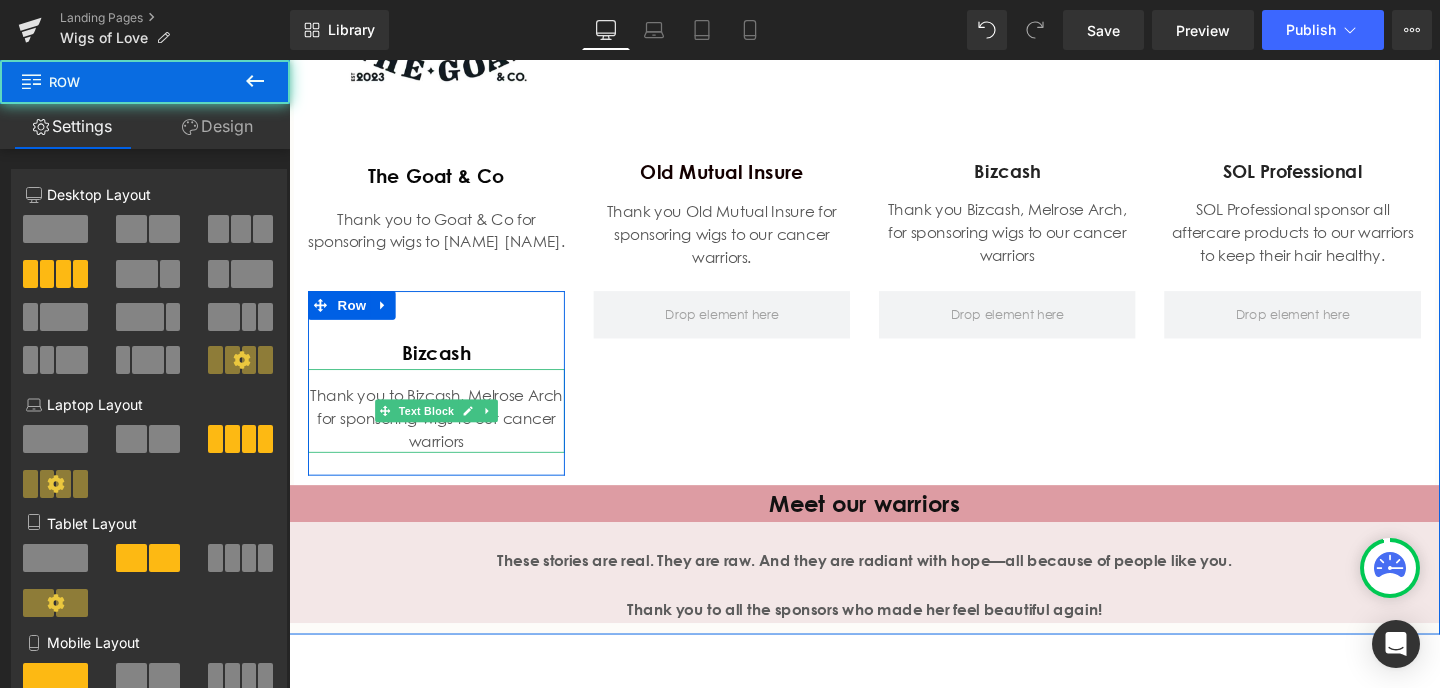 click on "Thank you to Bizcash, Melrose Arch for sponsoring wigs to our cancer warriors" at bounding box center (444, 437) 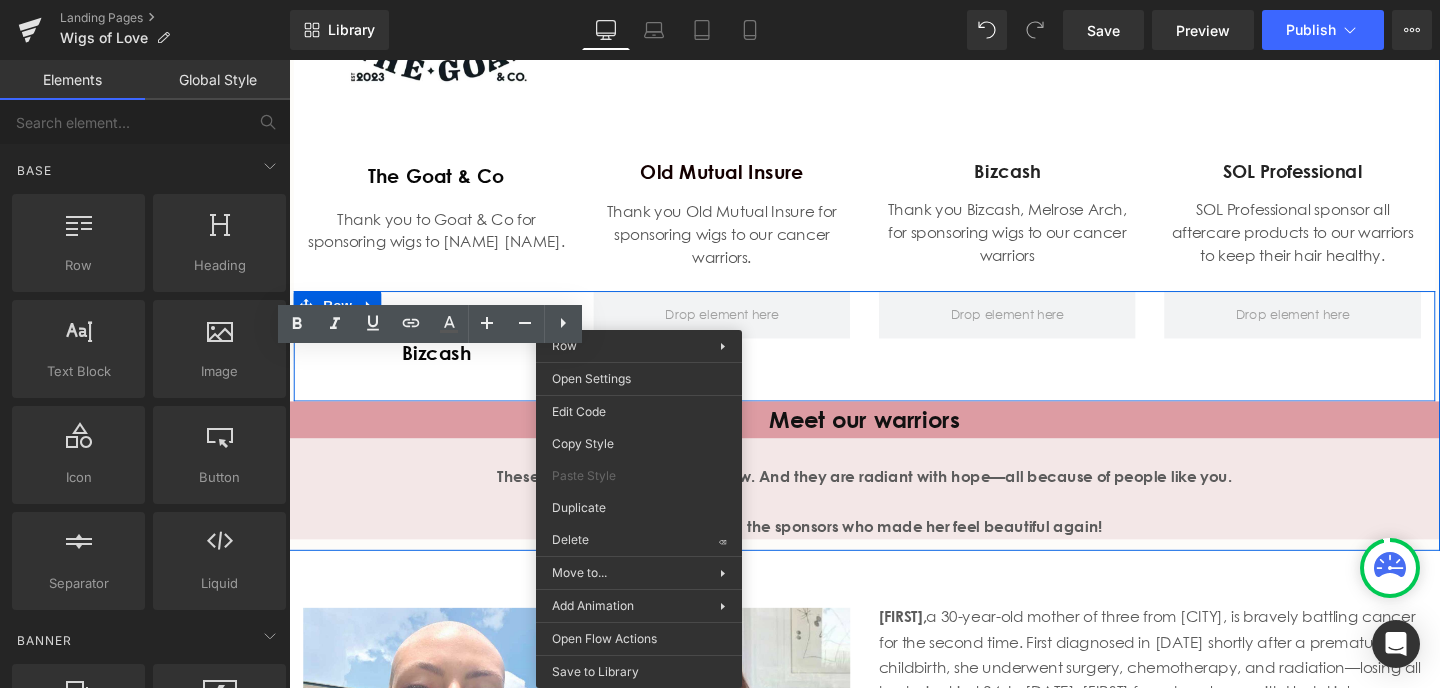 click on "Bizcash  Heading         Row         Row" at bounding box center (894, 361) 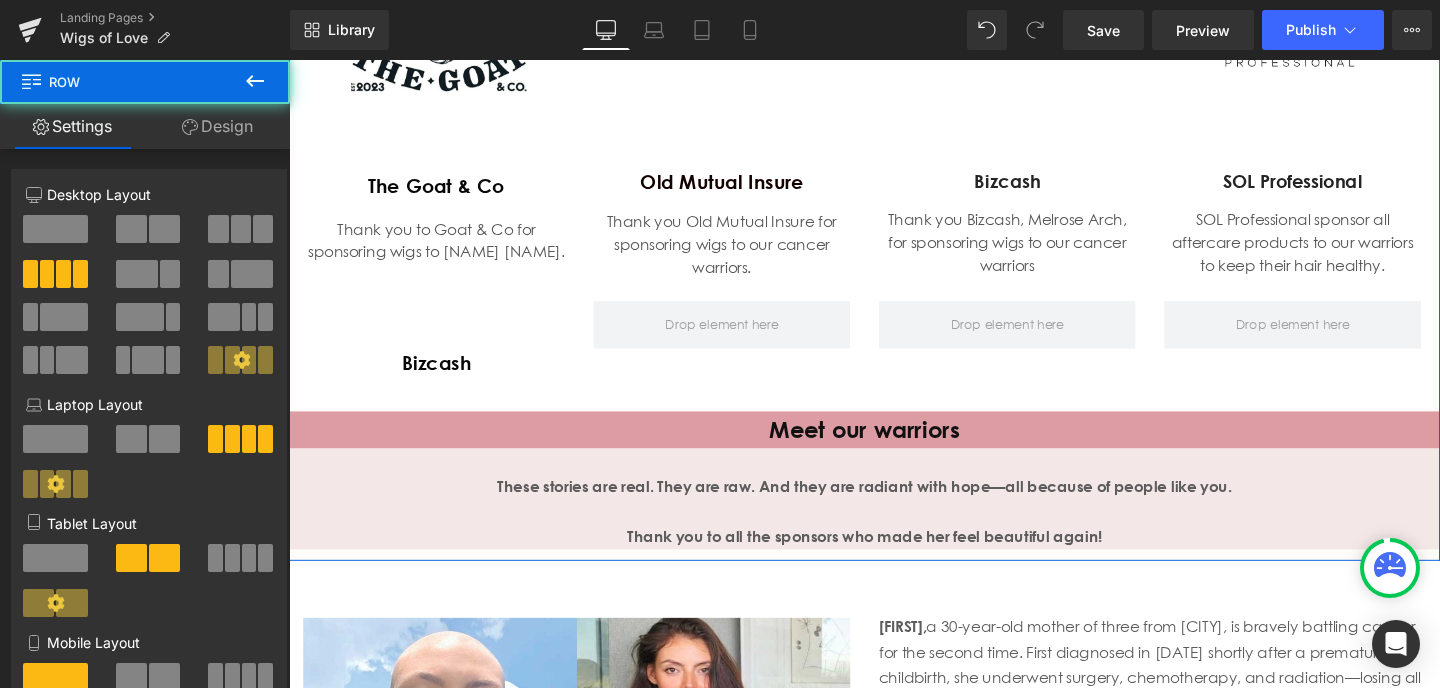scroll, scrollTop: 1785, scrollLeft: 0, axis: vertical 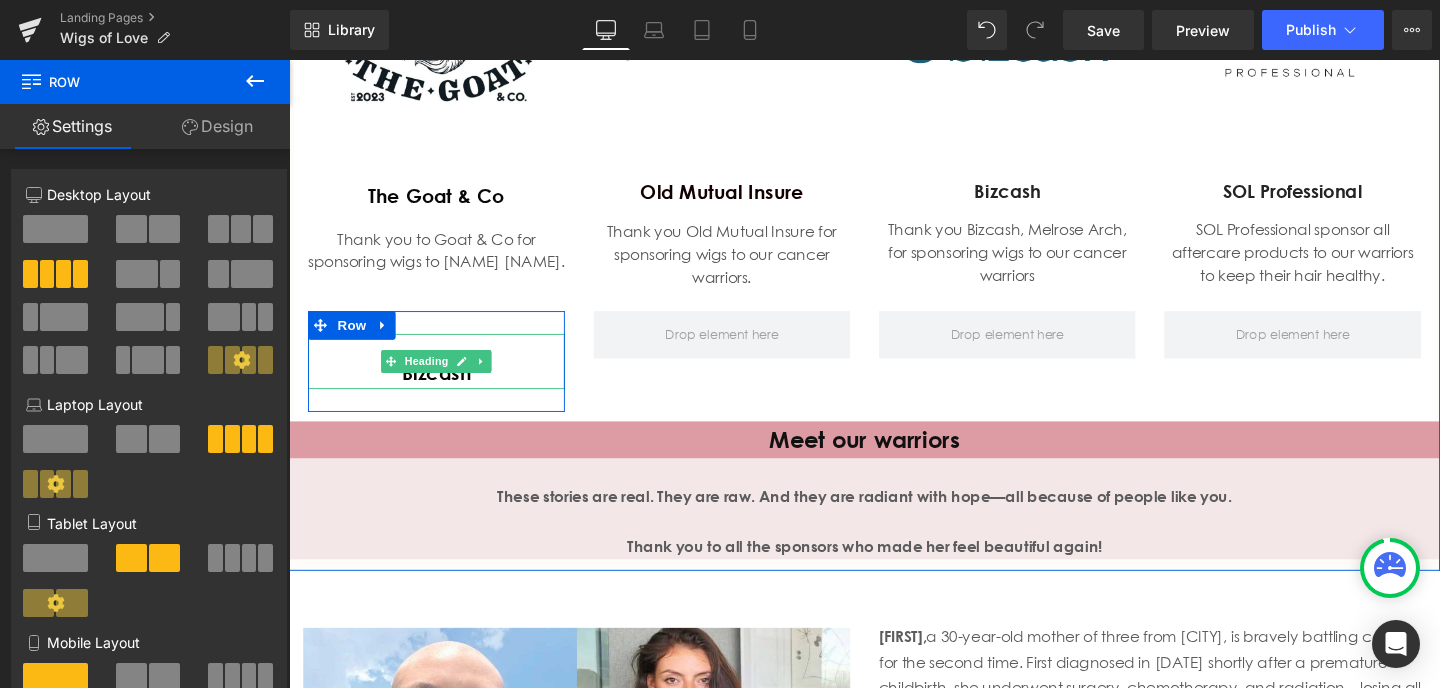 click on "Bizcash" at bounding box center (444, 388) 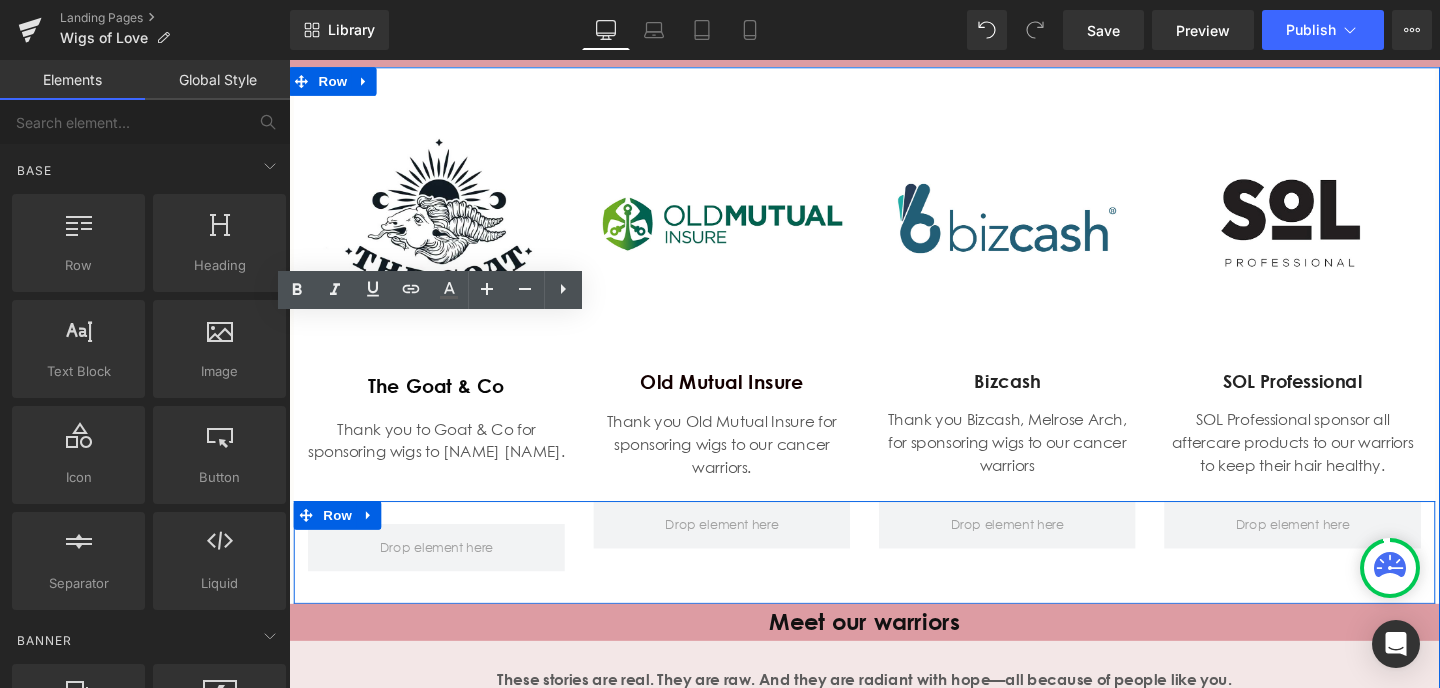 scroll, scrollTop: 1588, scrollLeft: 0, axis: vertical 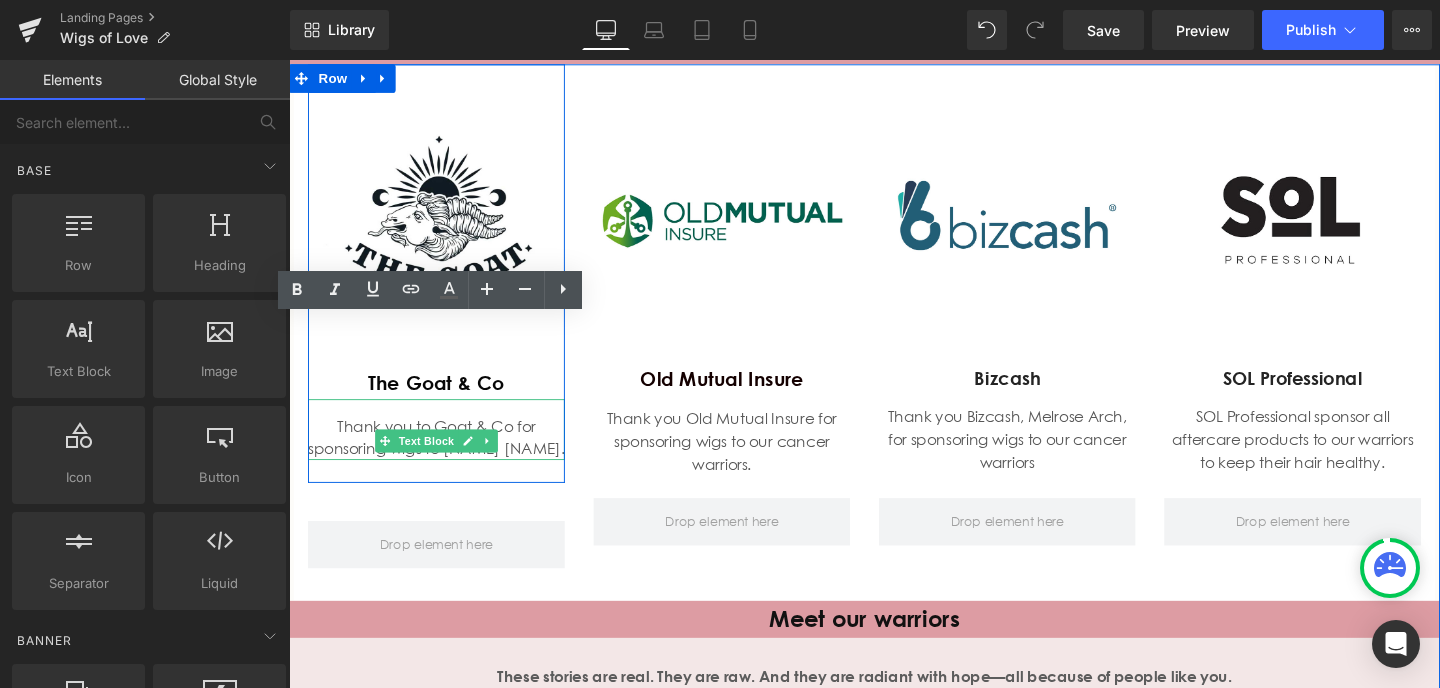 click on "Thank you to Goat & Co for sponsoring wigs to Monica Dos Santos and Bianca Tolken." at bounding box center [444, 457] 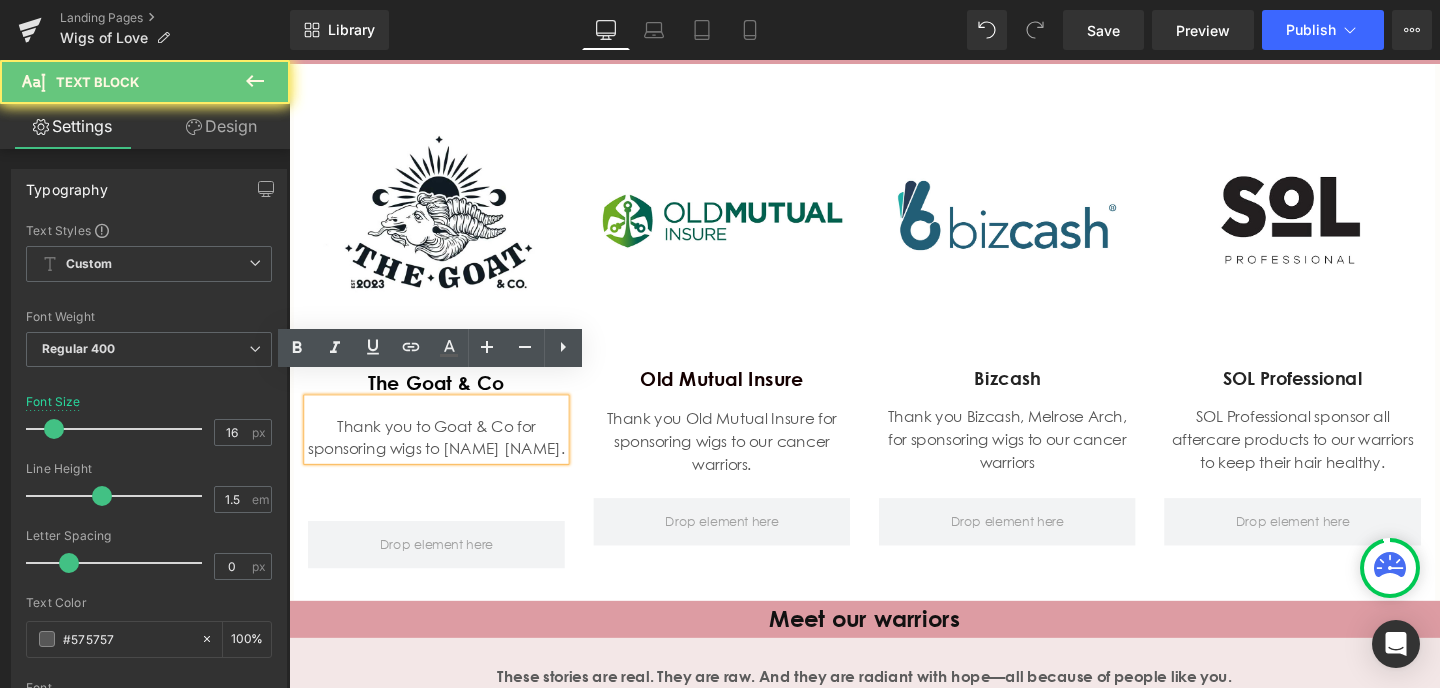 click on "Thank you to Goat & Co for sponsoring wigs to Monica Dos Santos and Bianca Tolken." at bounding box center (444, 457) 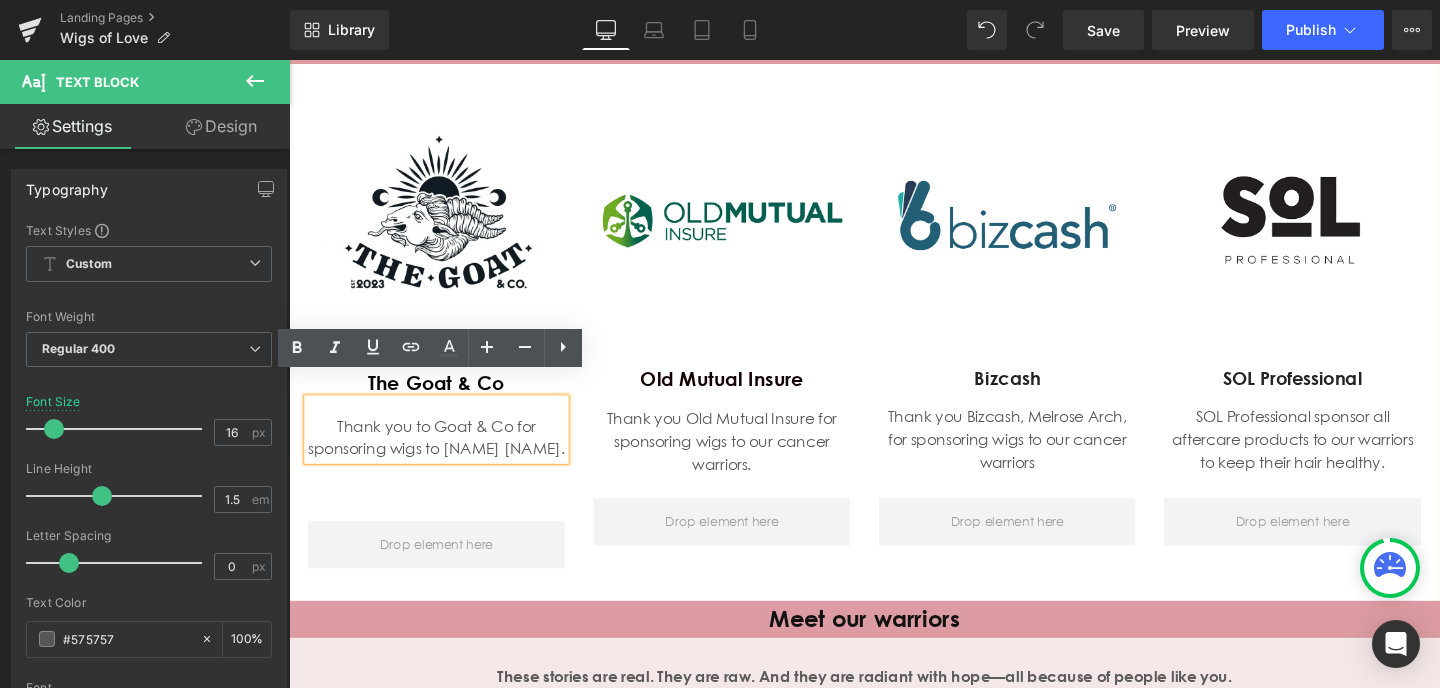 drag, startPoint x: 536, startPoint y: 466, endPoint x: 469, endPoint y: 444, distance: 70.5195 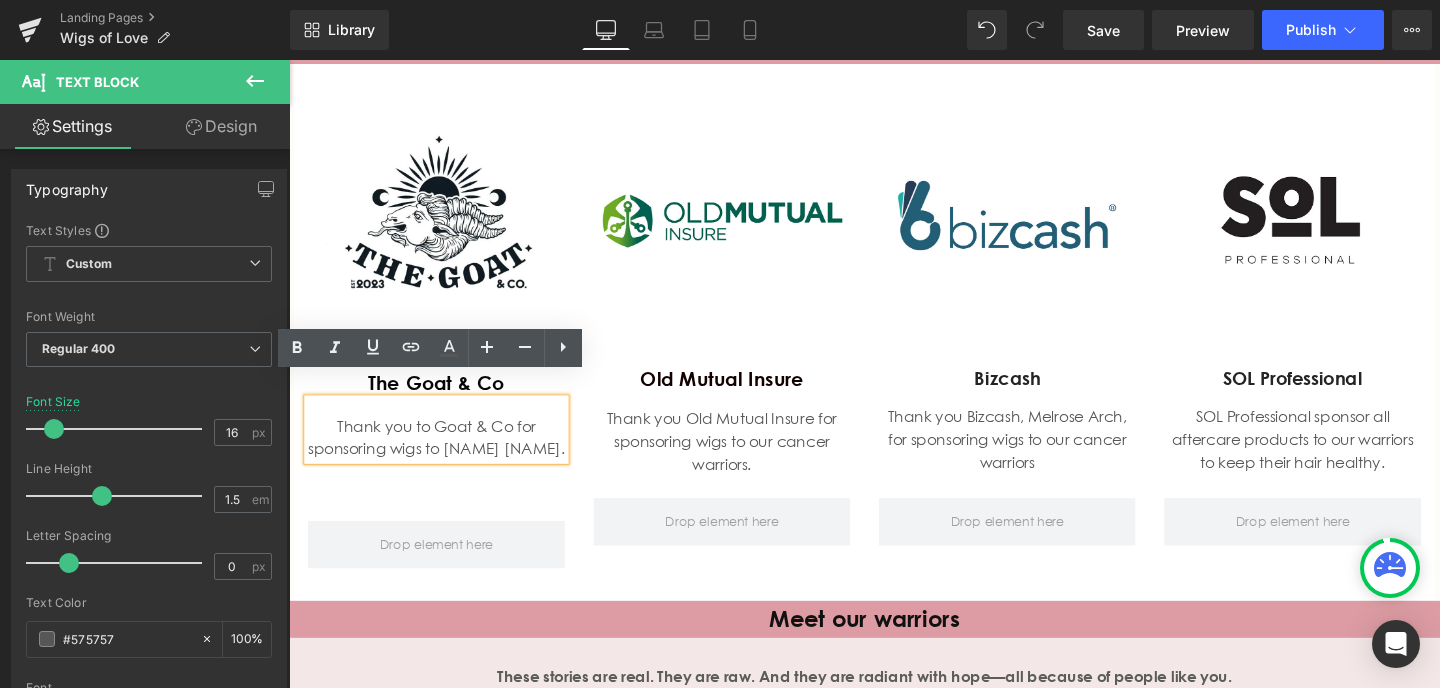 click on "Thank you to Goat & Co for sponsoring wigs to Monica Dos Santos and Bianca Tolken." at bounding box center [444, 457] 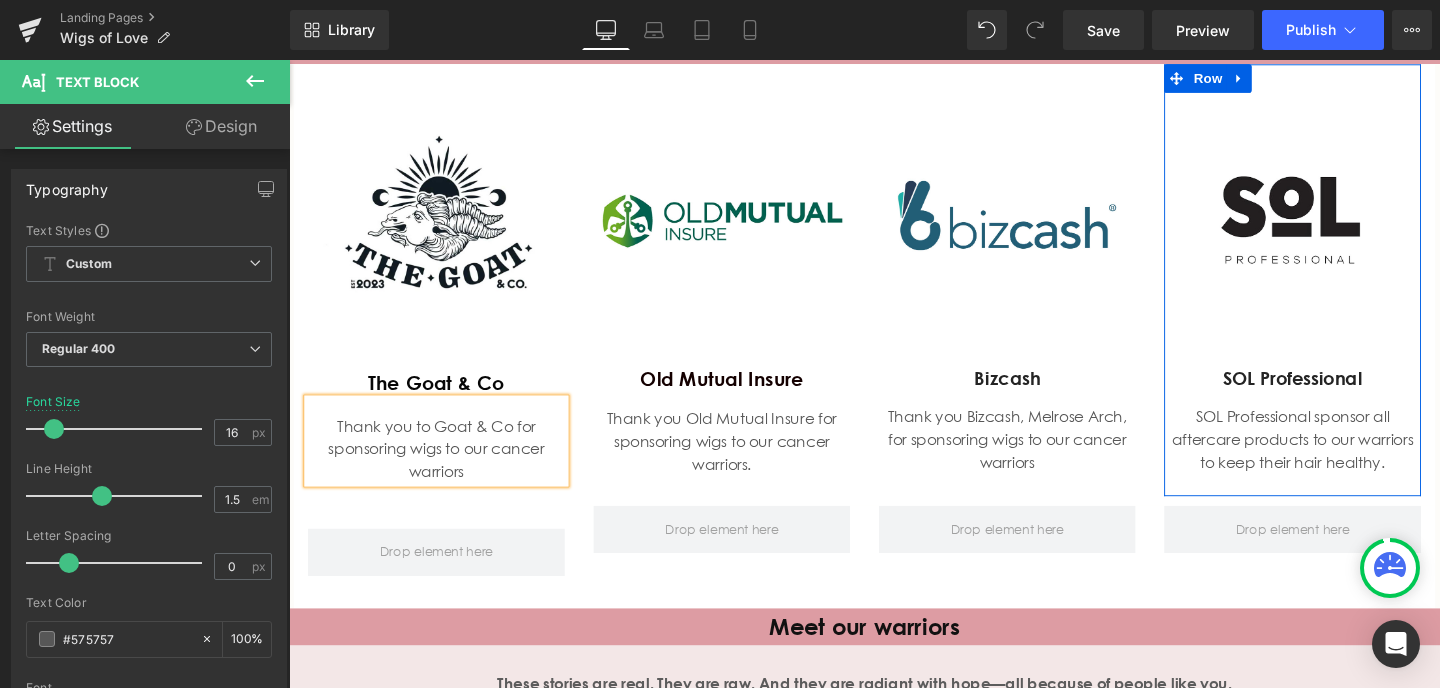 click on "Image         sOL Professional Heading         SOL Professional sponsor all aftercare products to our warriors to keep their hair healthy. Text Block         Row" at bounding box center (1344, 292) 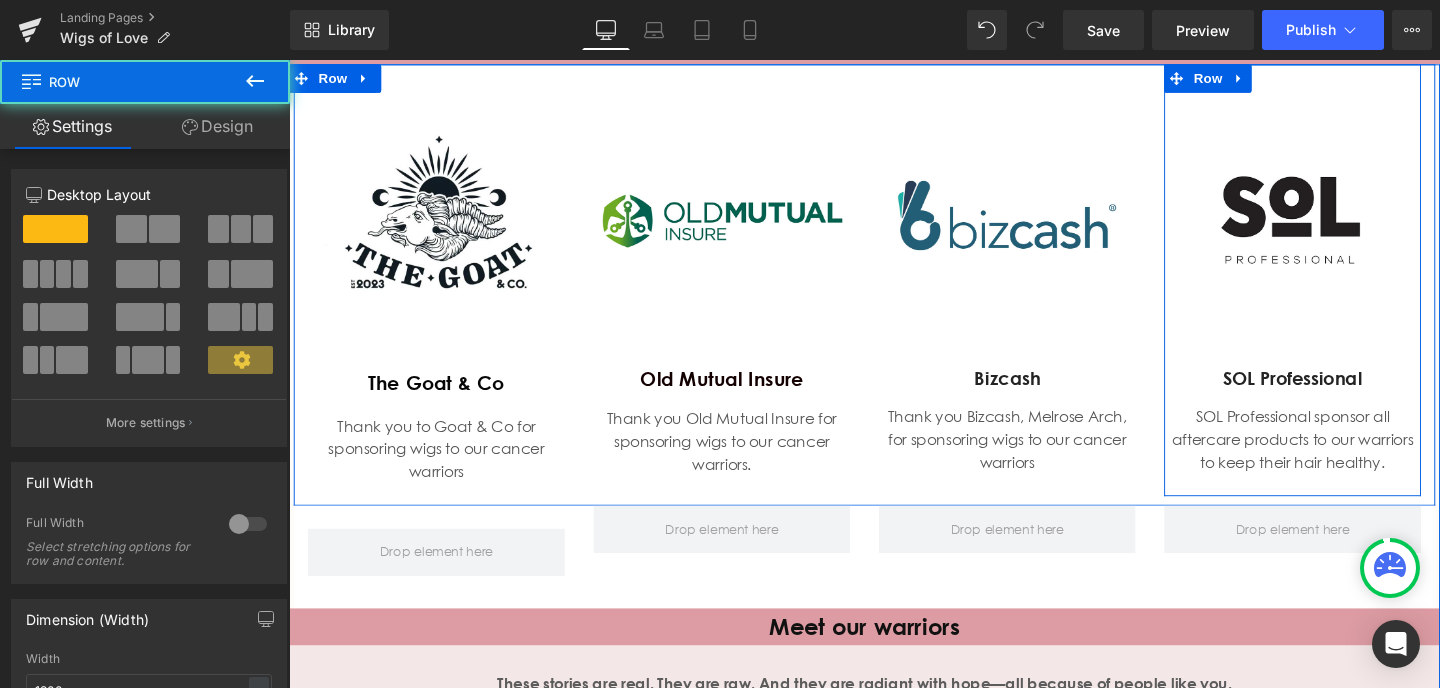 click on "Image         sOL Professional Heading         SOL Professional sponsor all aftercare products to our warriors to keep their hair healthy. Text Block         Row" at bounding box center [1344, 292] 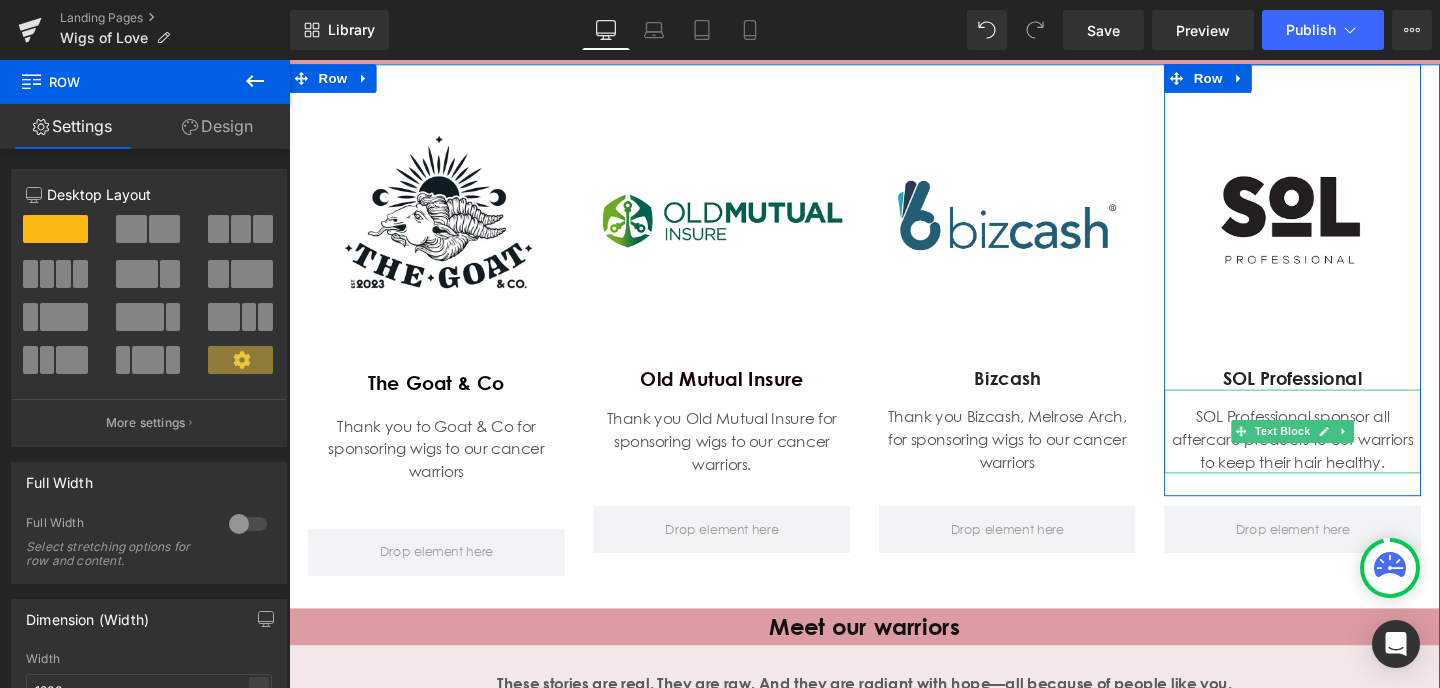 click on "SOL Professional sponsor all aftercare products to our warriors to keep their hair healthy." at bounding box center (1344, 459) 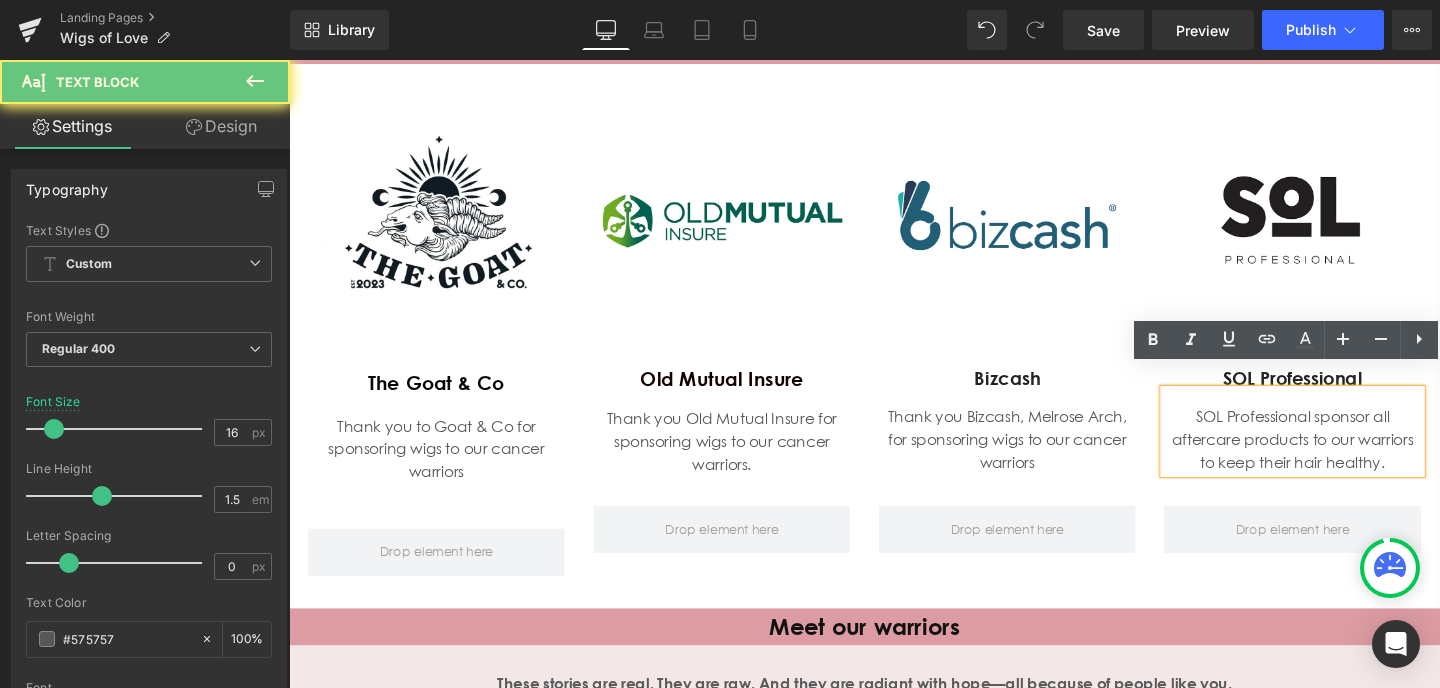 click on "SOL Professional sponsor all aftercare products to our warriors to keep their hair healthy." at bounding box center (1344, 459) 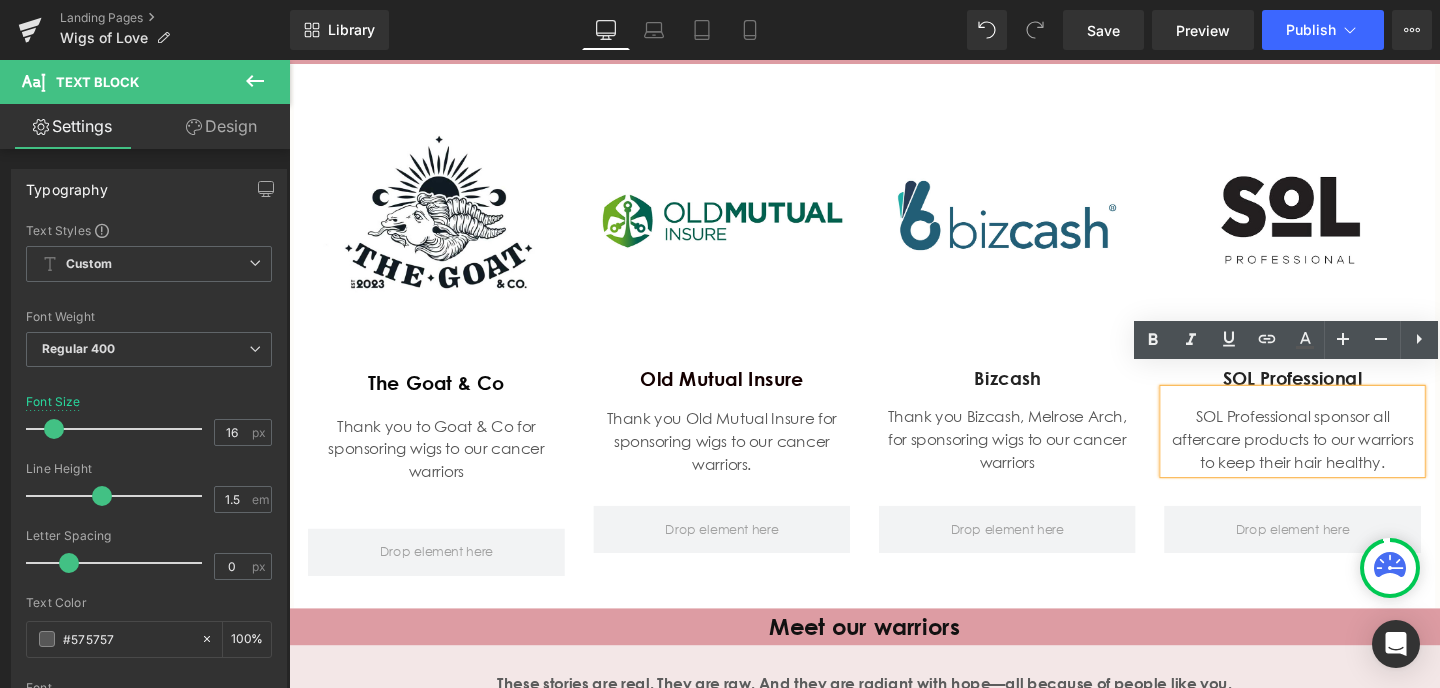 type 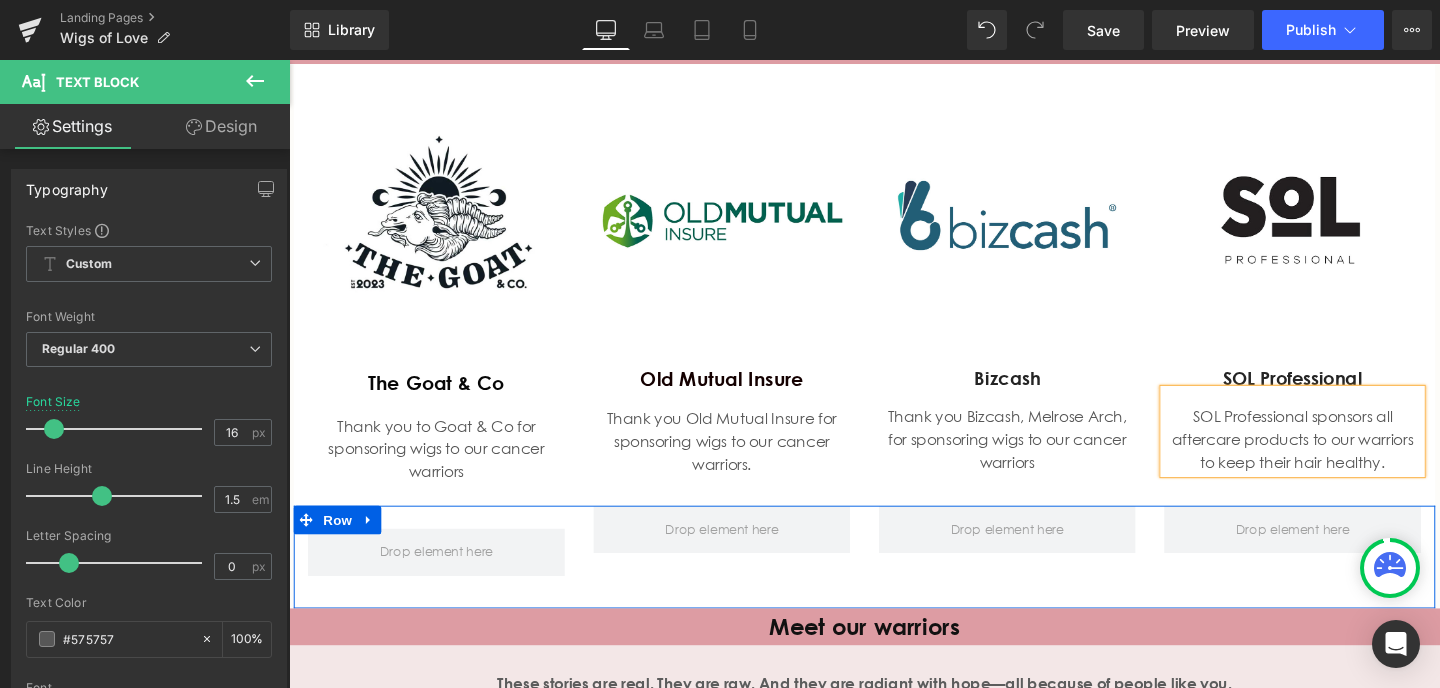 click on "Row         Row" at bounding box center (894, 583) 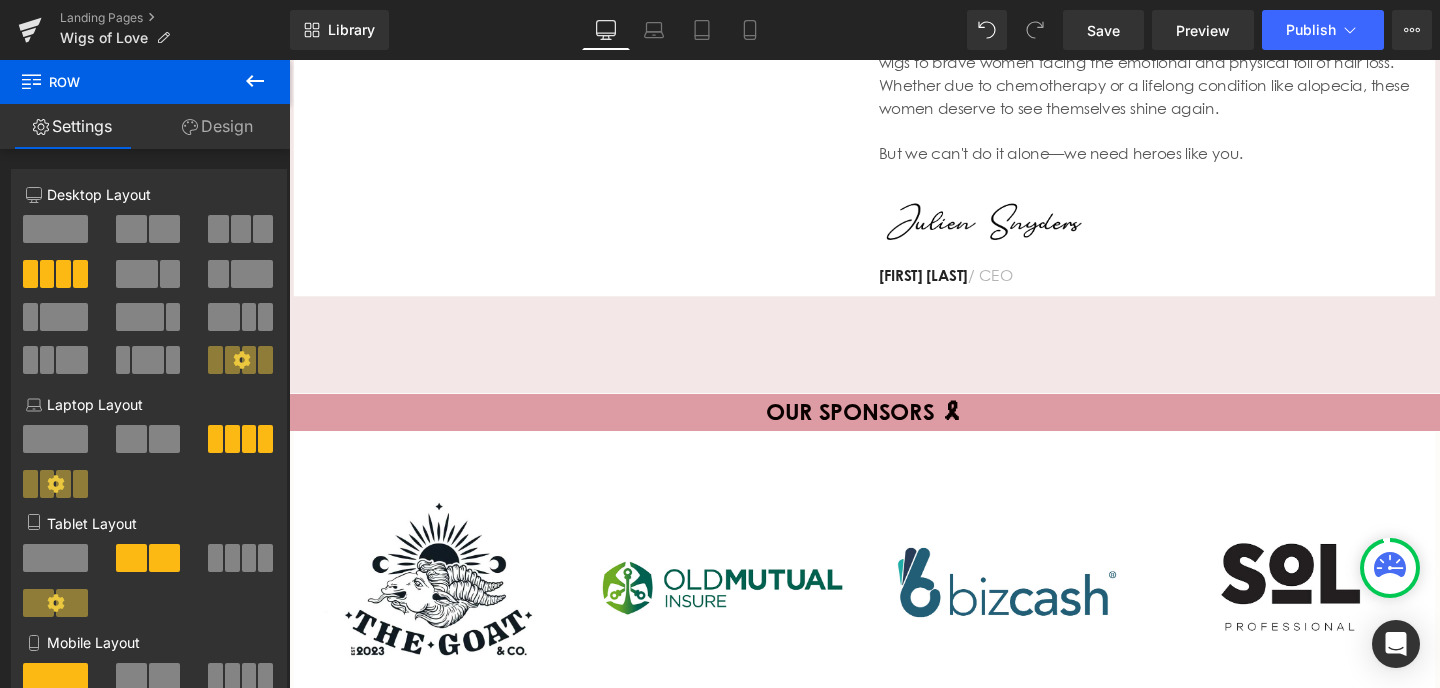scroll, scrollTop: 1161, scrollLeft: 0, axis: vertical 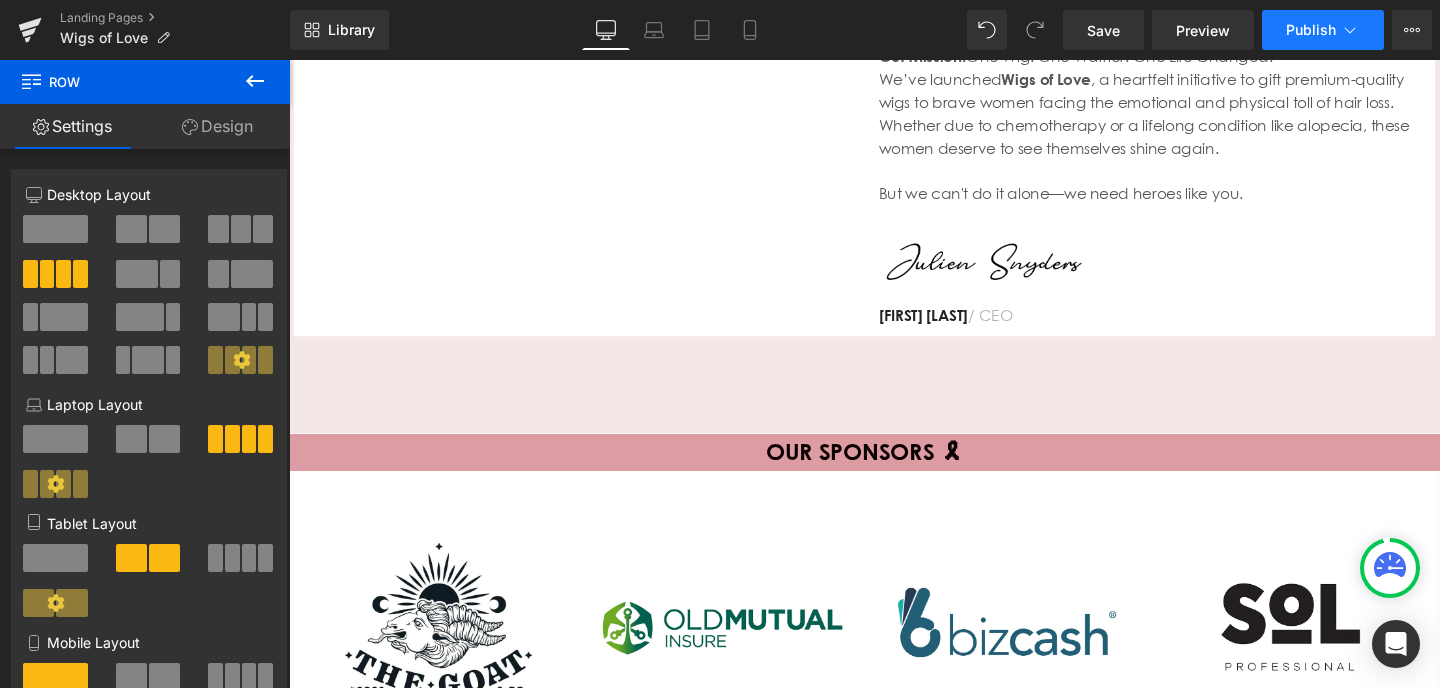 click on "Publish" at bounding box center (1311, 30) 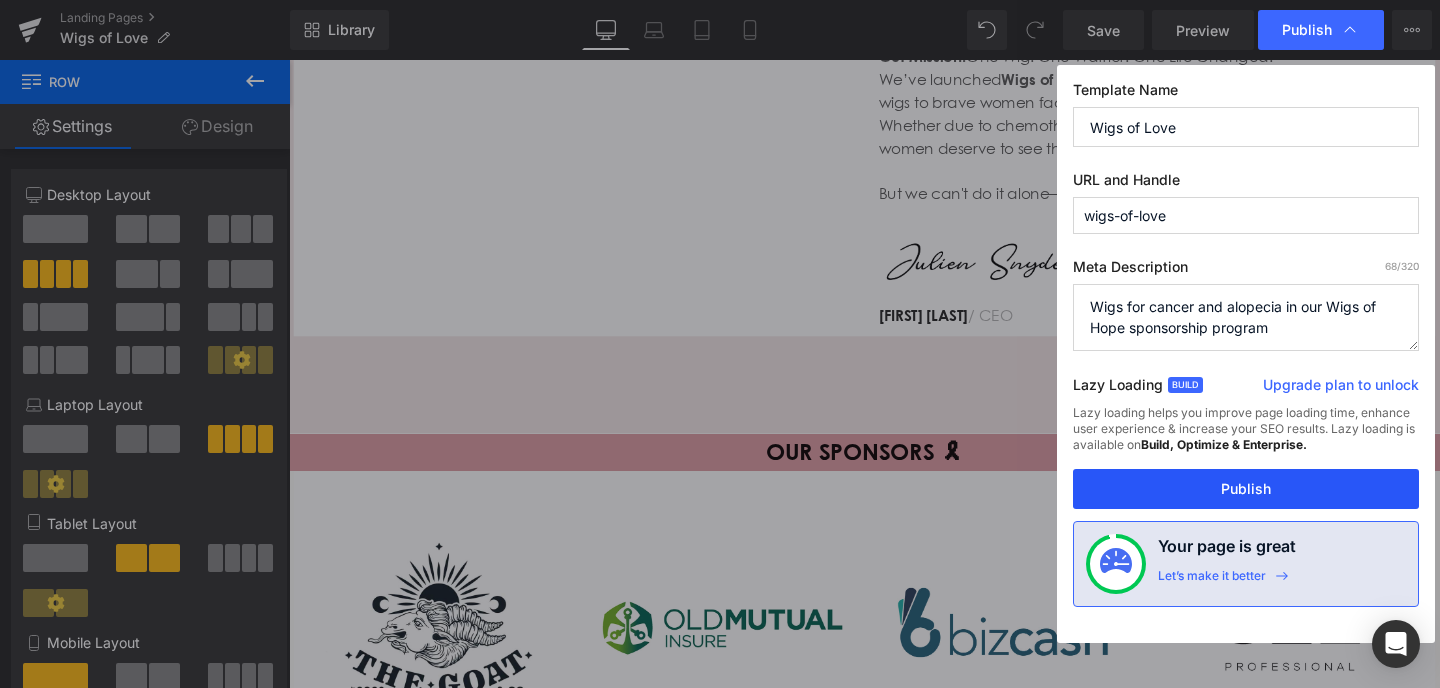 click on "Publish" at bounding box center (1246, 489) 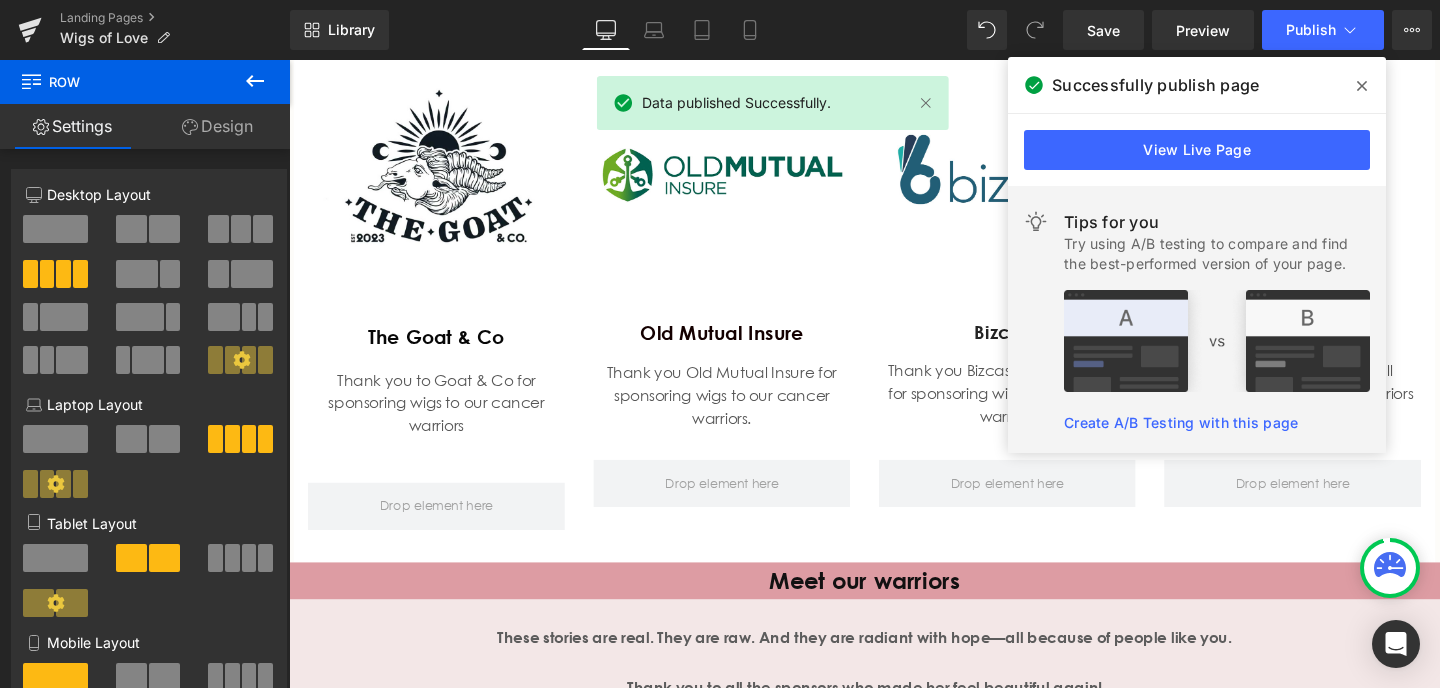 scroll, scrollTop: 1638, scrollLeft: 0, axis: vertical 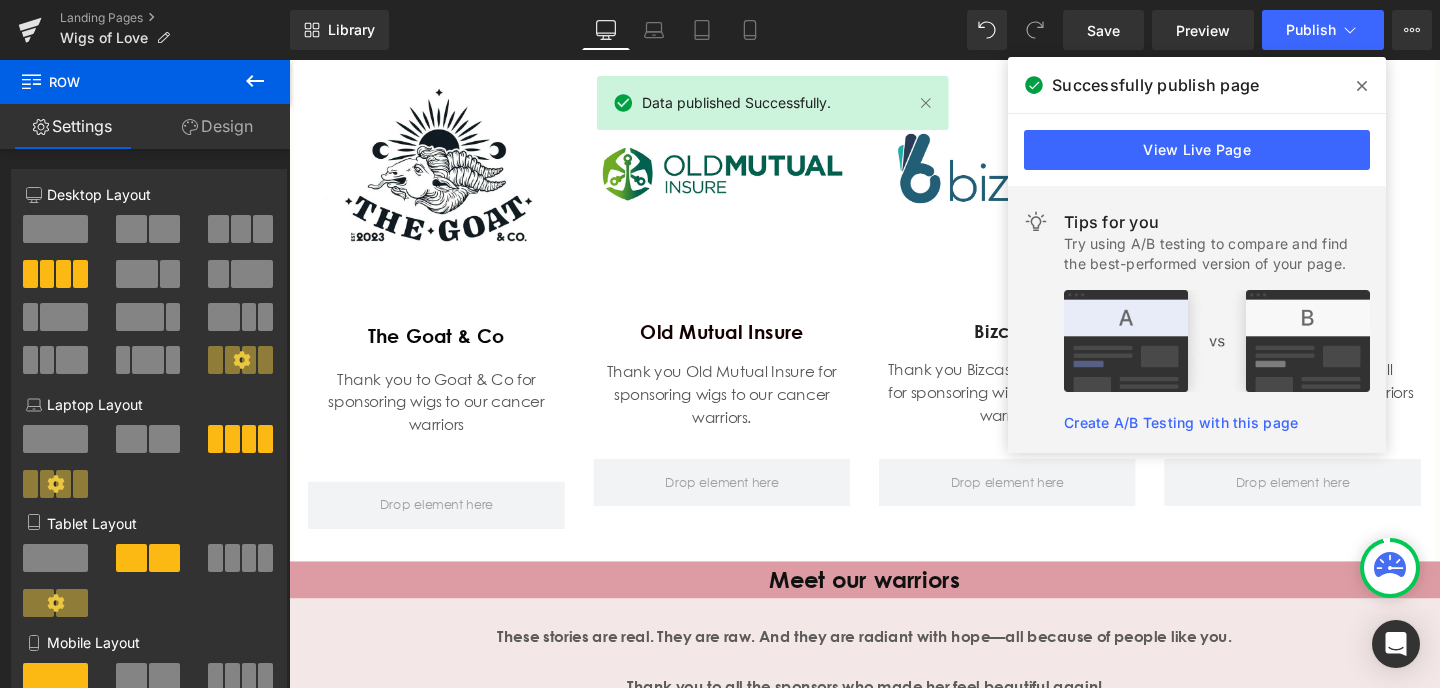 click 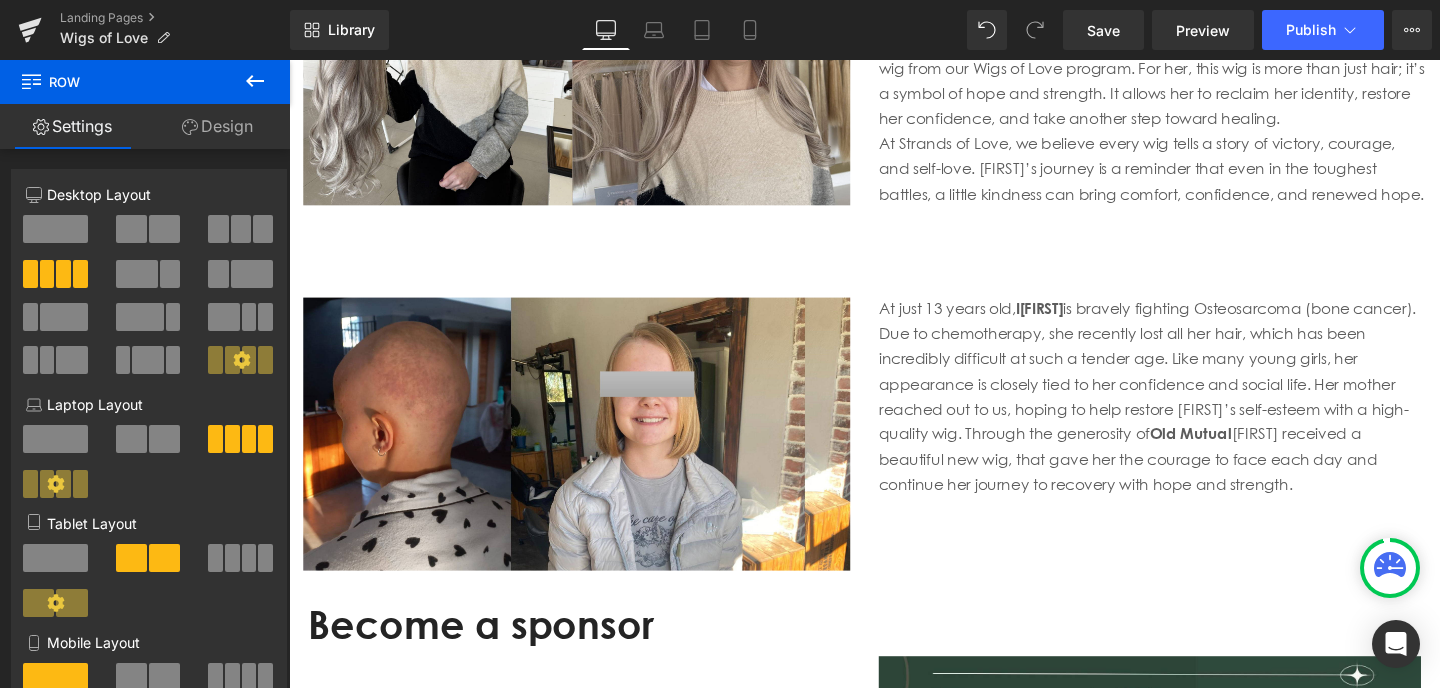 scroll, scrollTop: 3945, scrollLeft: 0, axis: vertical 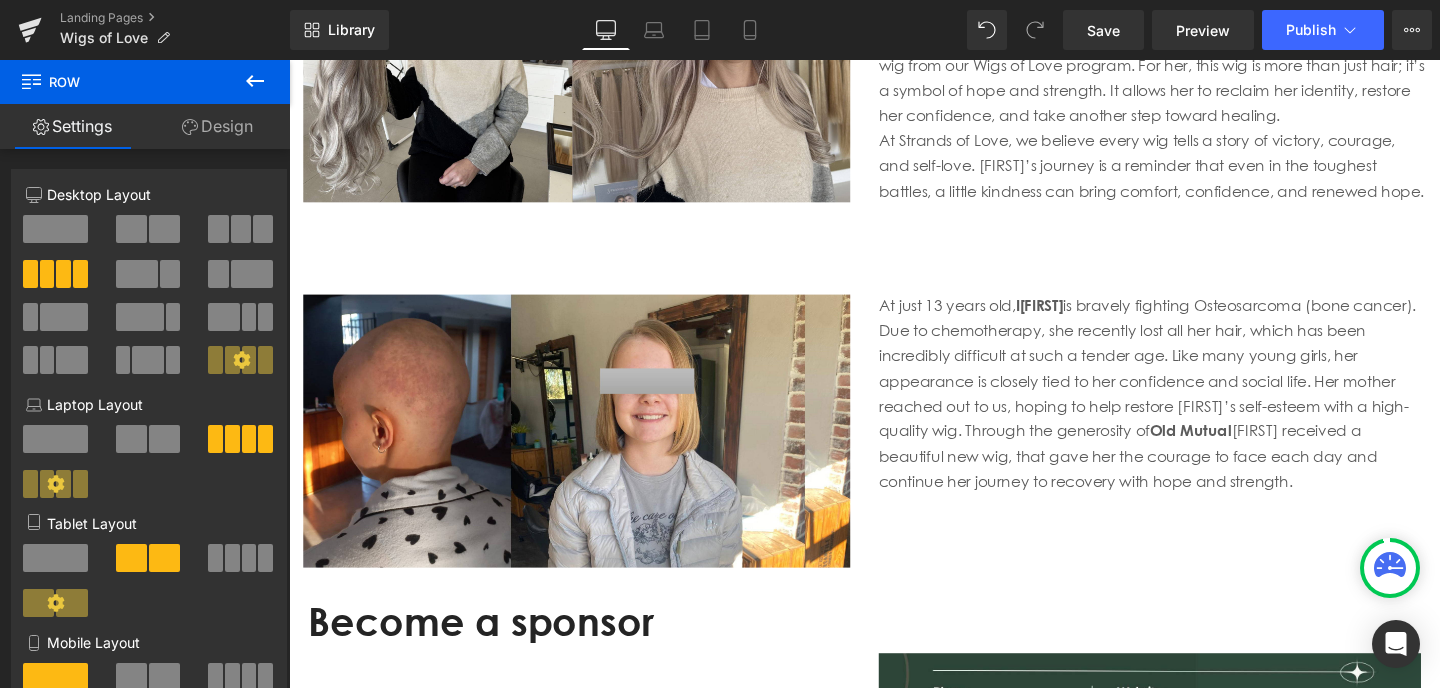 click on "At just 13 years old,  I sabelle  is bravely fighting Osteosarcoma (bone cancer). Due to chemotherapy, she recently lost all her hair, which has been incredibly difficult at such a tender age. Like many young girls, her appearance is closely tied to her confidence and social life. Her mother reached out to us, hoping to help restore Isabelle’s self-esteem with a high-quality wig. Through the generosity of  Old Mutual  Isabelle received a beautiful new wig, that gave her the courage to face each day and continue her journey to recovery with hope and strength." at bounding box center (1196, 410) 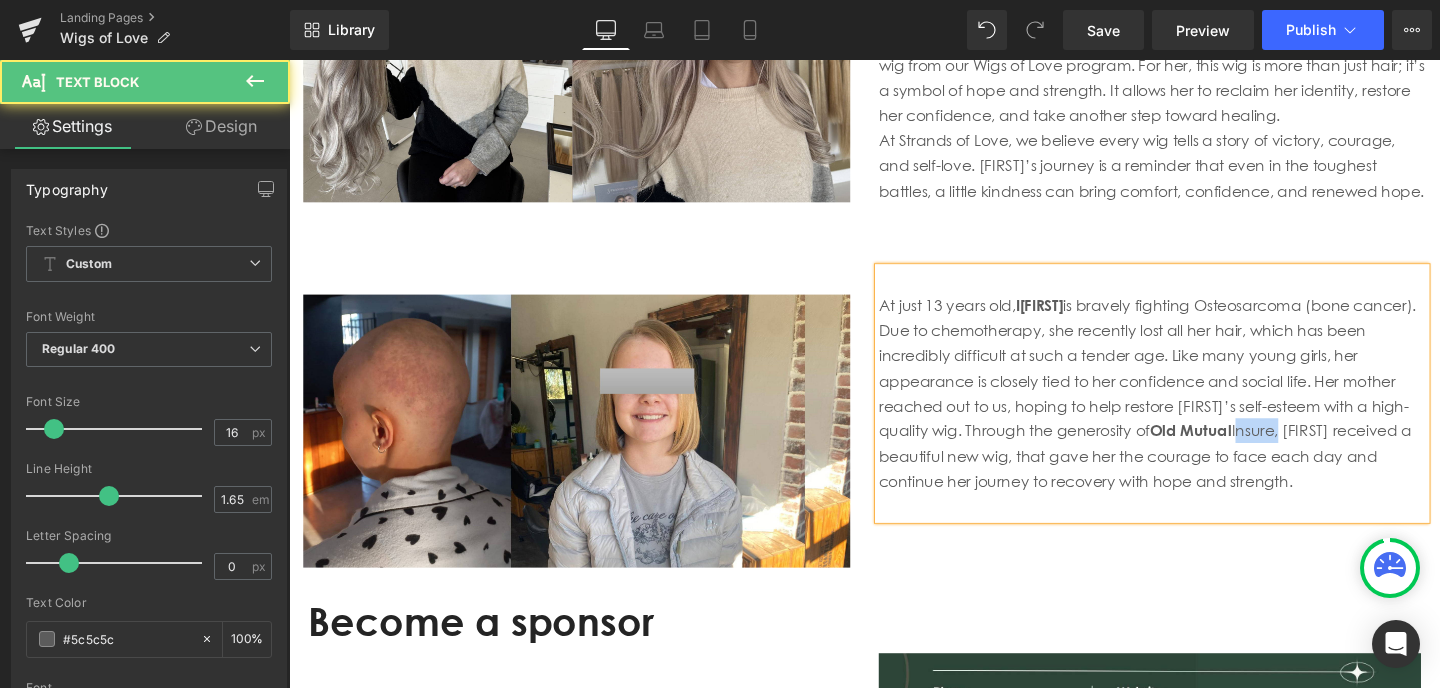 drag, startPoint x: 1137, startPoint y: 346, endPoint x: 1093, endPoint y: 347, distance: 44.011364 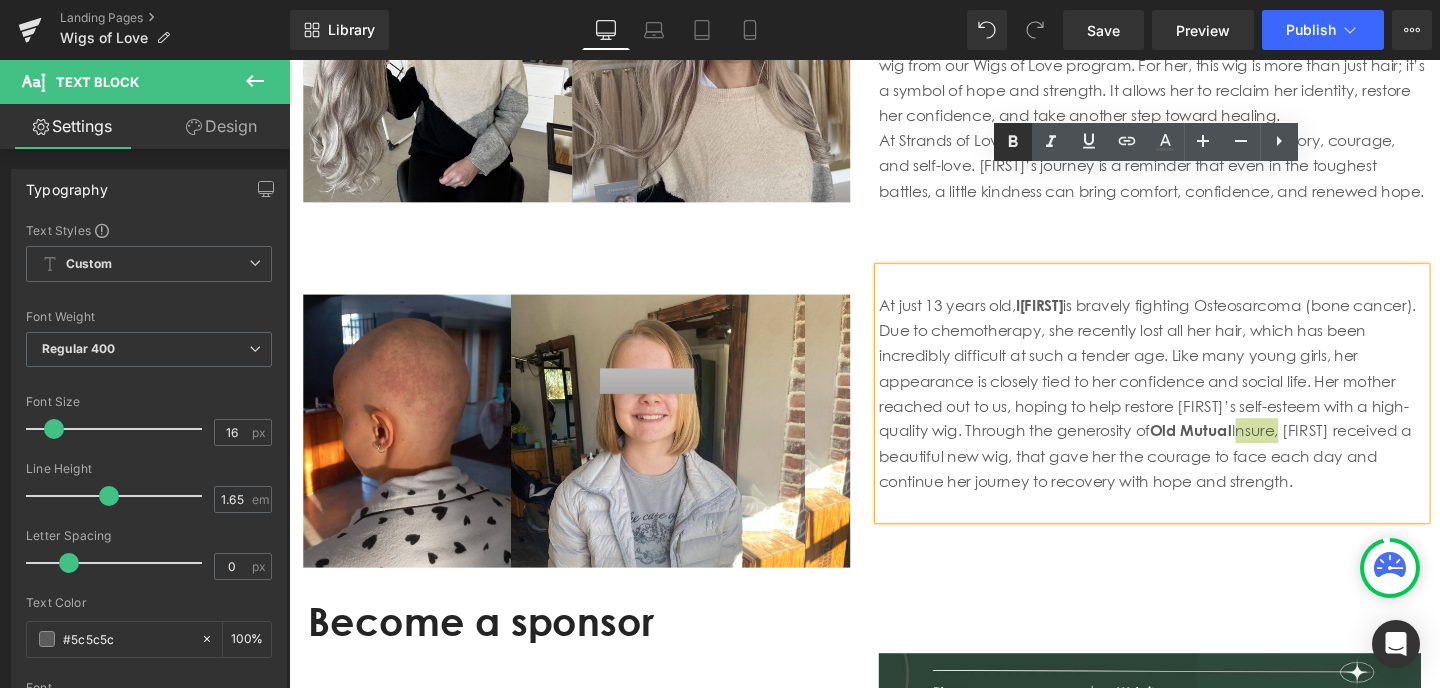 click 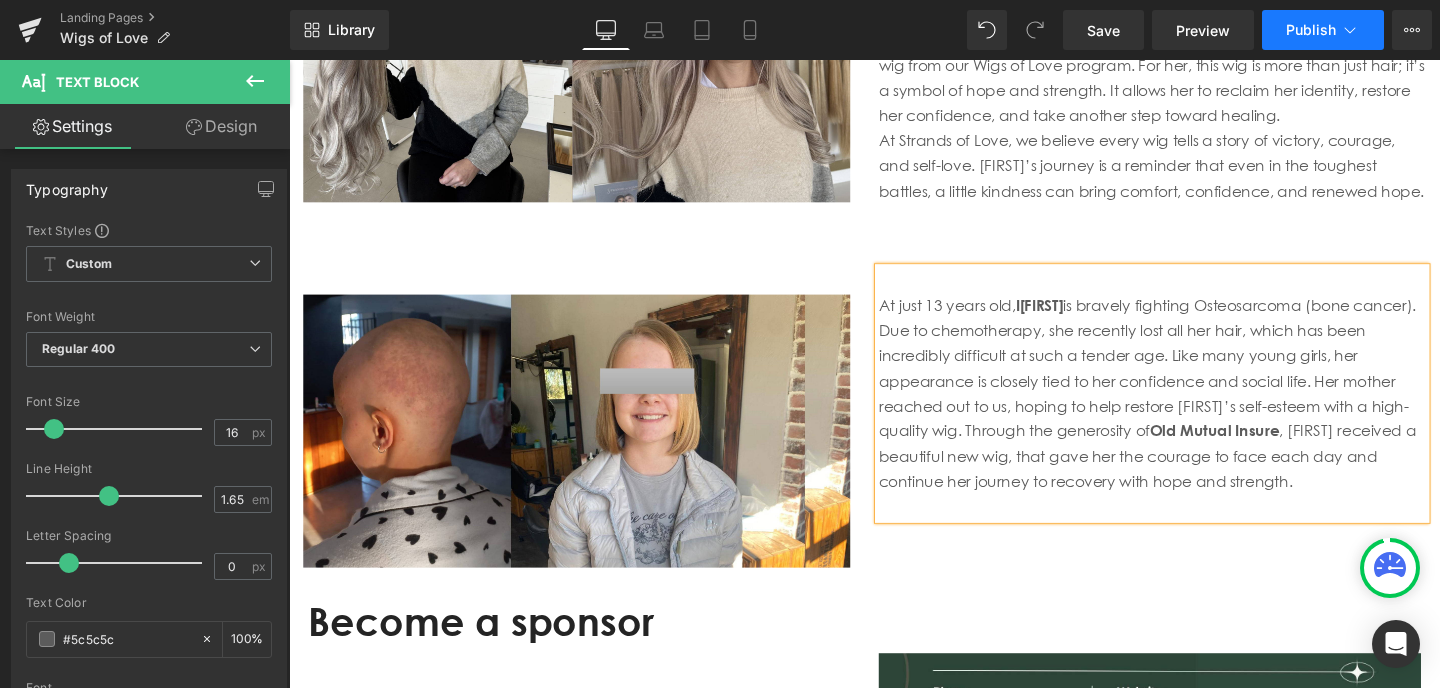 click on "Publish" at bounding box center (1311, 30) 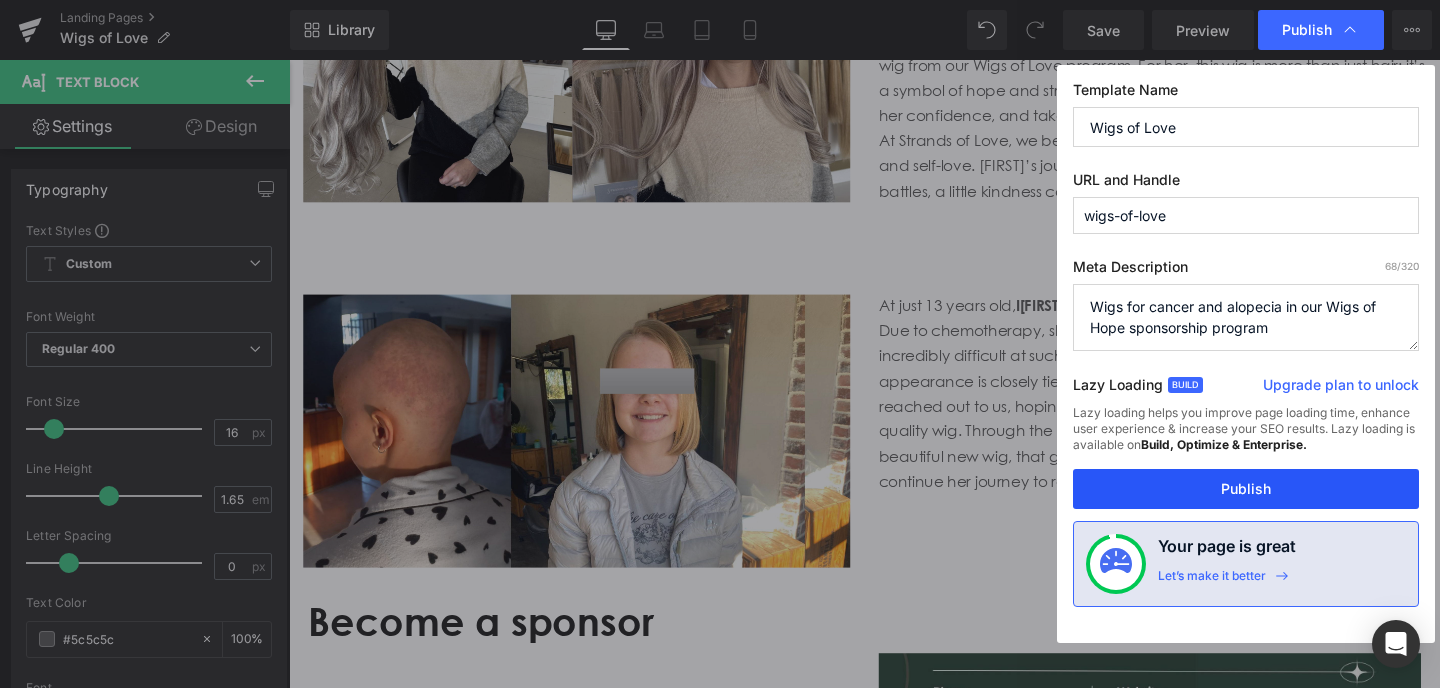 click on "Publish" at bounding box center (1246, 489) 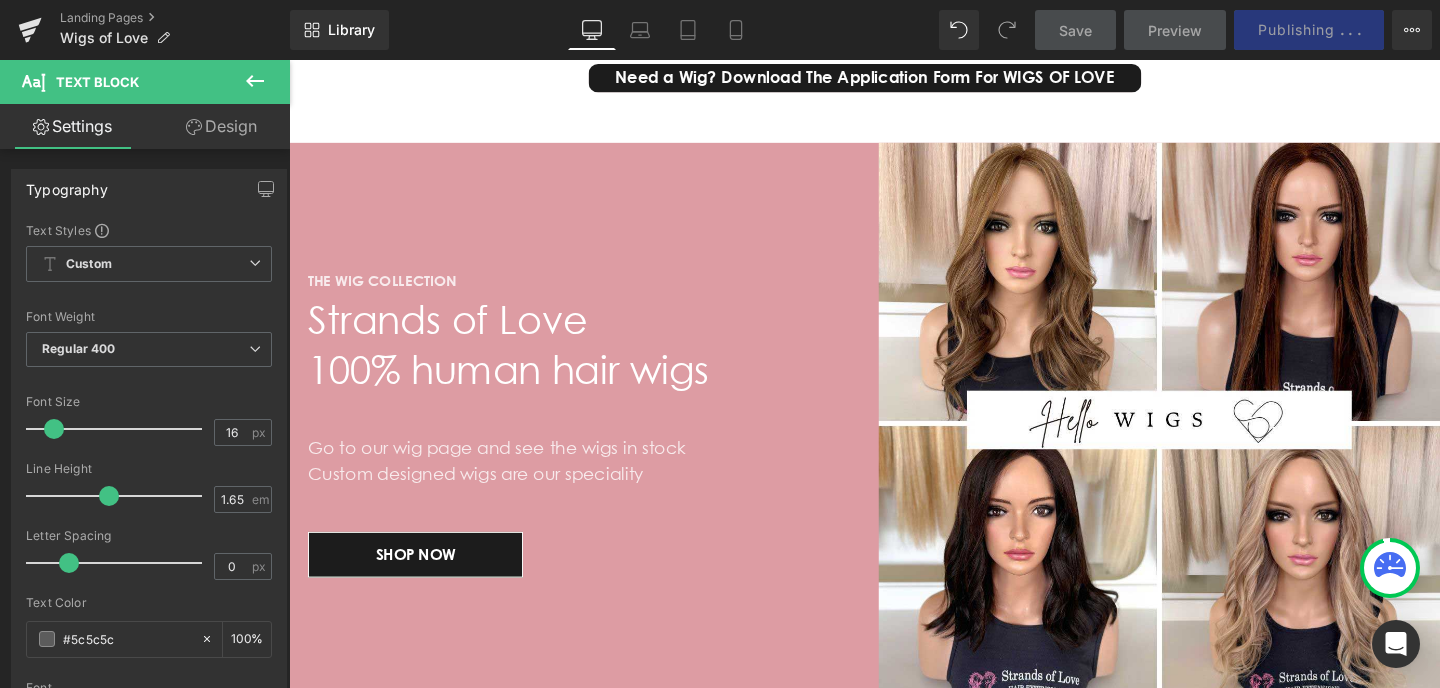 scroll, scrollTop: 6440, scrollLeft: 0, axis: vertical 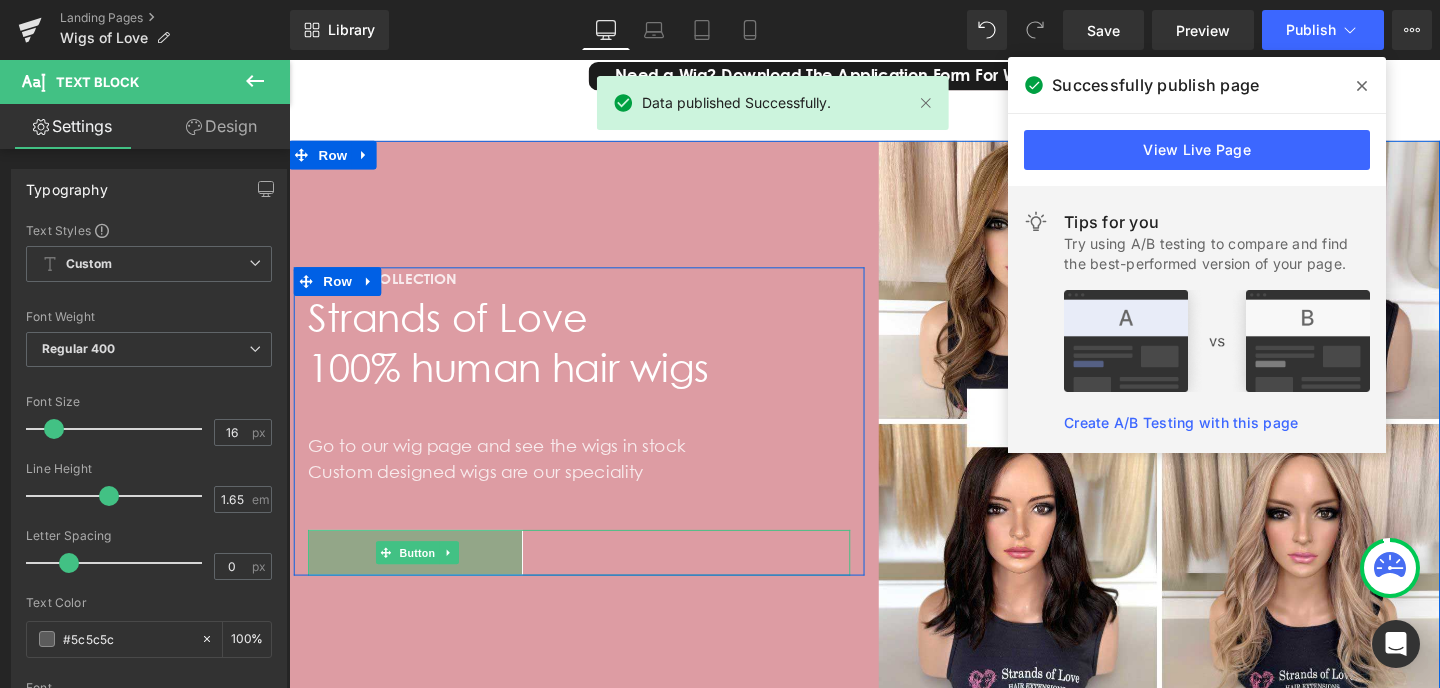 click on "SHOP NOW" at bounding box center (422, 578) 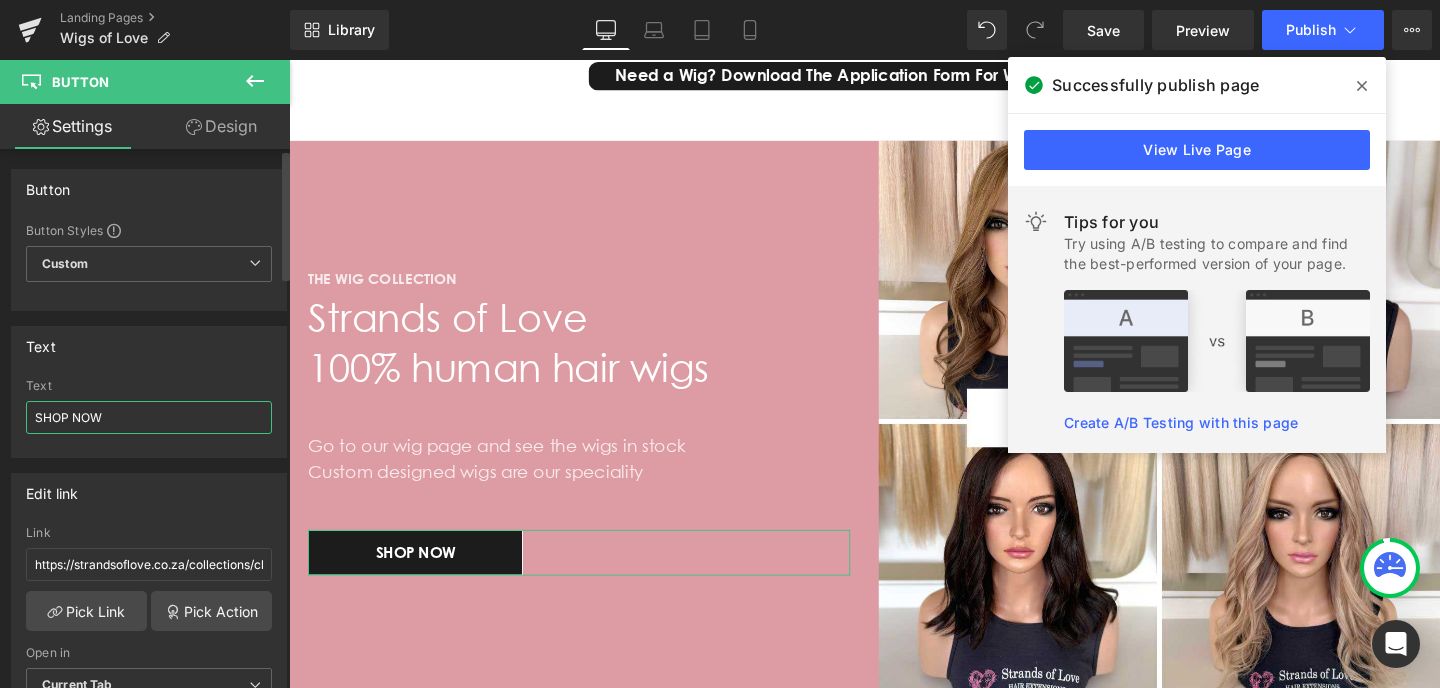 drag, startPoint x: 109, startPoint y: 414, endPoint x: 36, endPoint y: 412, distance: 73.02739 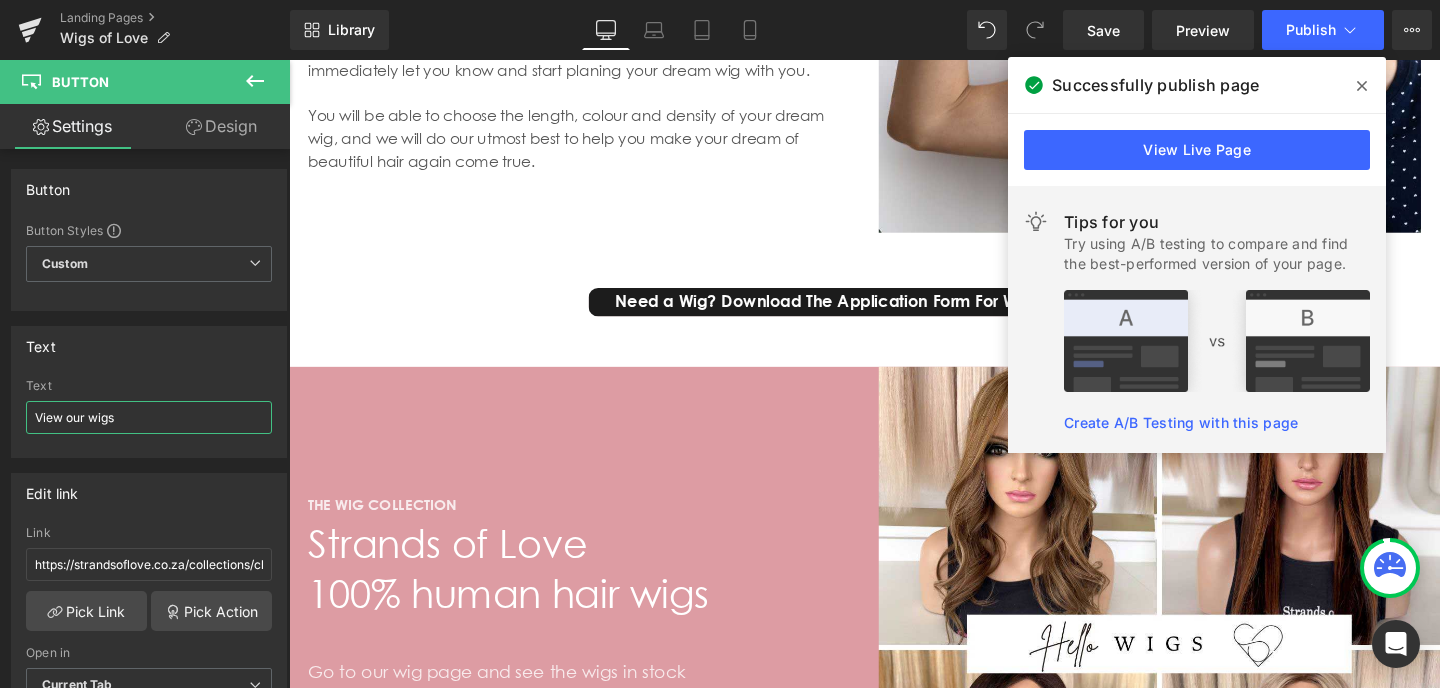 scroll, scrollTop: 6060, scrollLeft: 0, axis: vertical 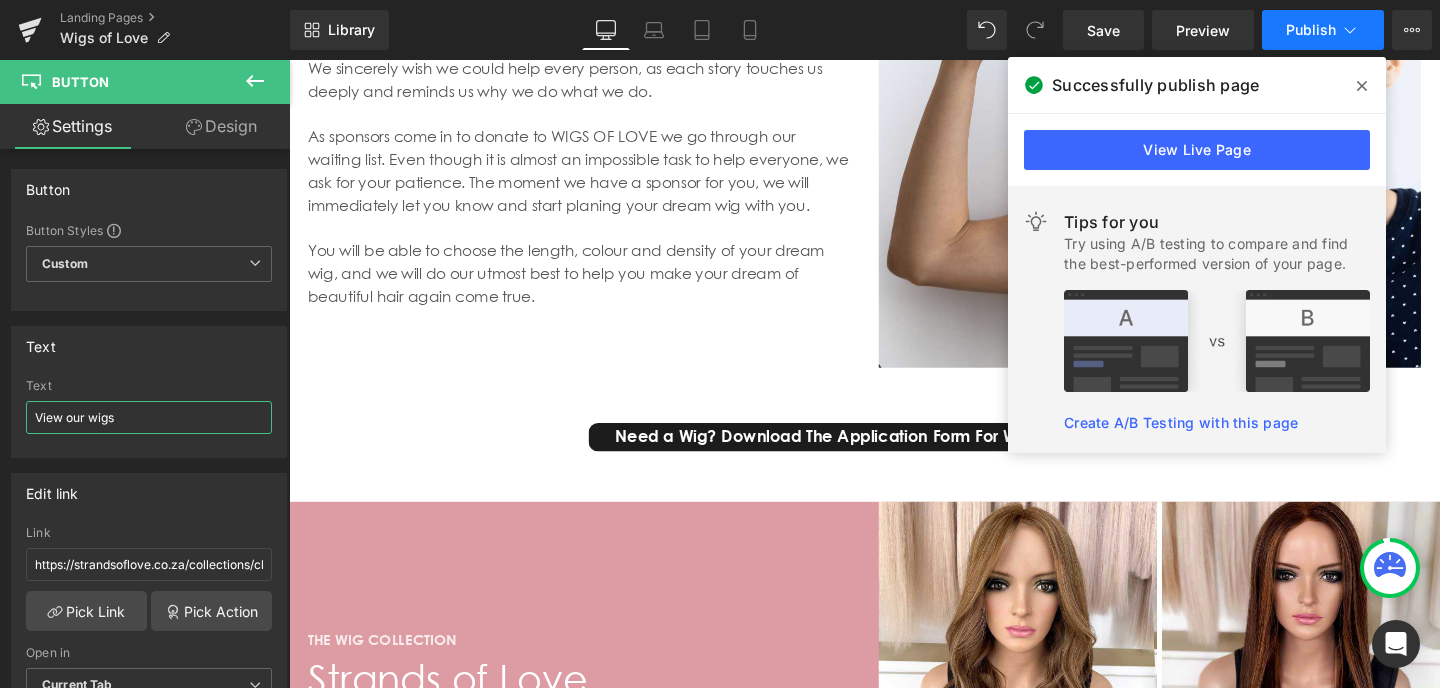 type on "View our wigs" 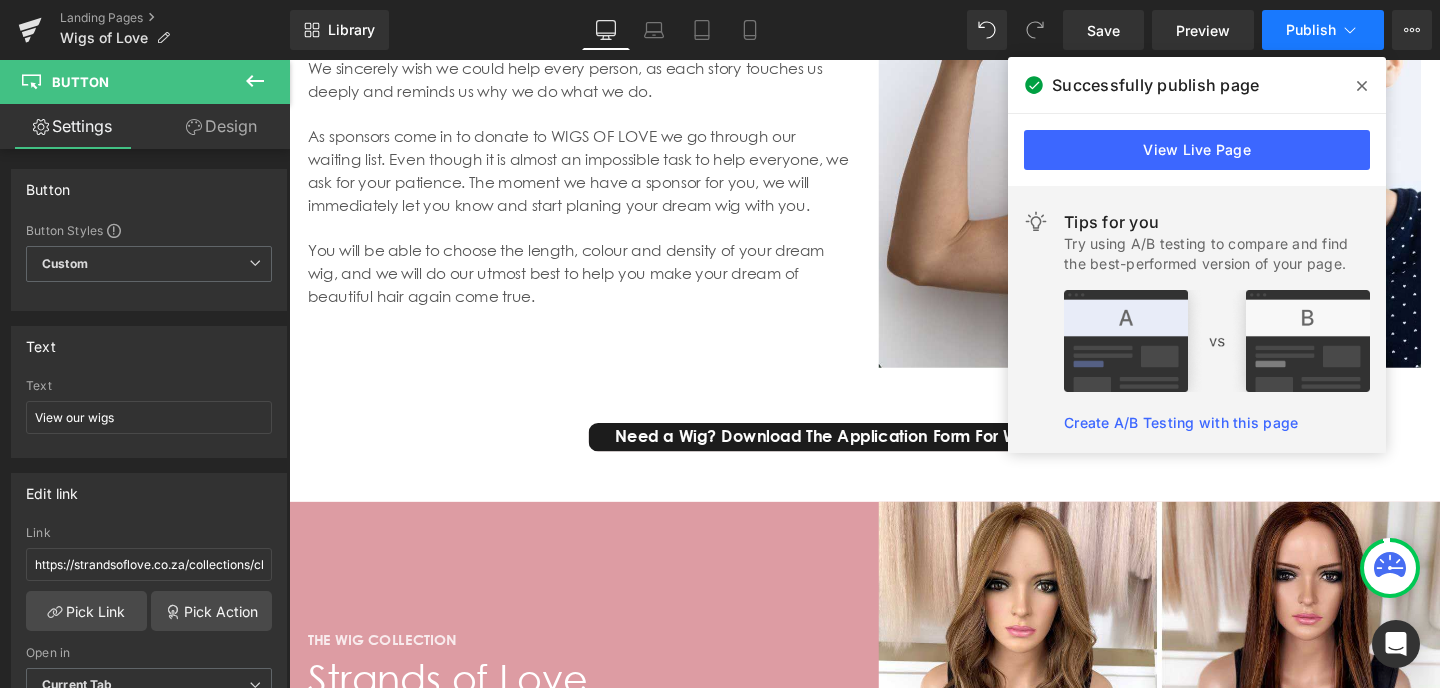click on "Publish" at bounding box center (1323, 30) 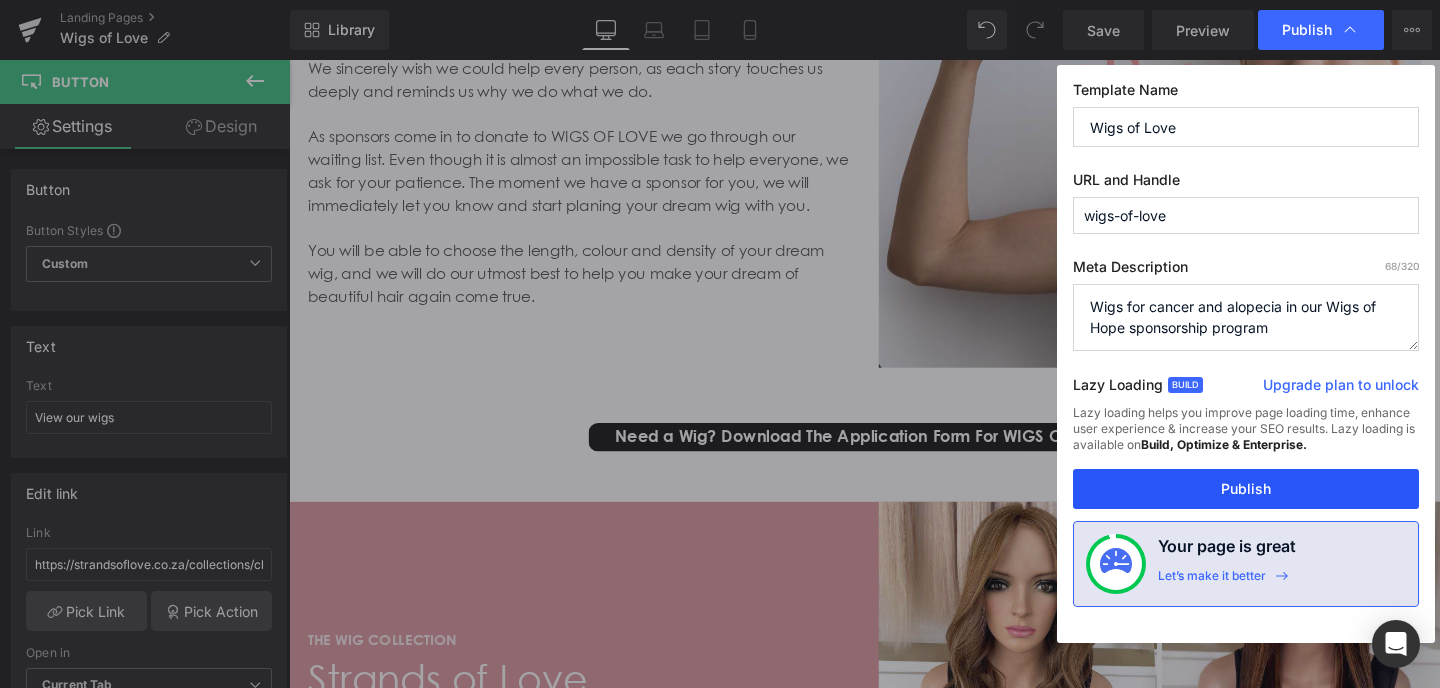 click on "Publish" at bounding box center [1246, 489] 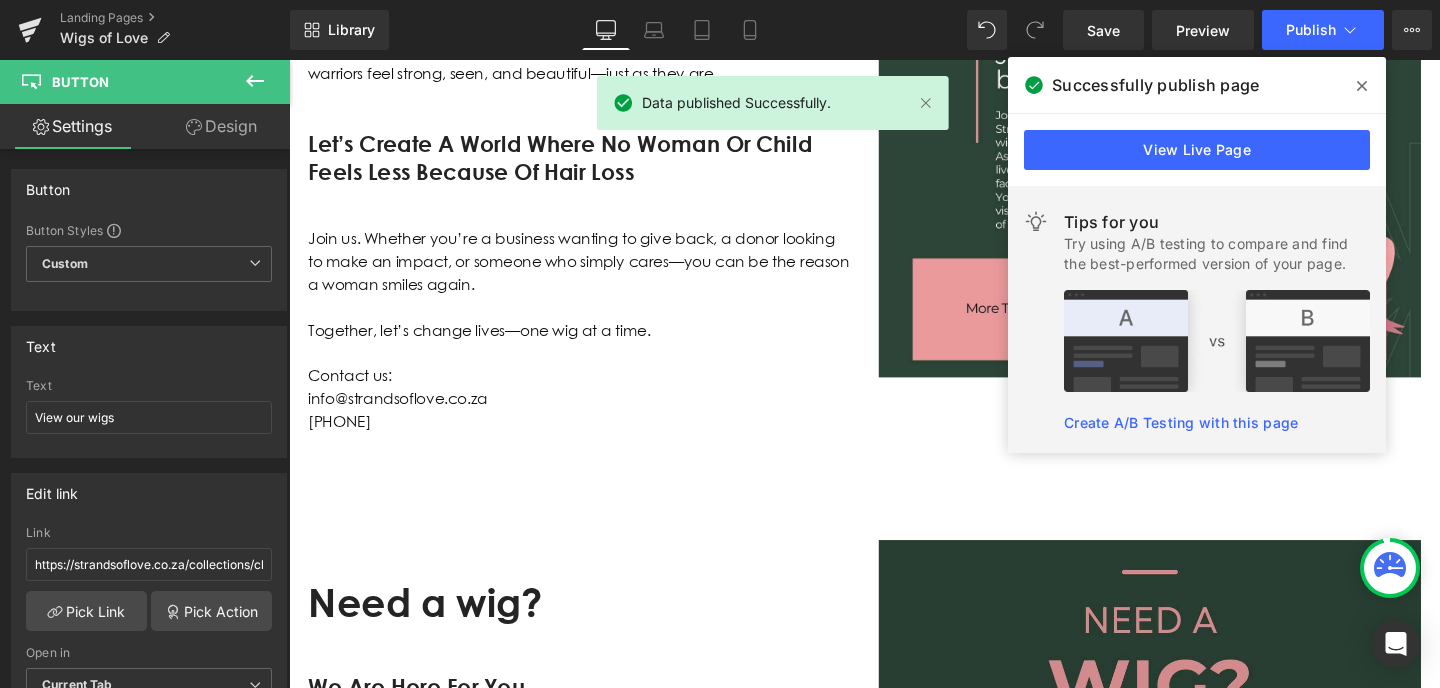 scroll, scrollTop: 5023, scrollLeft: 0, axis: vertical 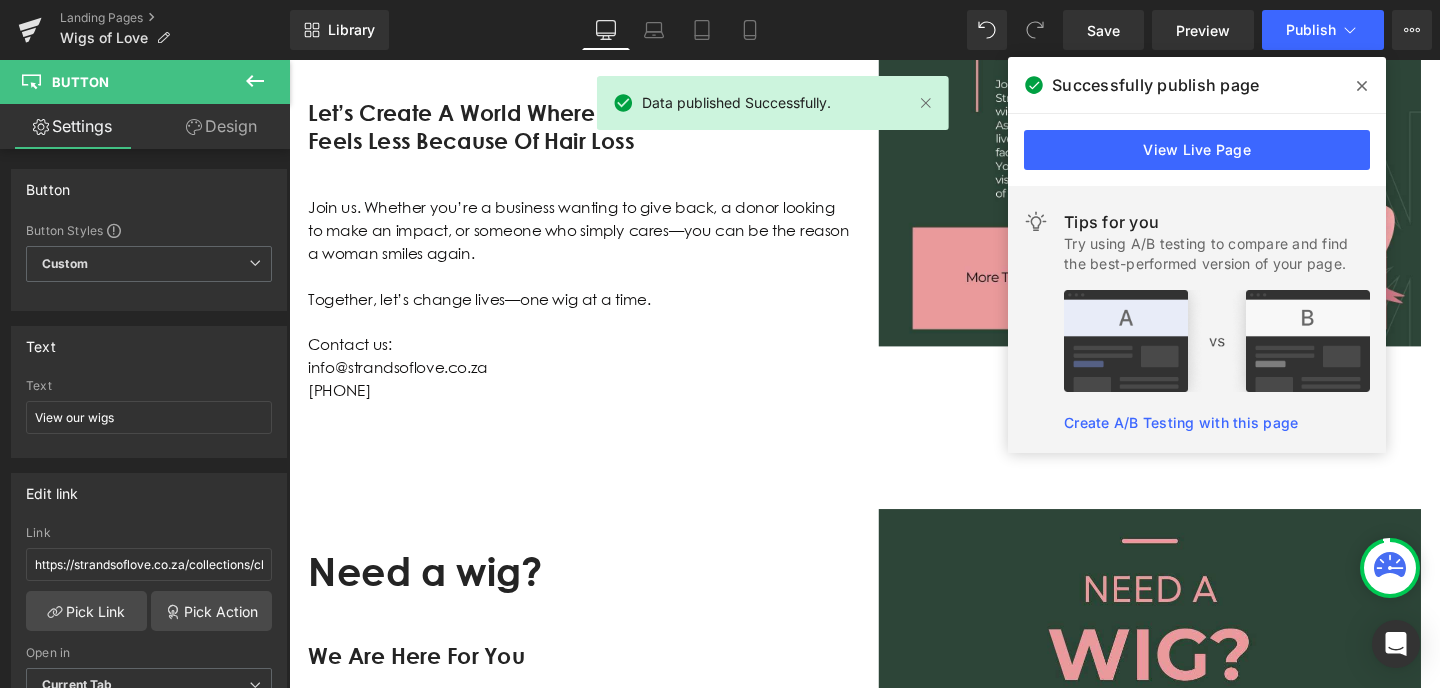 click on "Library Desktop Desktop Laptop Tablet Mobile Save Preview Publish Scheduled View Live Page View with current Template Save Template to Library Schedule Publish  Optimize  Publish Settings Shortcuts  Your page can’t be published   You've reached the maximum number of published pages on your plan  (0/0).  You need to upgrade your plan or unpublish all your pages to get 1 publish slot.   Unpublish pages   Upgrade plan" at bounding box center [865, 30] 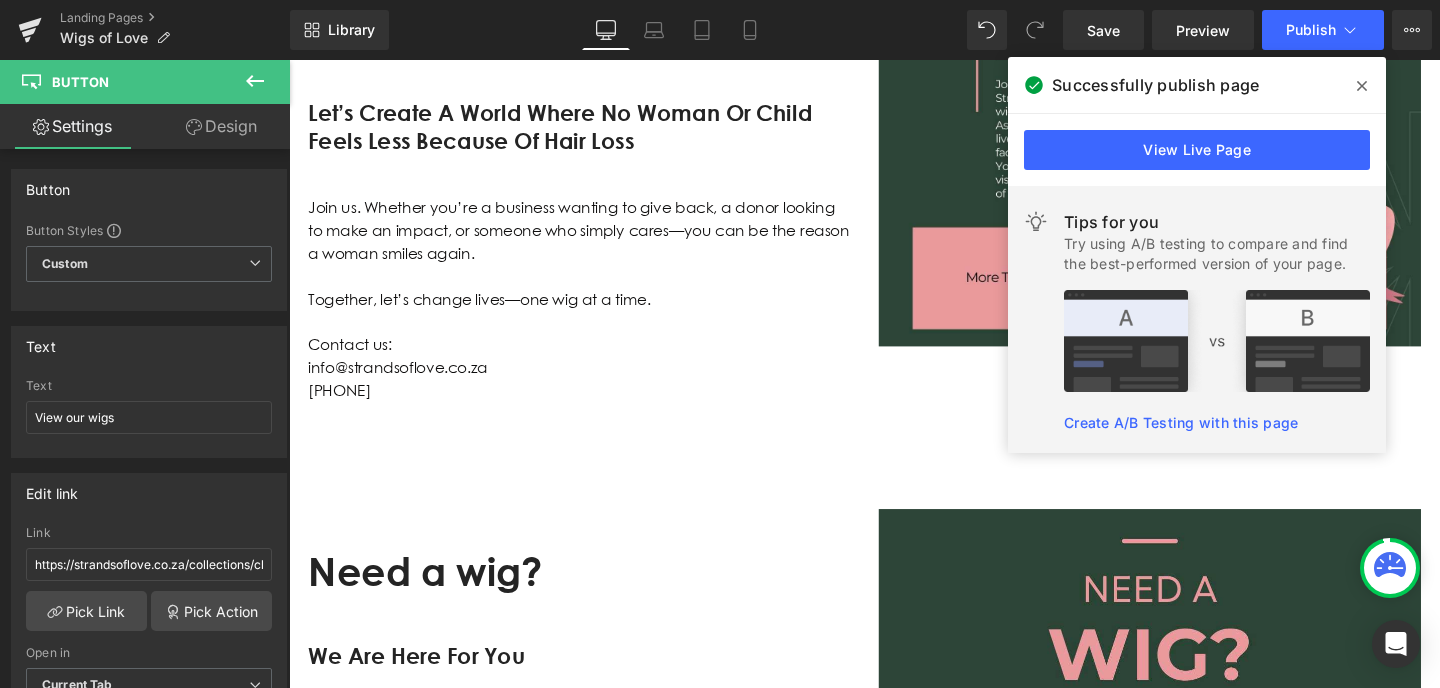 click 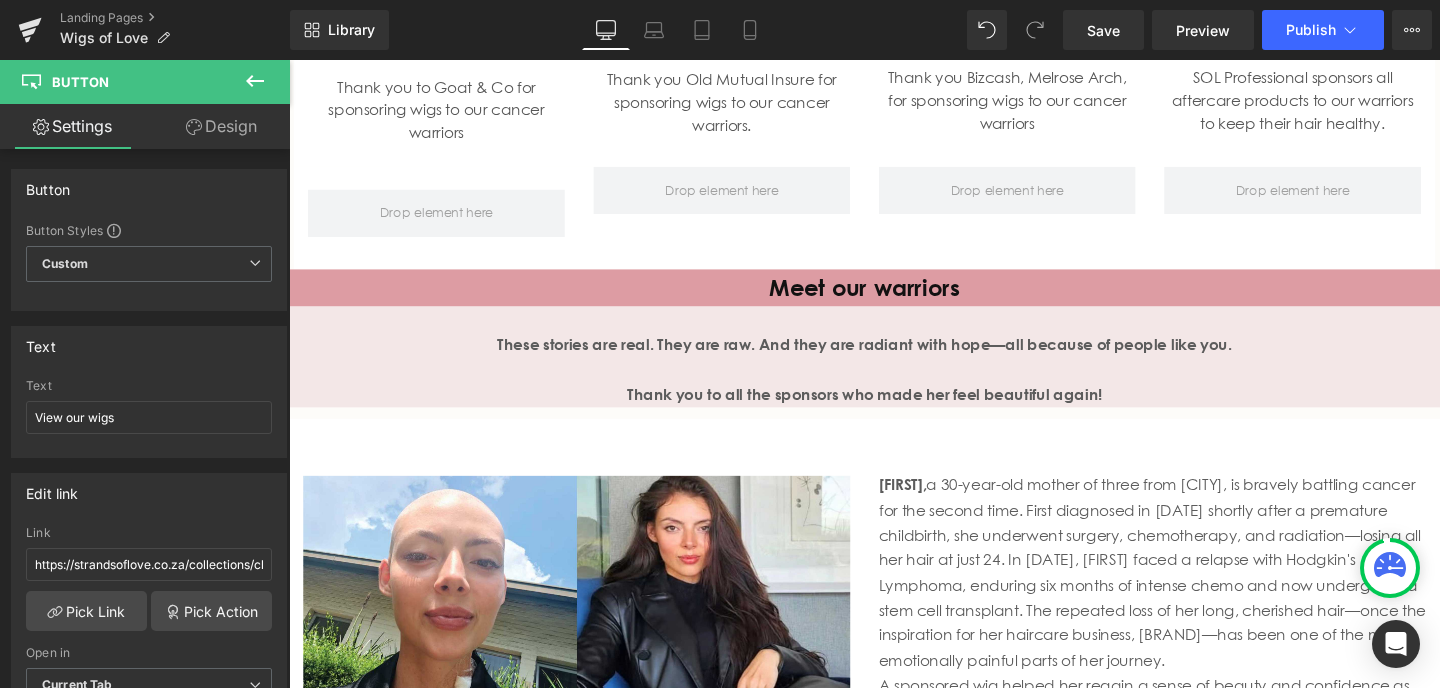 scroll, scrollTop: 1946, scrollLeft: 0, axis: vertical 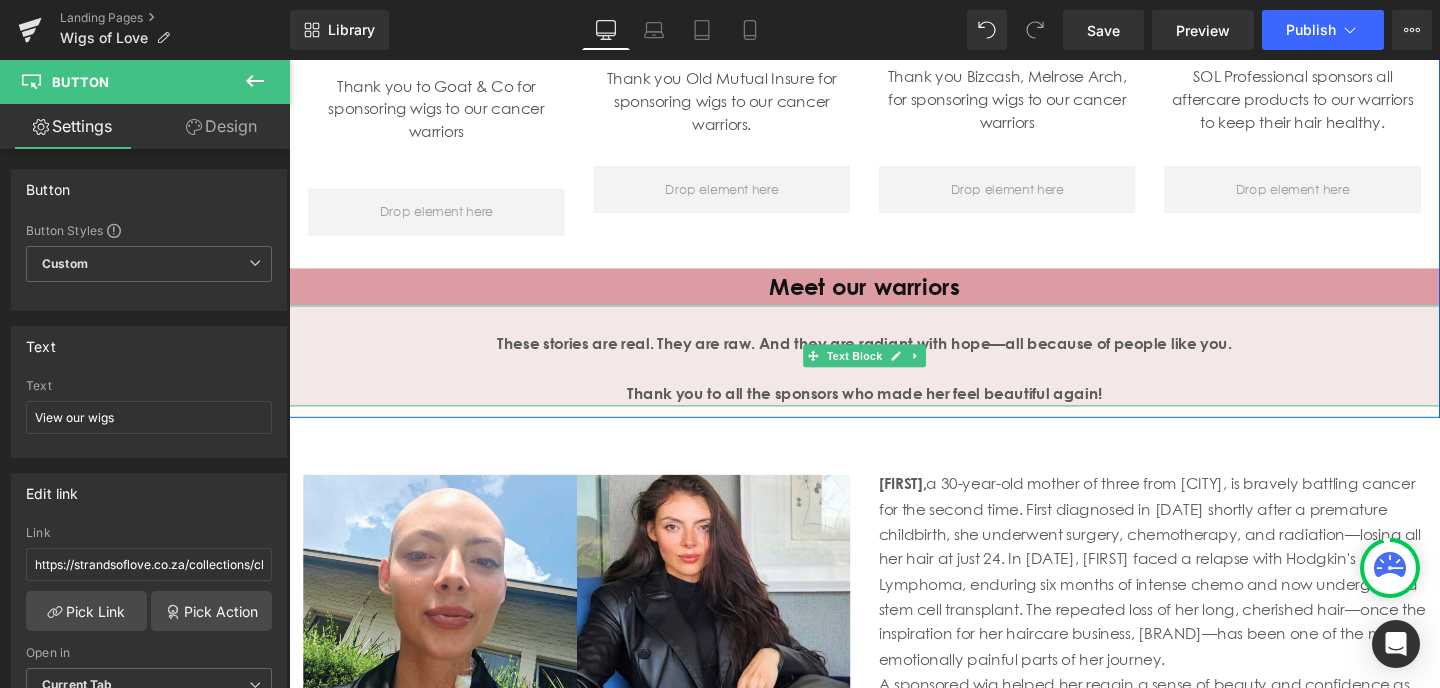 click on "These stories are real. They are raw. And they are radiant with hope—all because of people like you." at bounding box center [894, 358] 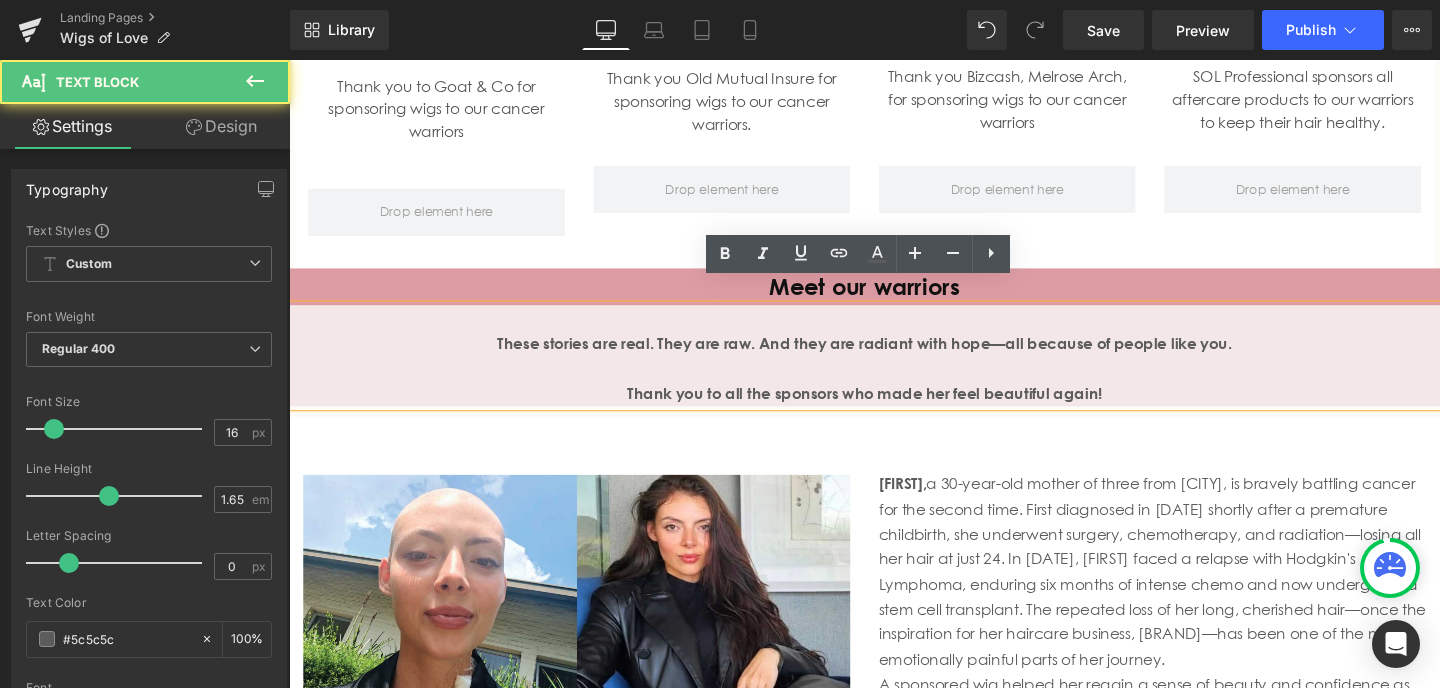 click on "These stories are real. They are raw. And they are radiant with hope—all because of people like you." at bounding box center [894, 358] 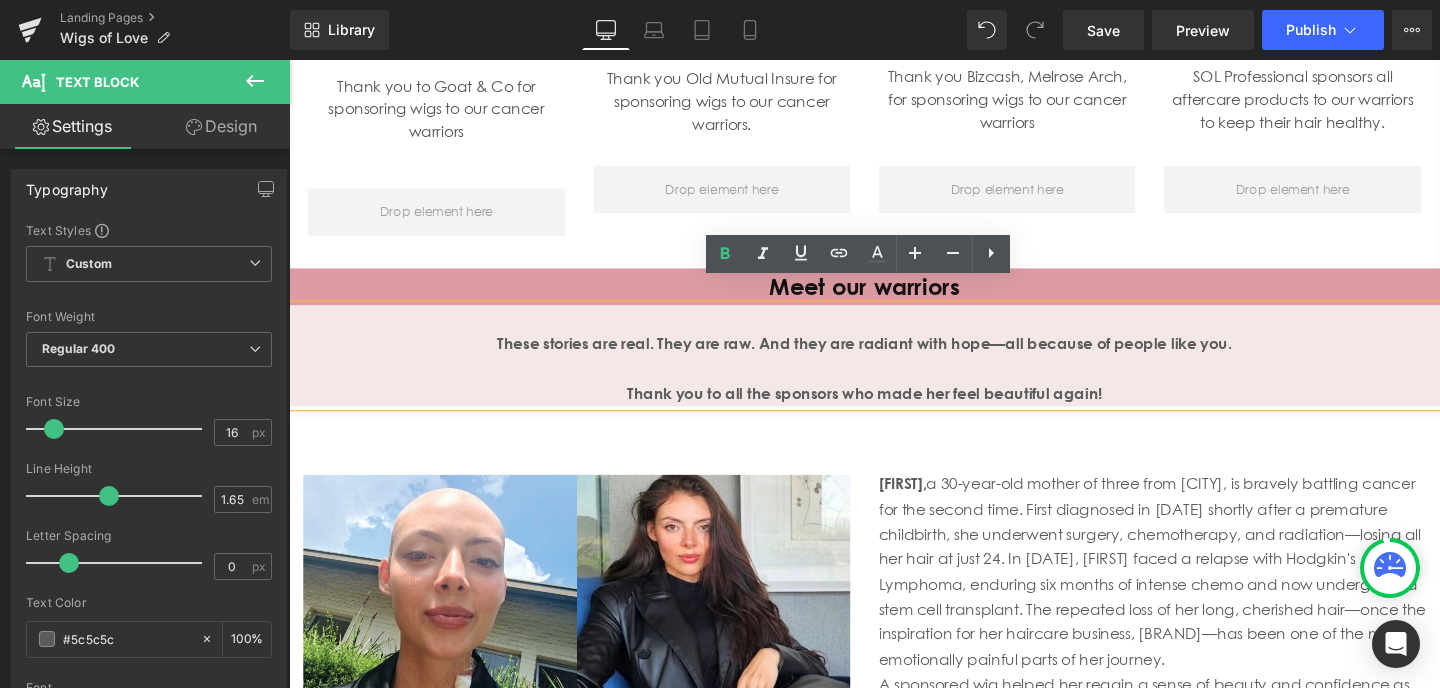 type 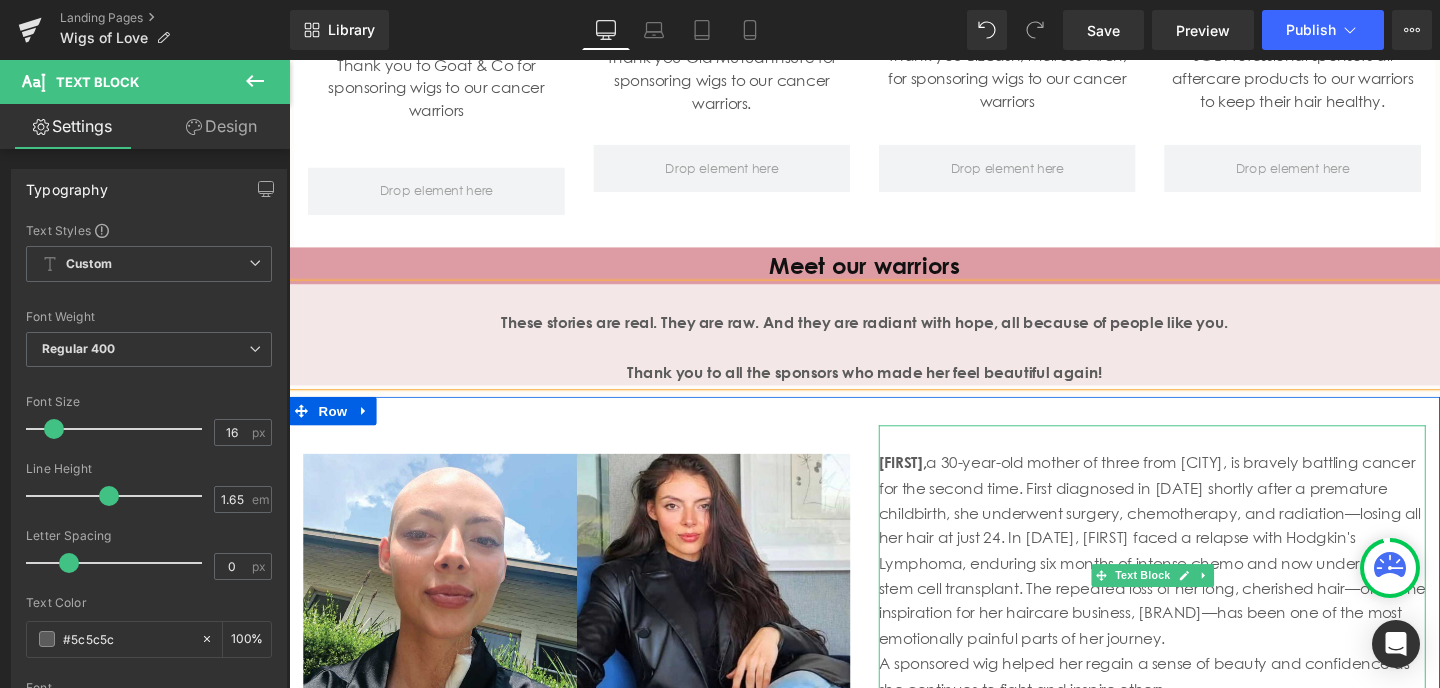 scroll, scrollTop: 1970, scrollLeft: 0, axis: vertical 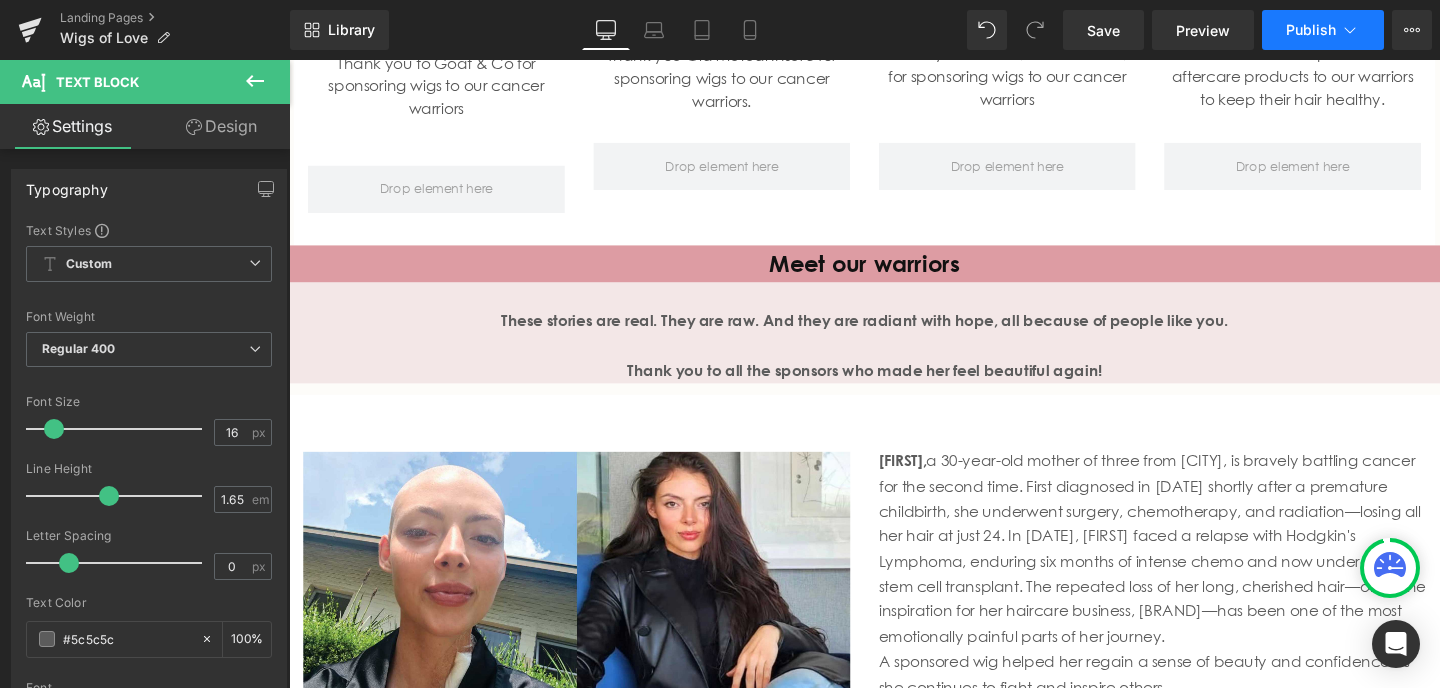 click on "Publish" at bounding box center (1311, 30) 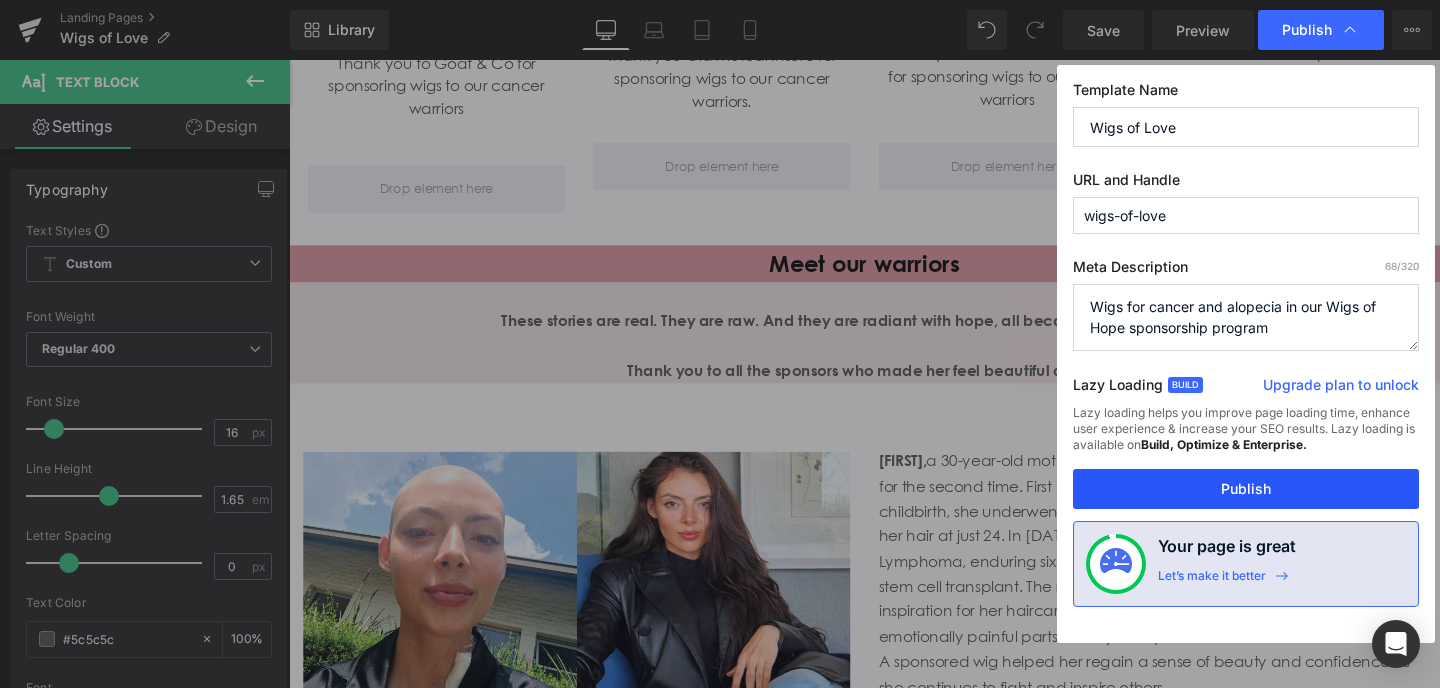 click on "Publish" at bounding box center [1246, 489] 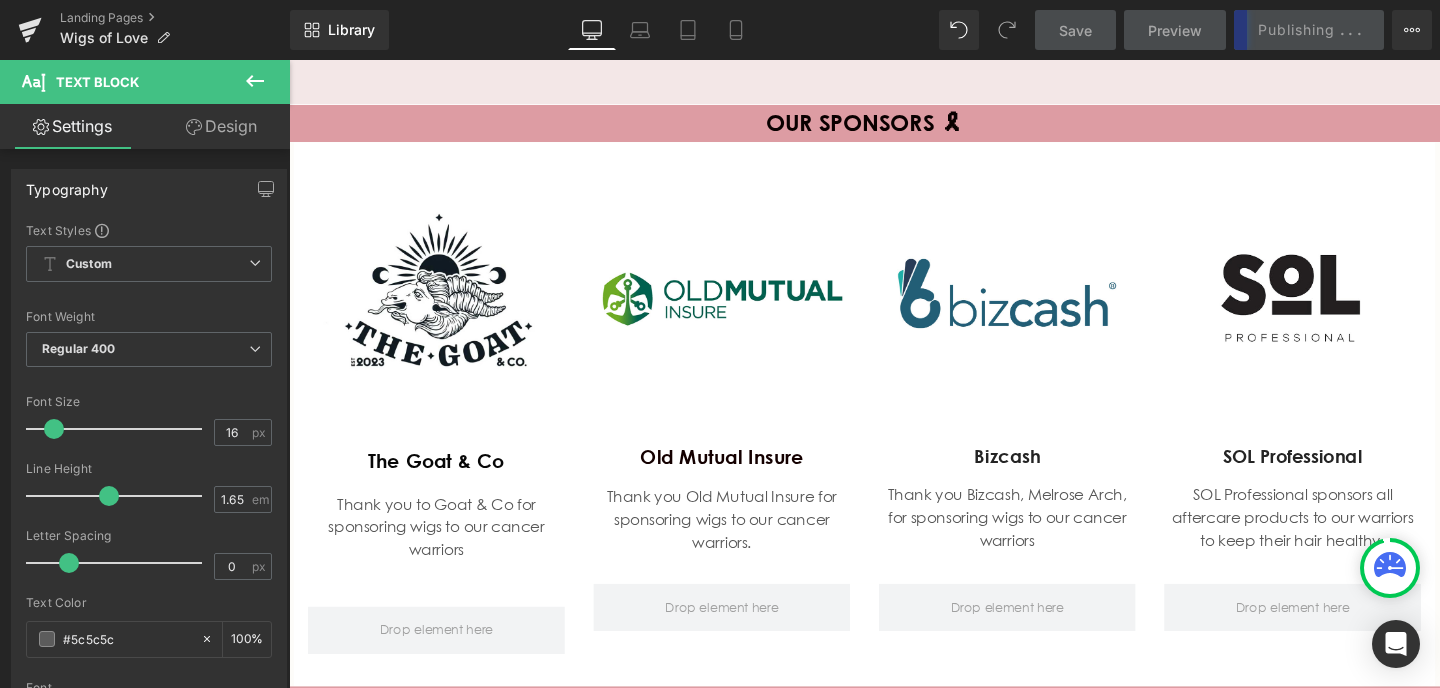 scroll, scrollTop: 1505, scrollLeft: 0, axis: vertical 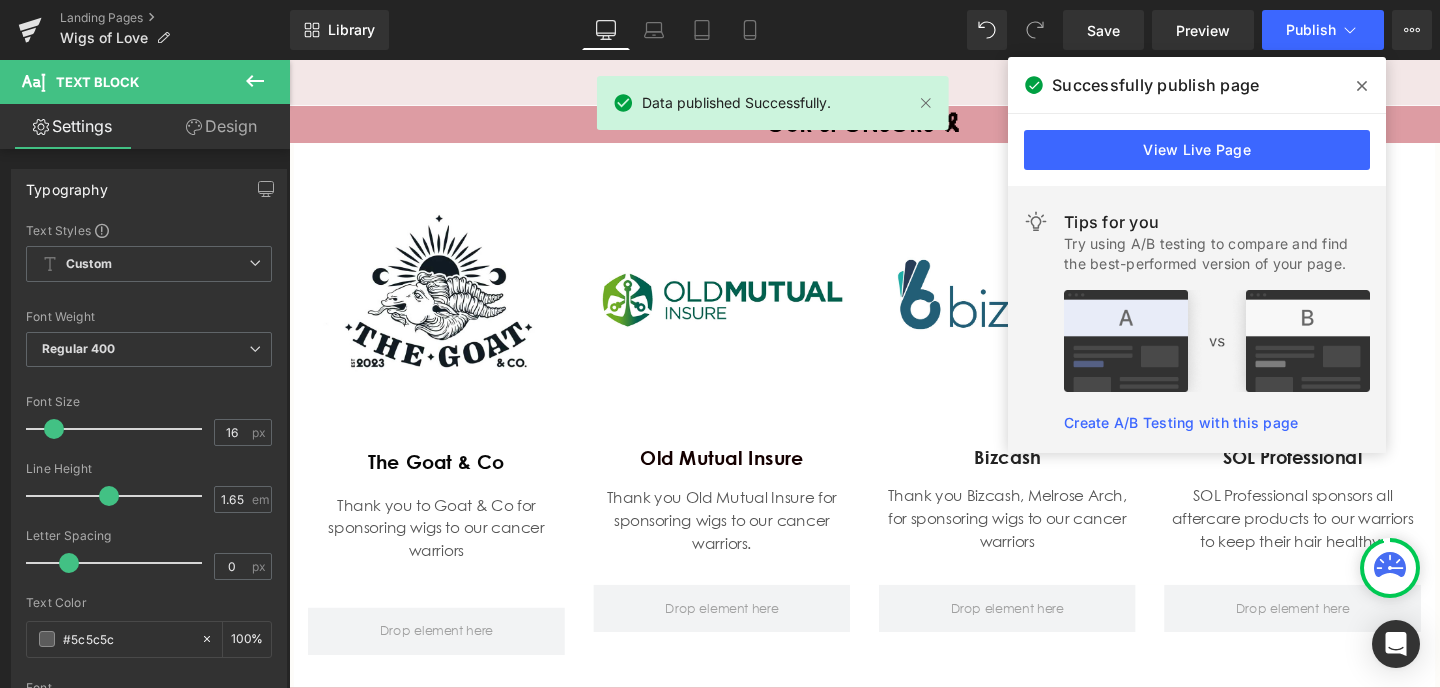 click 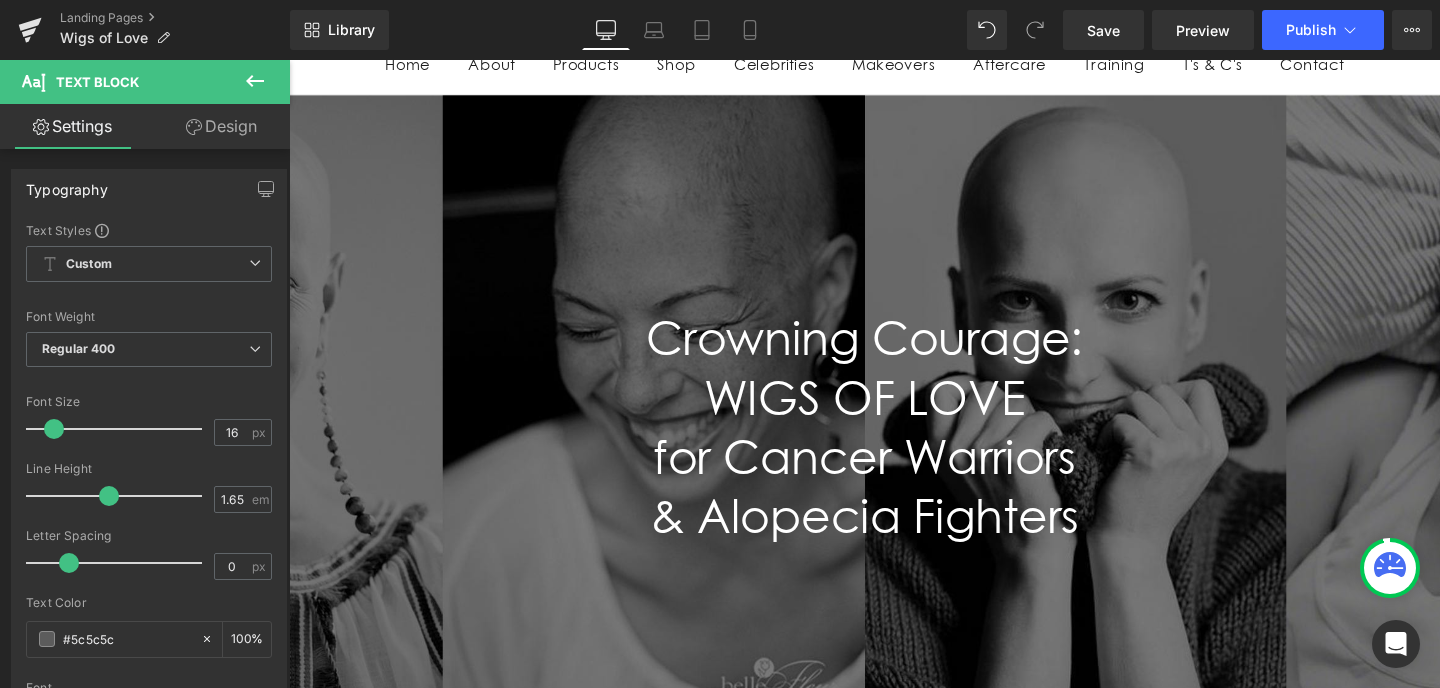 scroll, scrollTop: 0, scrollLeft: 0, axis: both 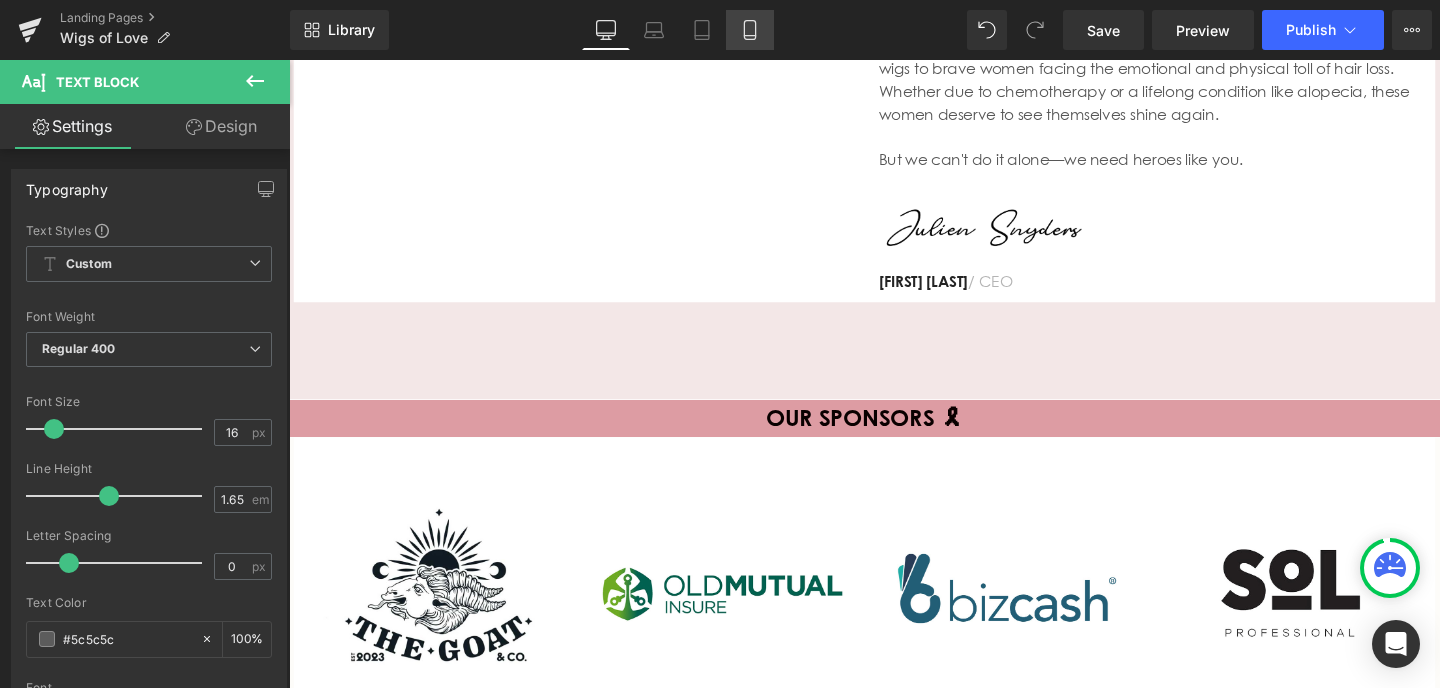 click 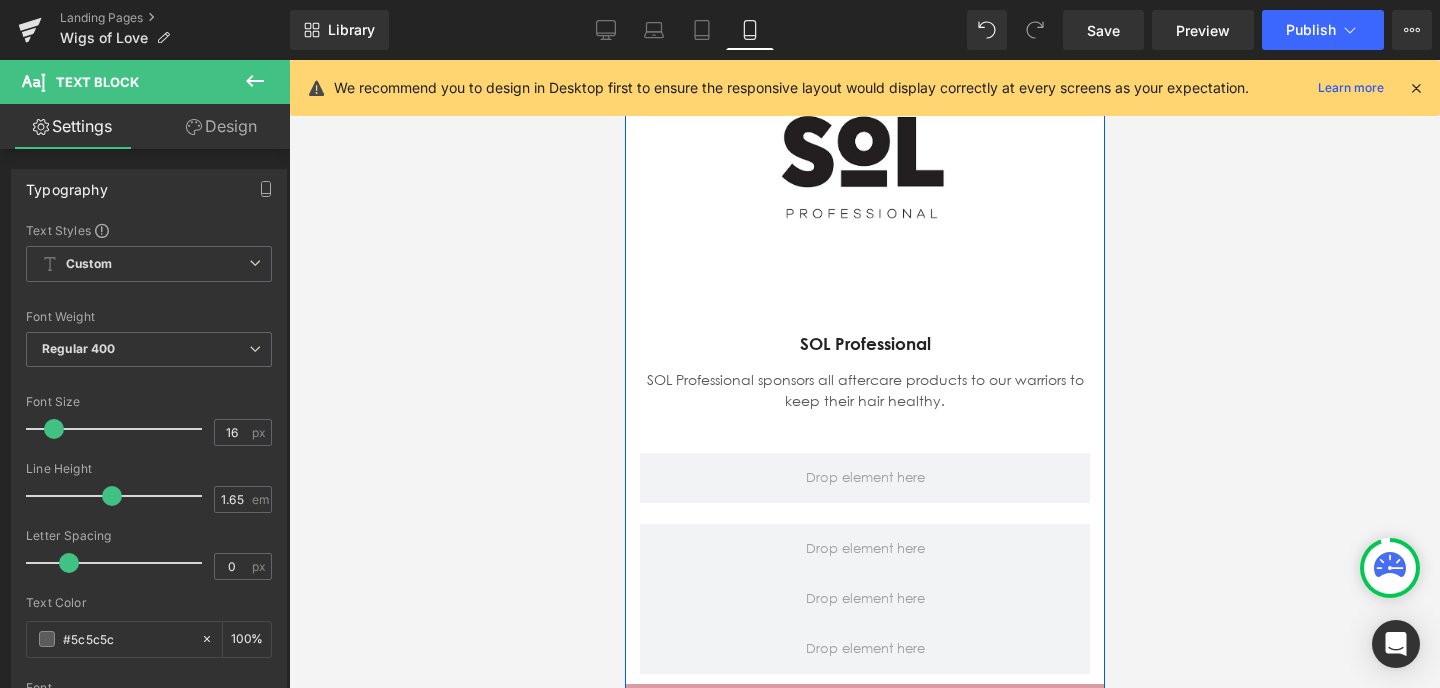 scroll, scrollTop: 3266, scrollLeft: 0, axis: vertical 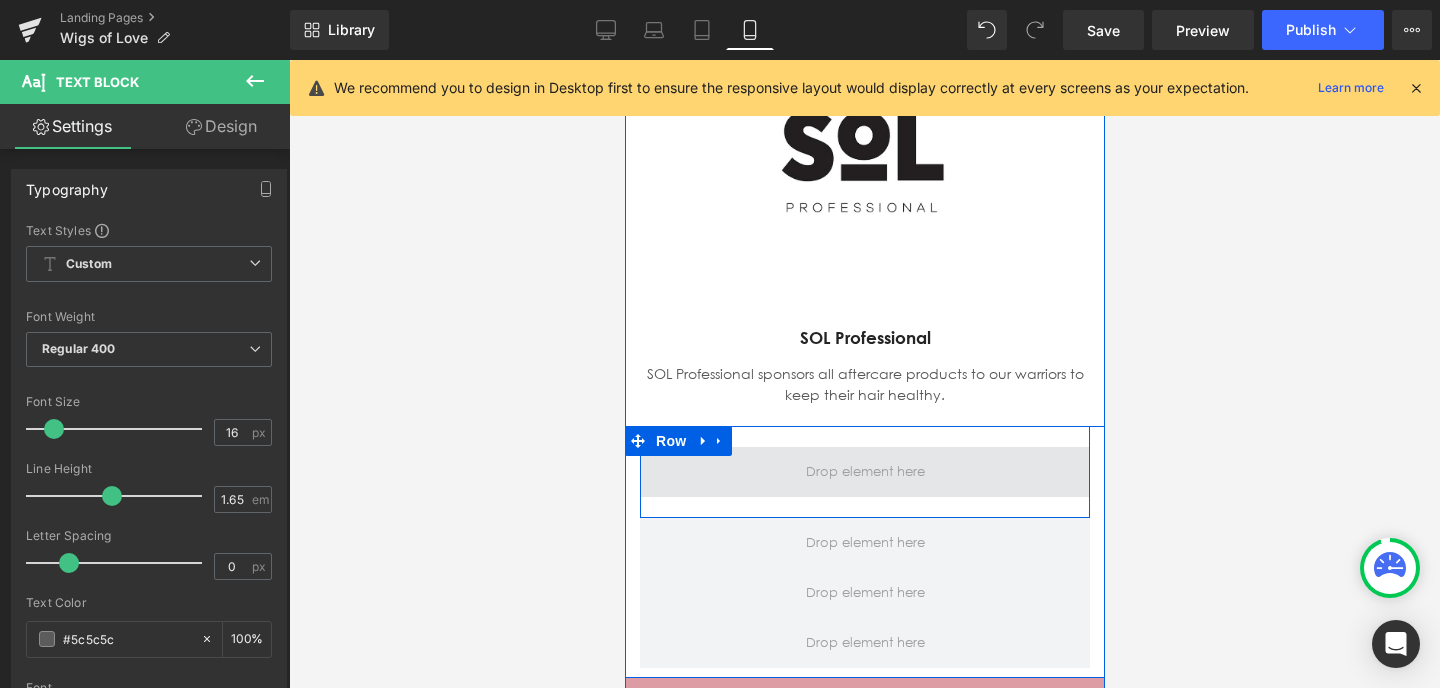 click at bounding box center [864, 472] 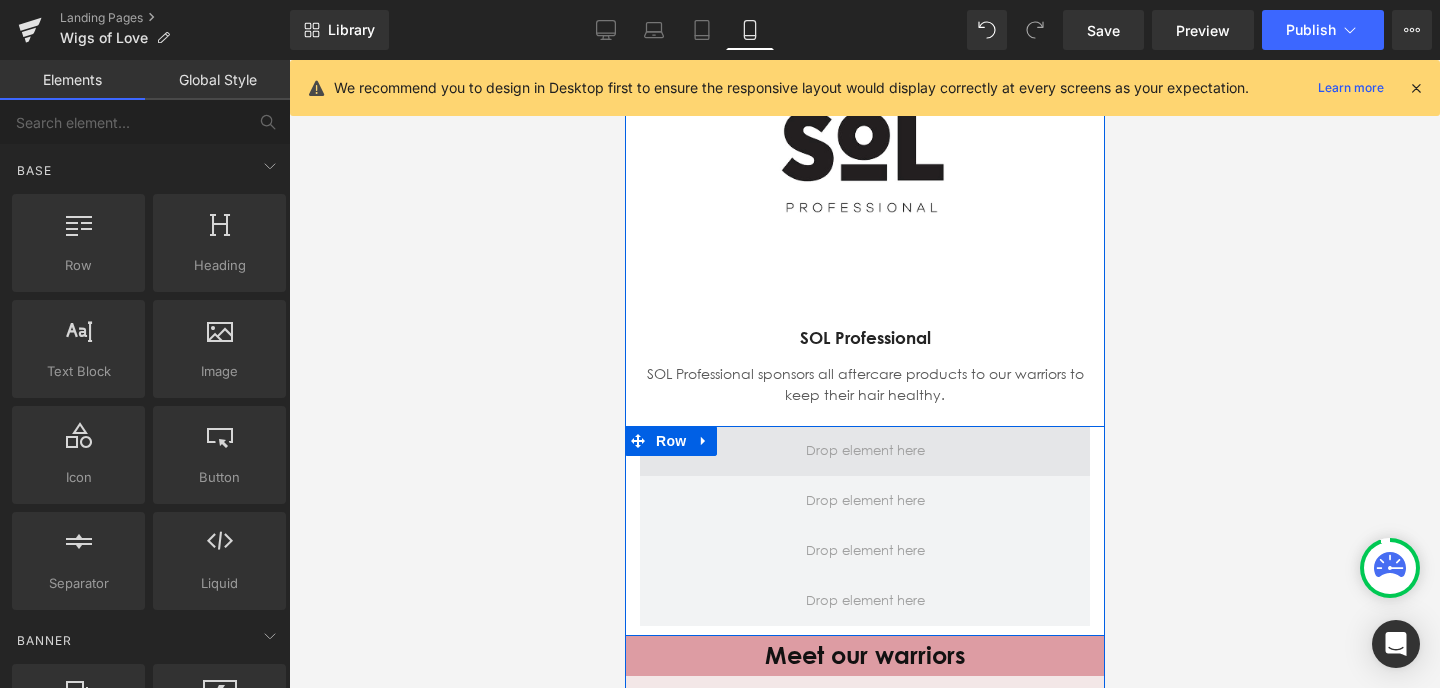 click at bounding box center [864, 451] 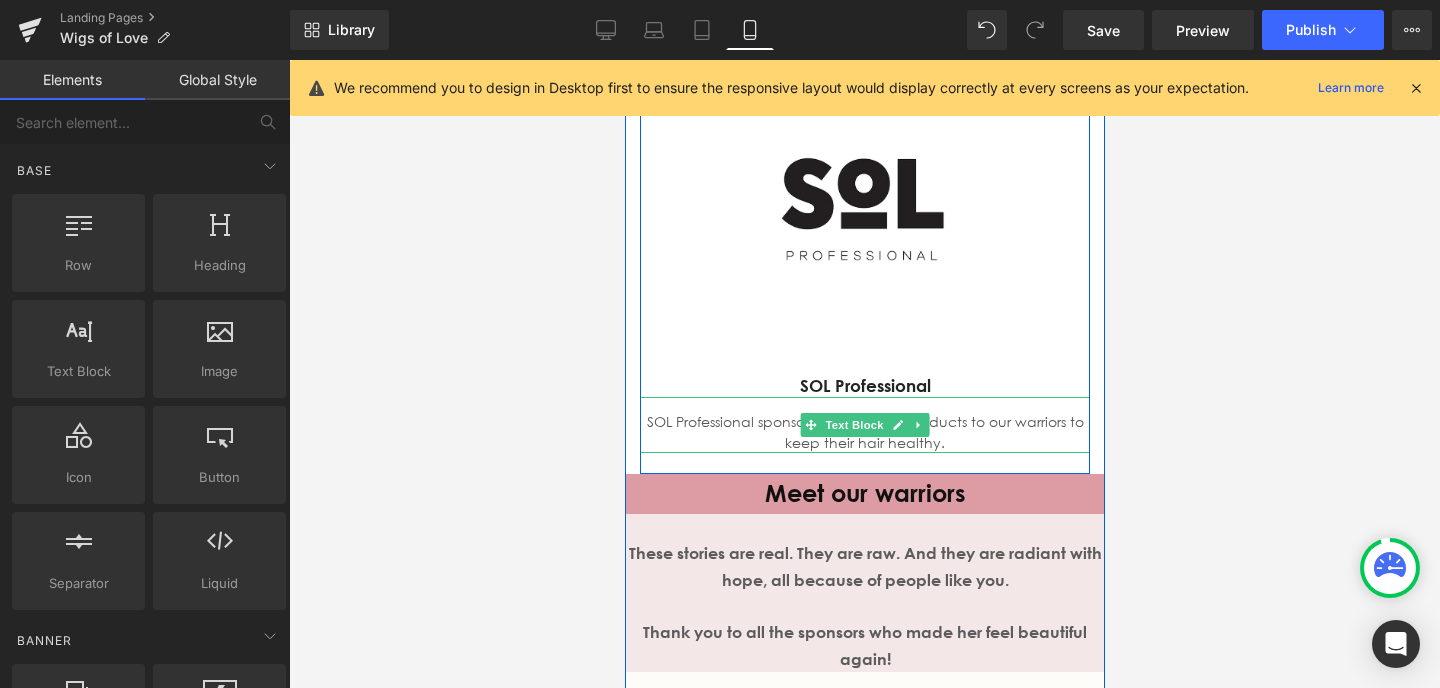scroll, scrollTop: 3224, scrollLeft: 0, axis: vertical 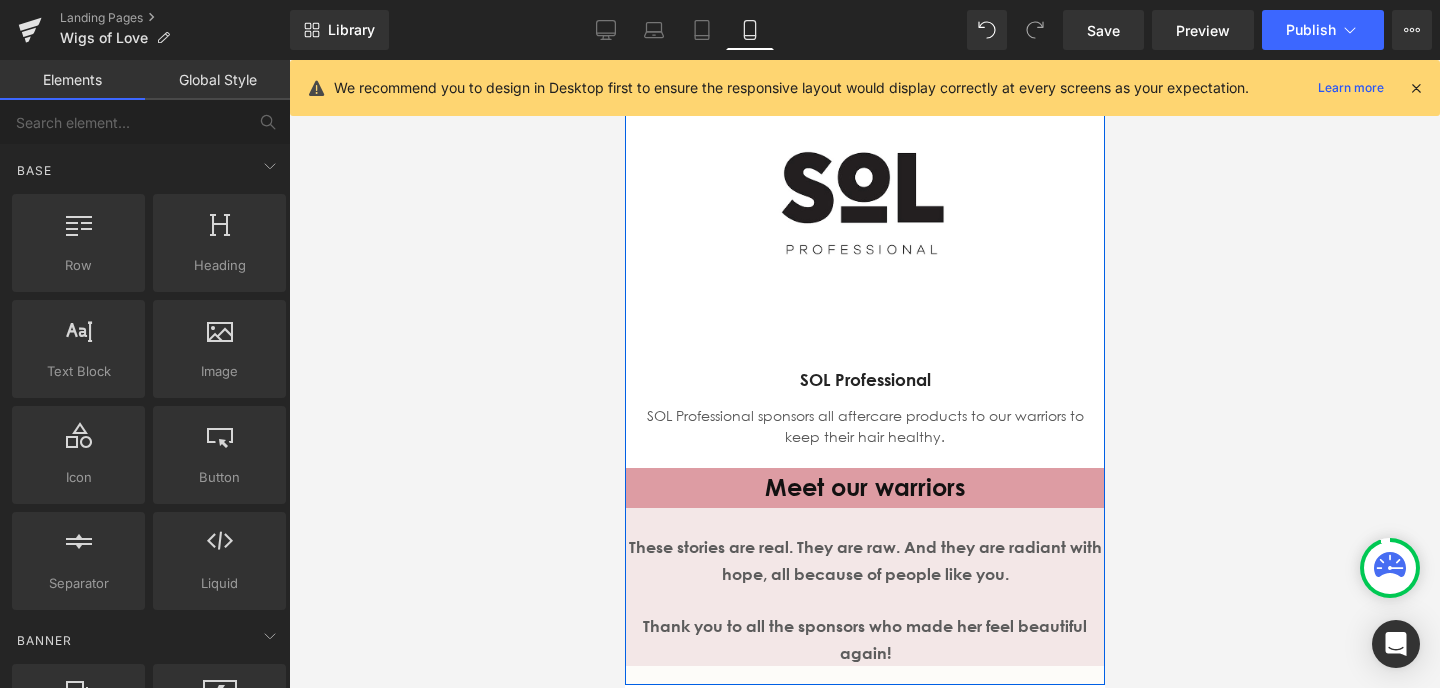 click on "Image         sOL Professional Heading         SOL Professional sponsors all aftercare products to our warriors to keep their hair healthy. Text Block         Row" at bounding box center [864, 247] 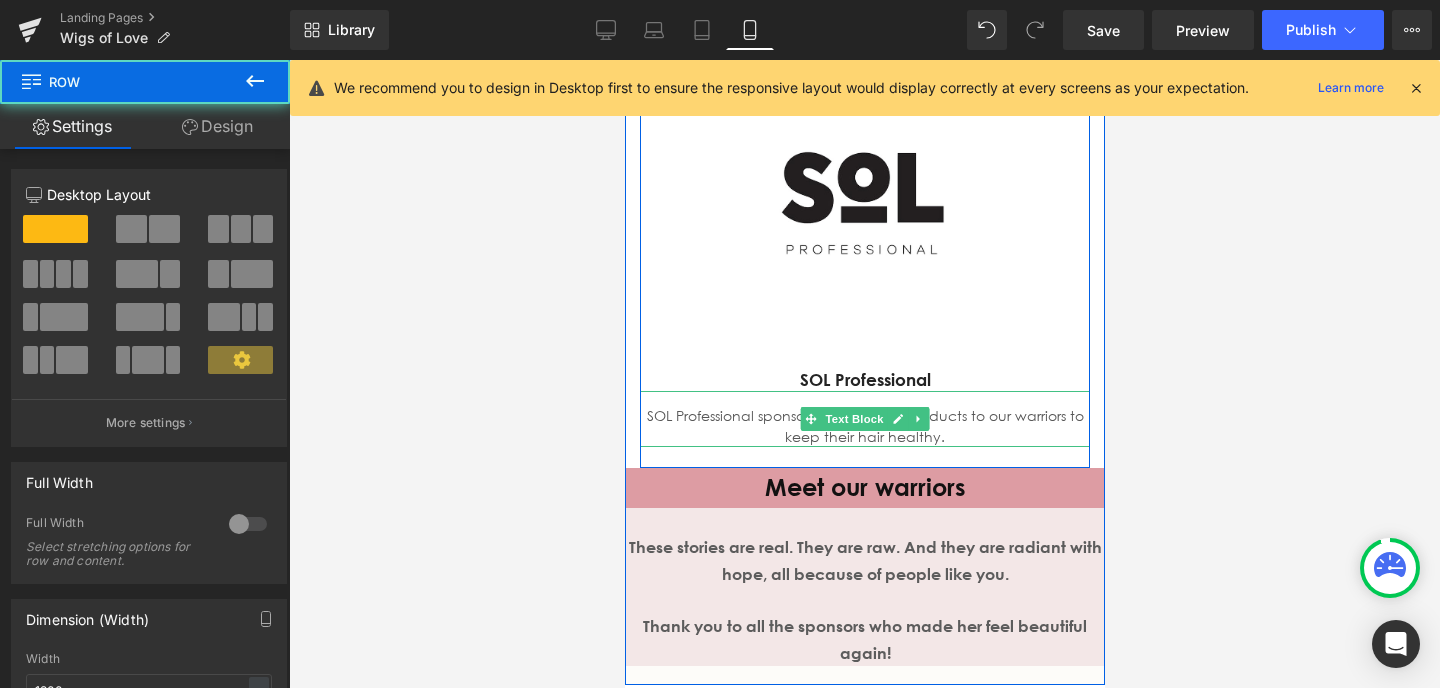 click on "SOL Professional sponsors all aftercare products to our warriors to keep their hair healthy." at bounding box center [864, 426] 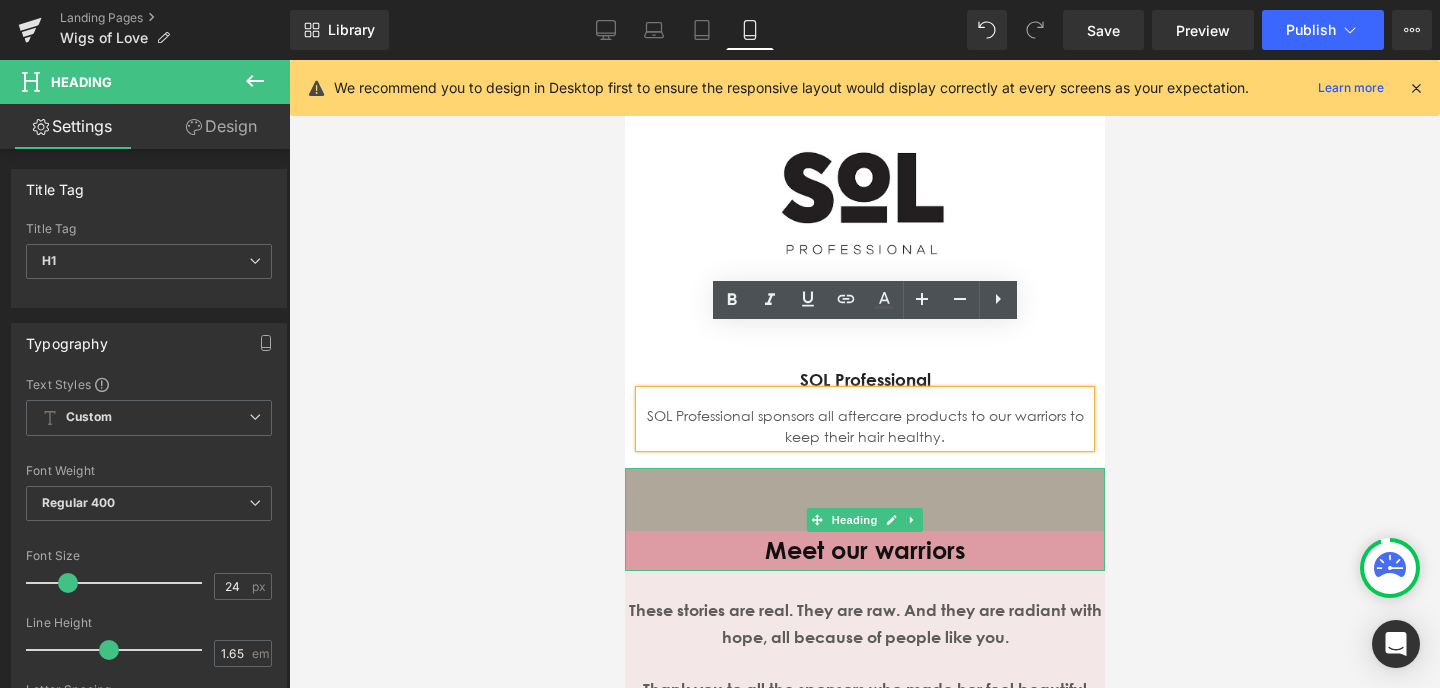 drag, startPoint x: 922, startPoint y: 405, endPoint x: 920, endPoint y: 469, distance: 64.03124 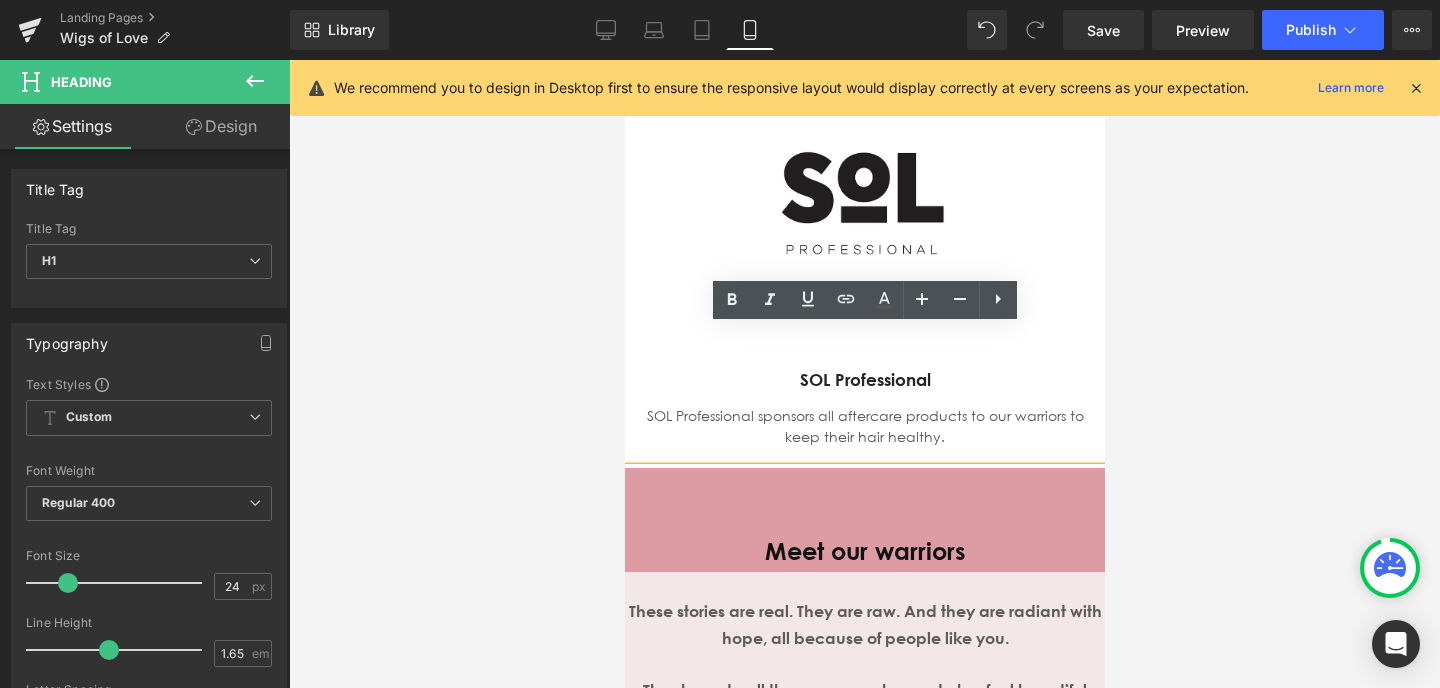 click at bounding box center (864, 374) 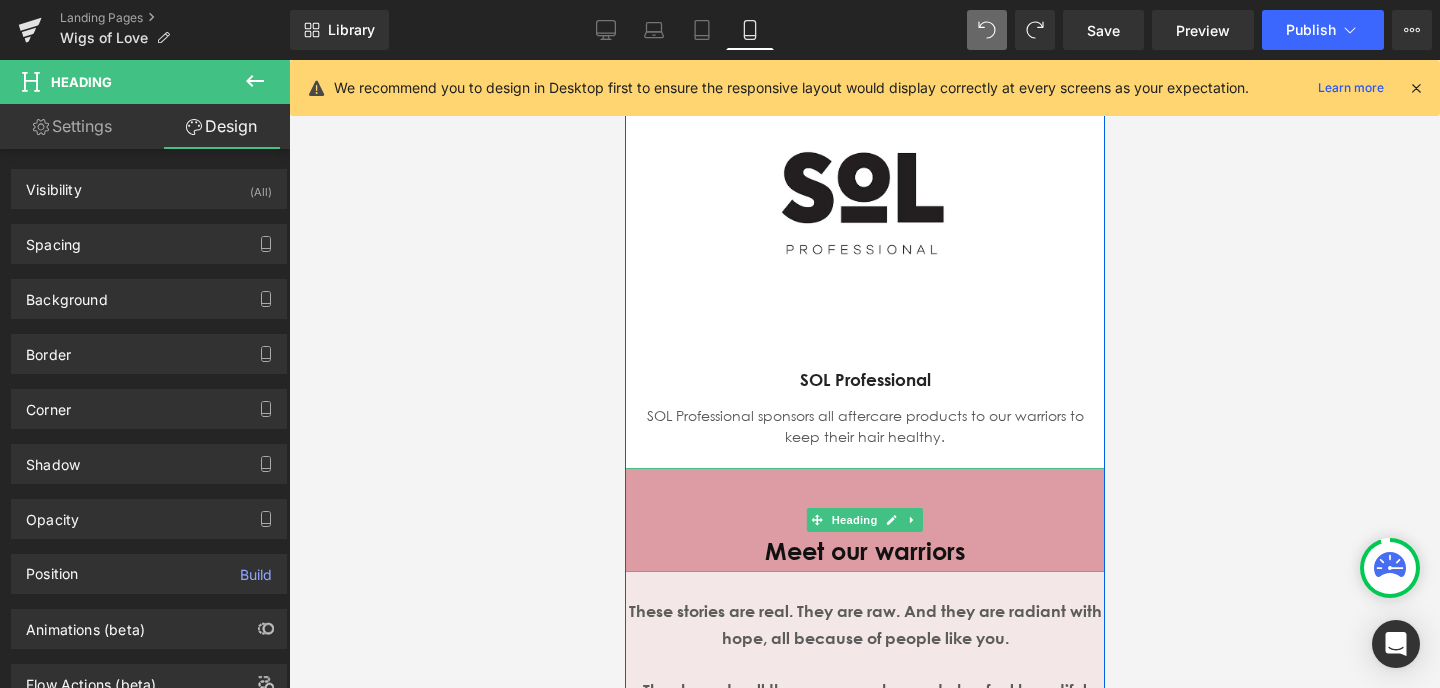 click on "Meet our warriors" at bounding box center (864, 520) 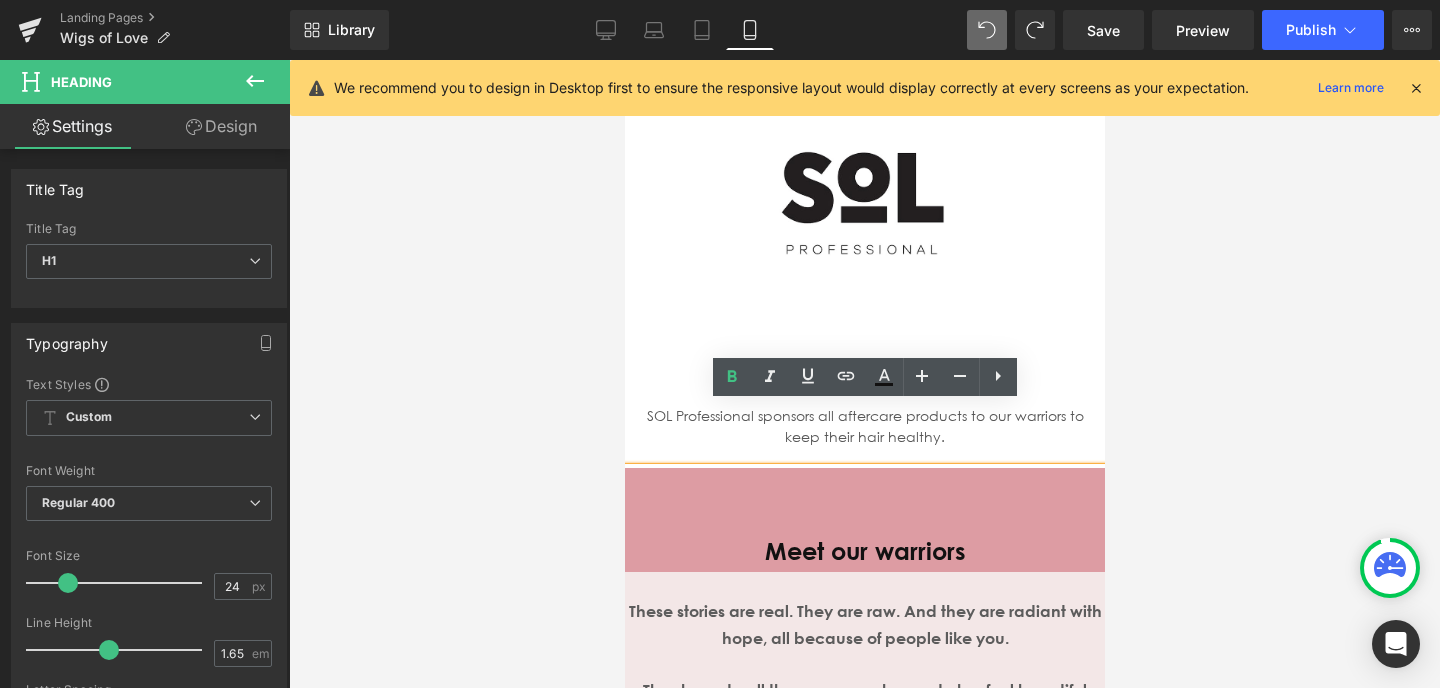 click at bounding box center [864, 374] 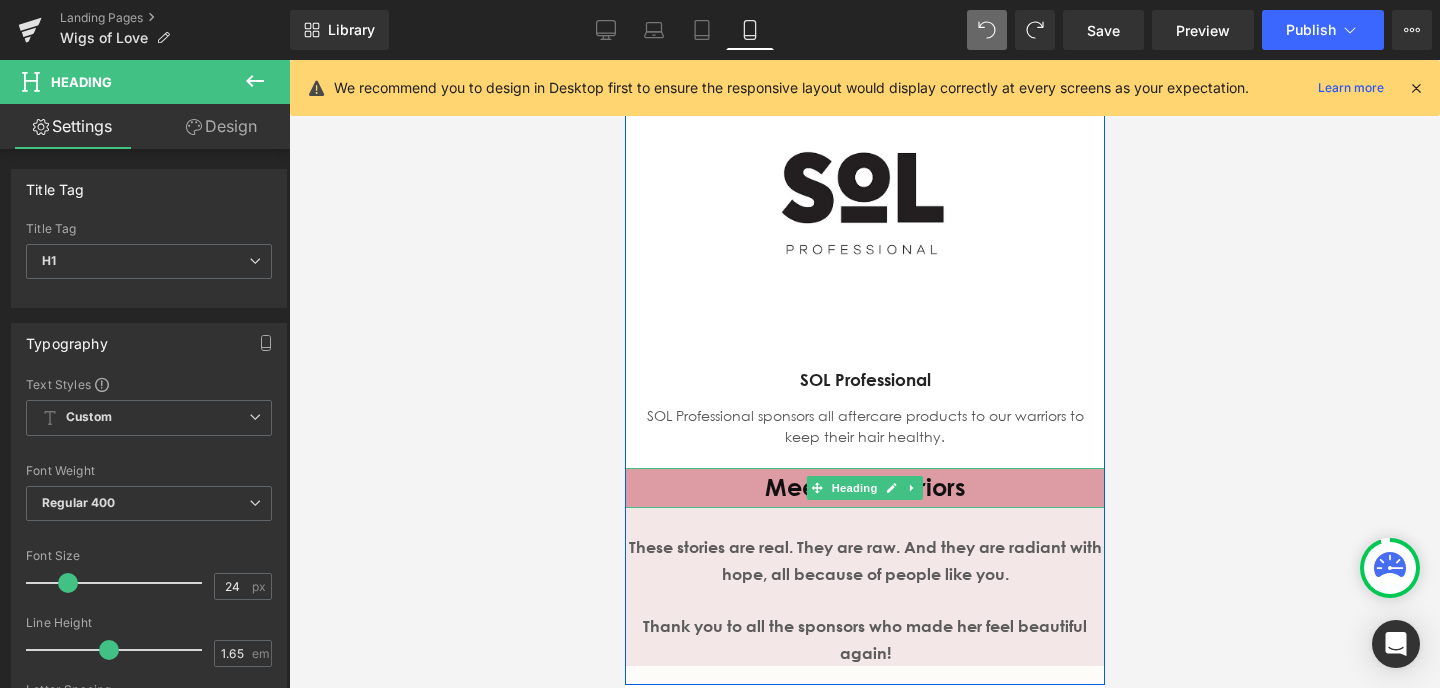 drag, startPoint x: 889, startPoint y: 409, endPoint x: 1819, endPoint y: 419, distance: 930.0538 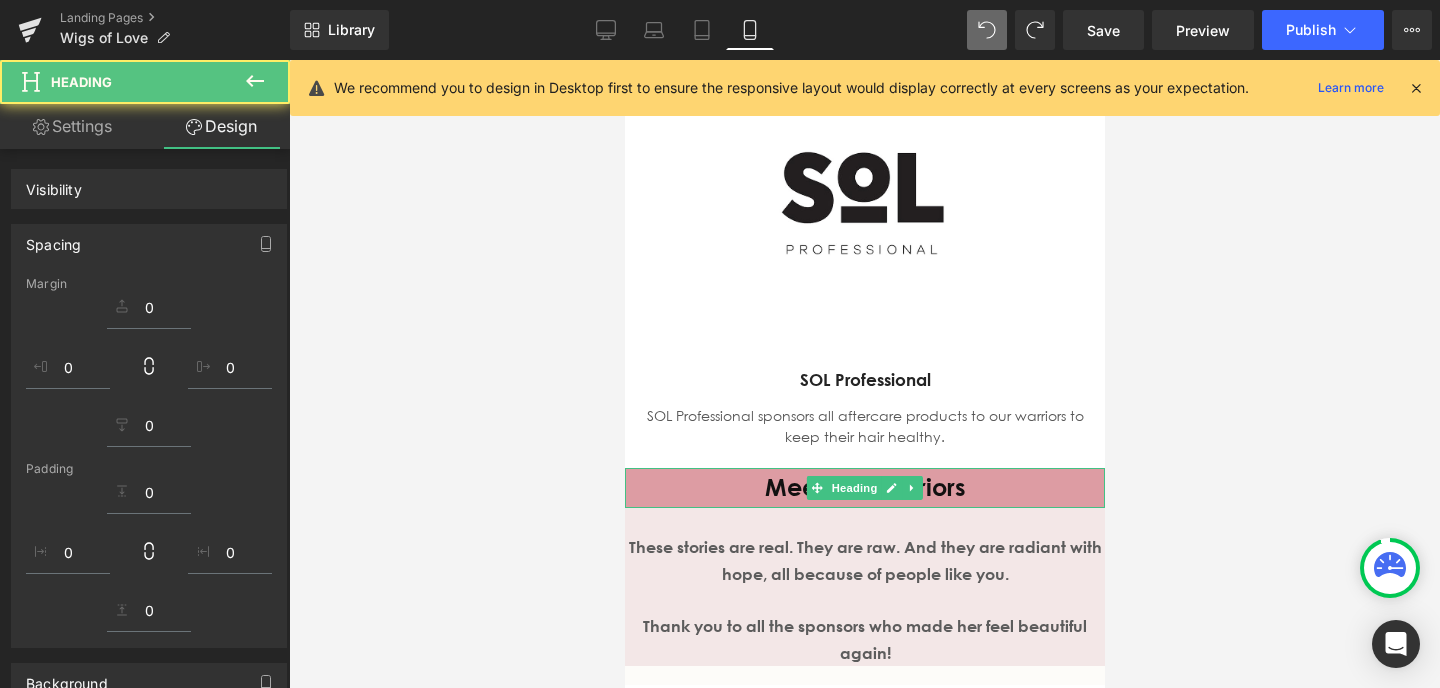 click at bounding box center [864, 374] 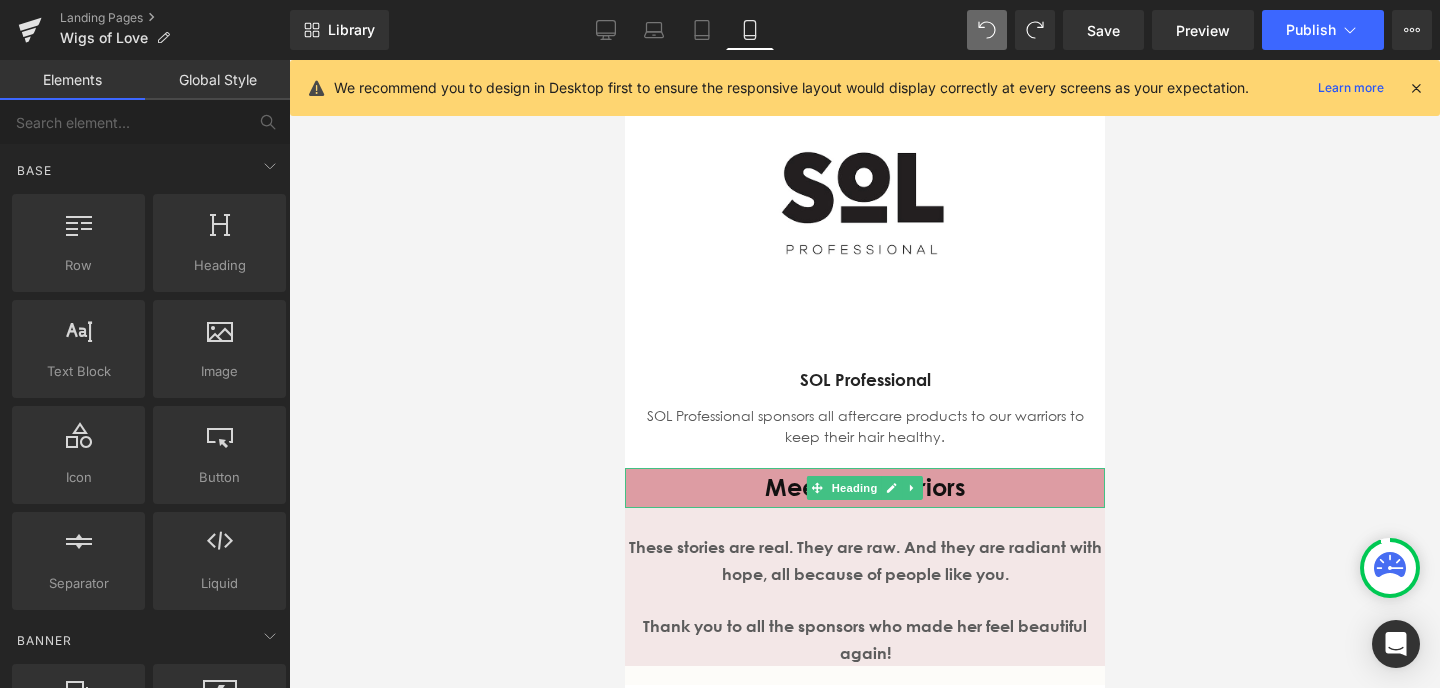 click at bounding box center [864, 374] 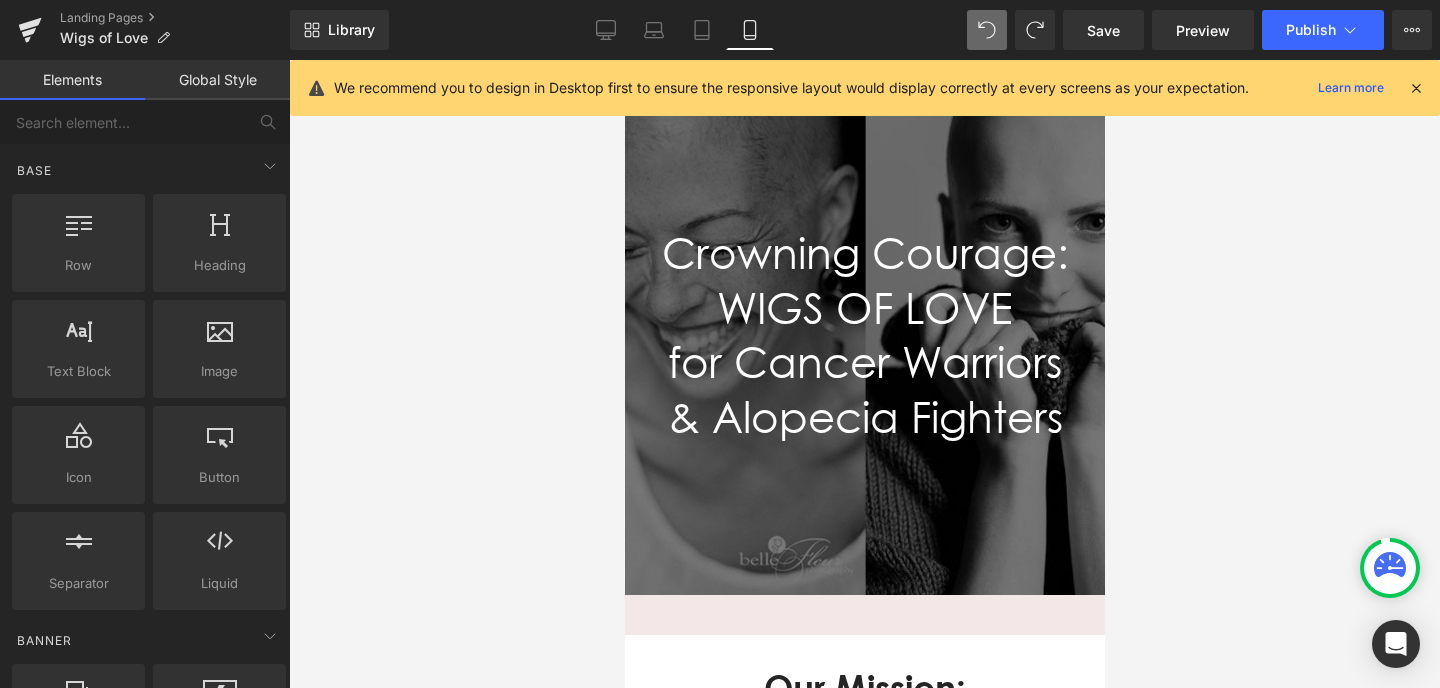 scroll, scrollTop: 0, scrollLeft: 0, axis: both 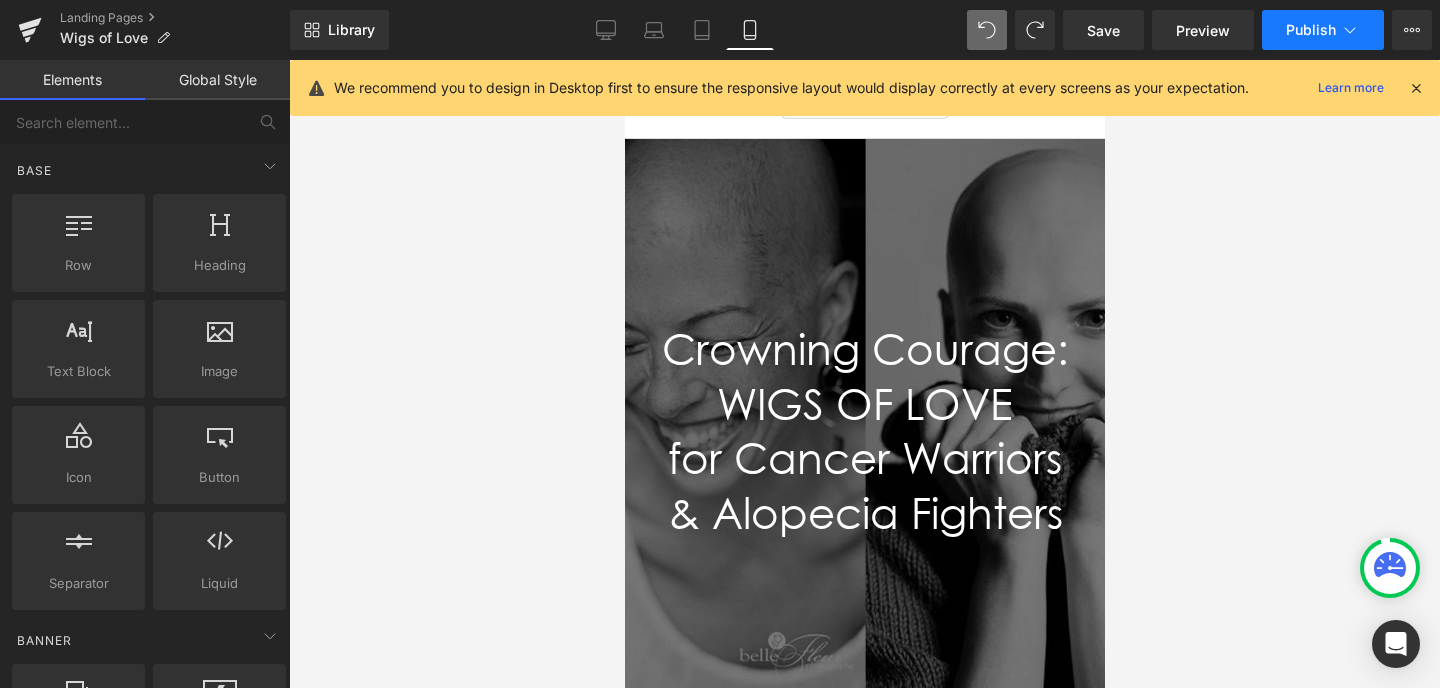 click on "Publish" at bounding box center (1311, 30) 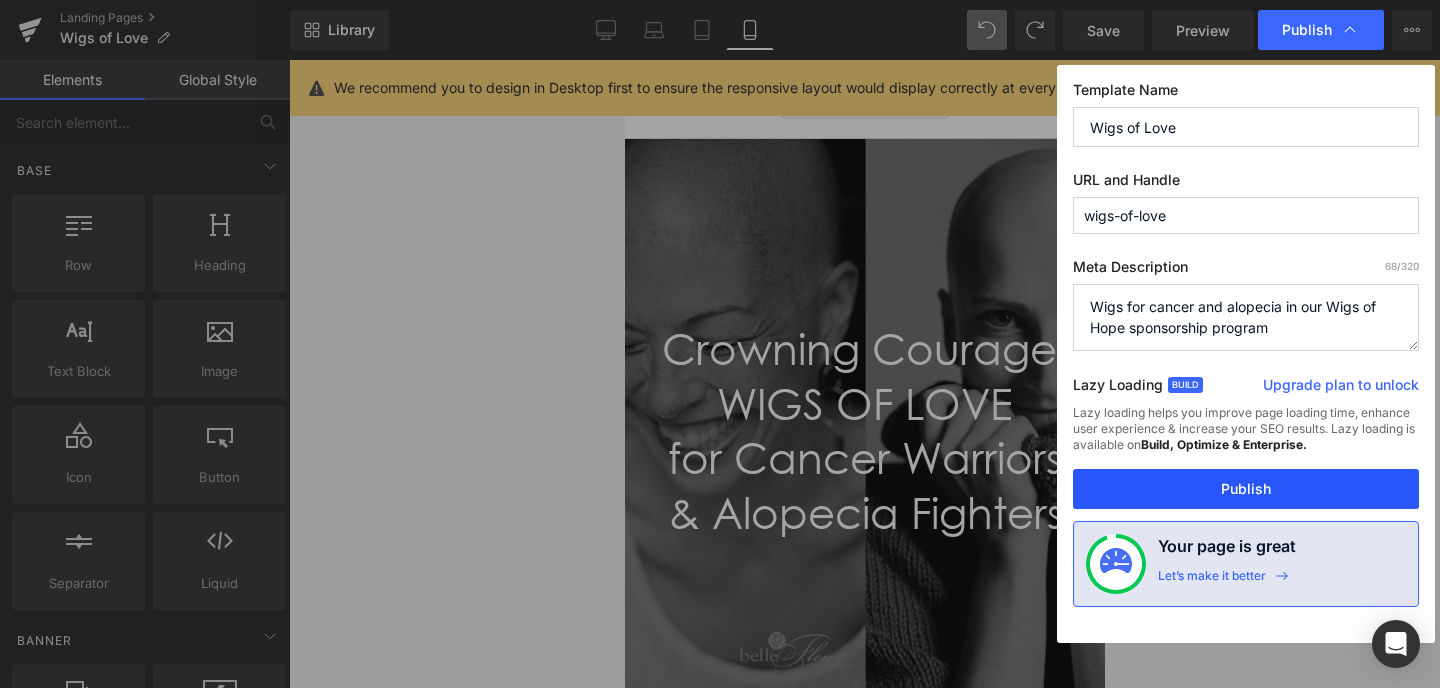 click on "Publish" at bounding box center [1246, 489] 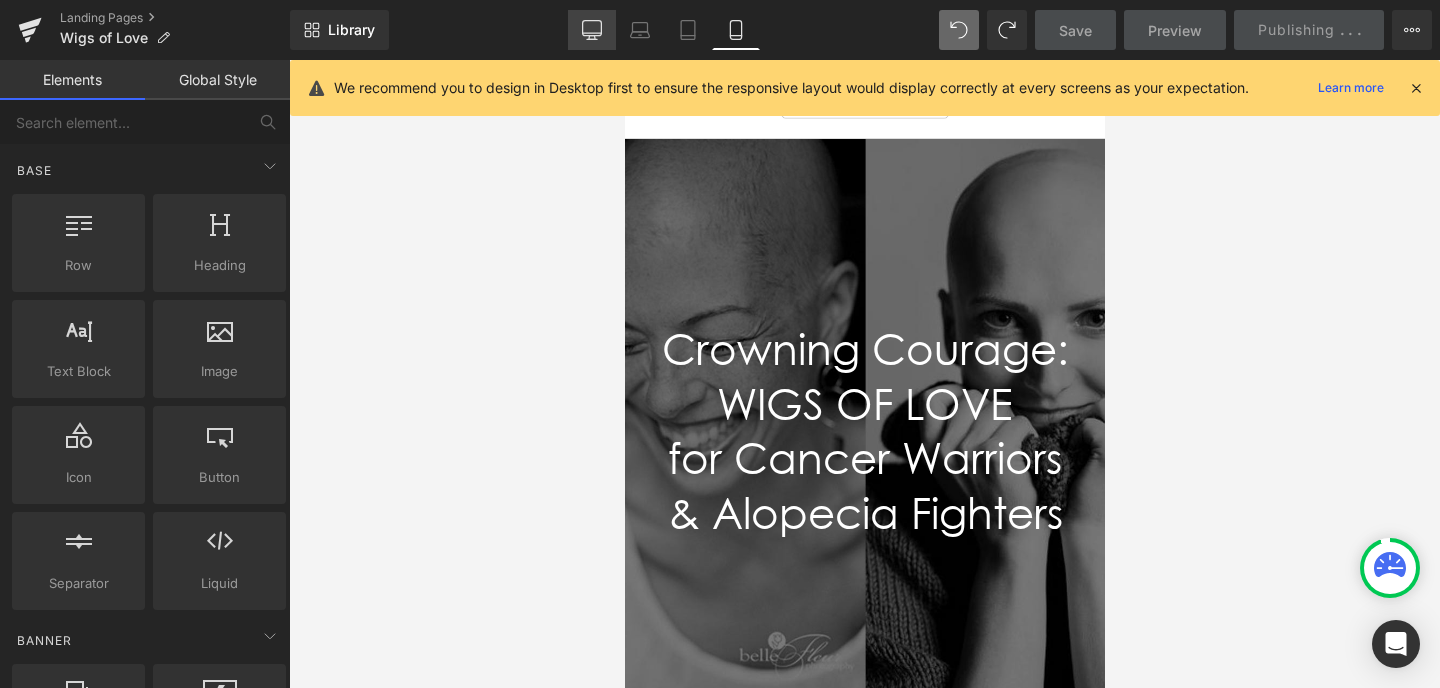 click 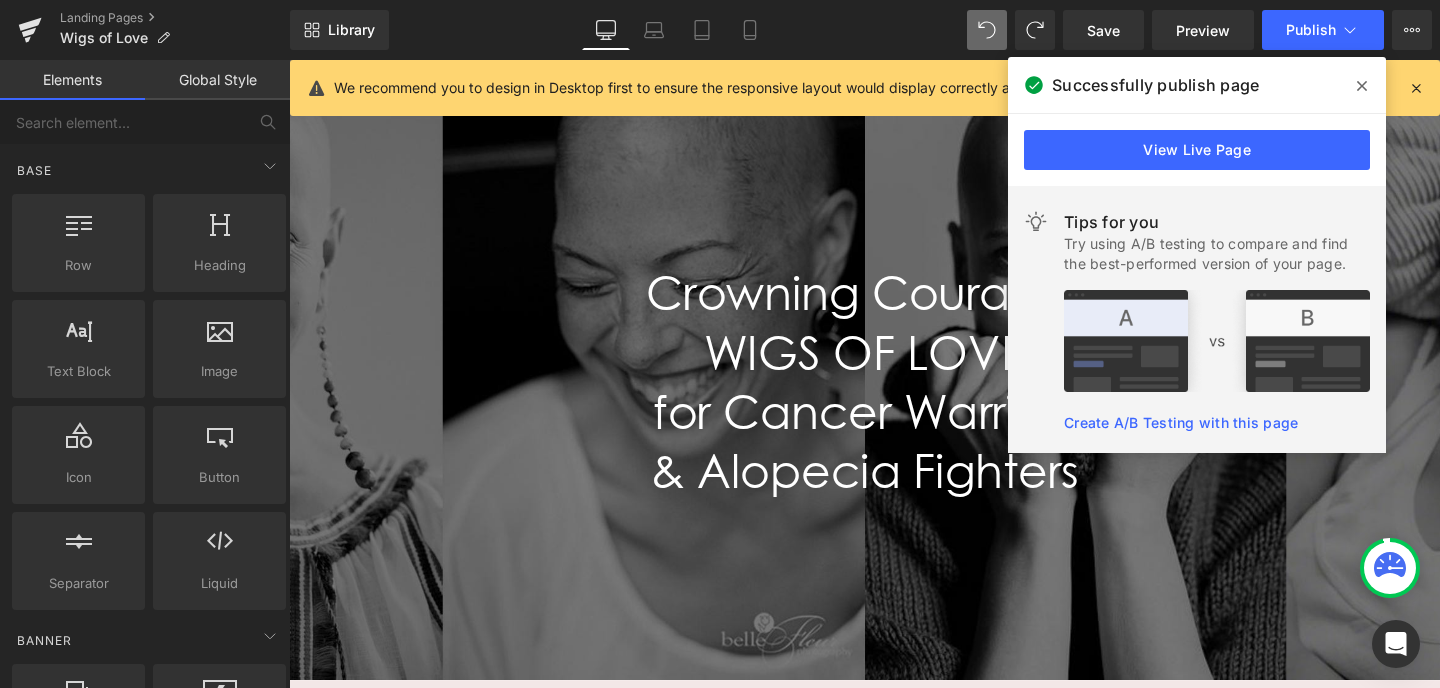scroll, scrollTop: 0, scrollLeft: 0, axis: both 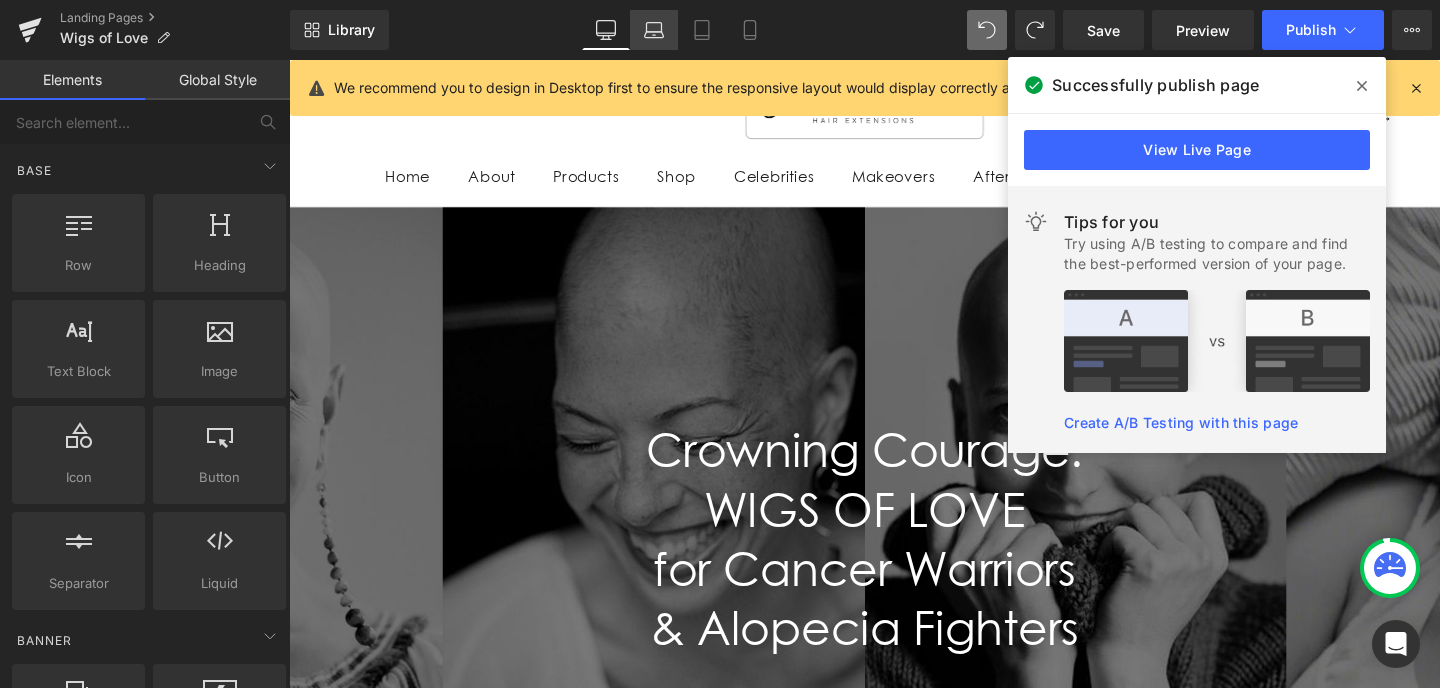 click 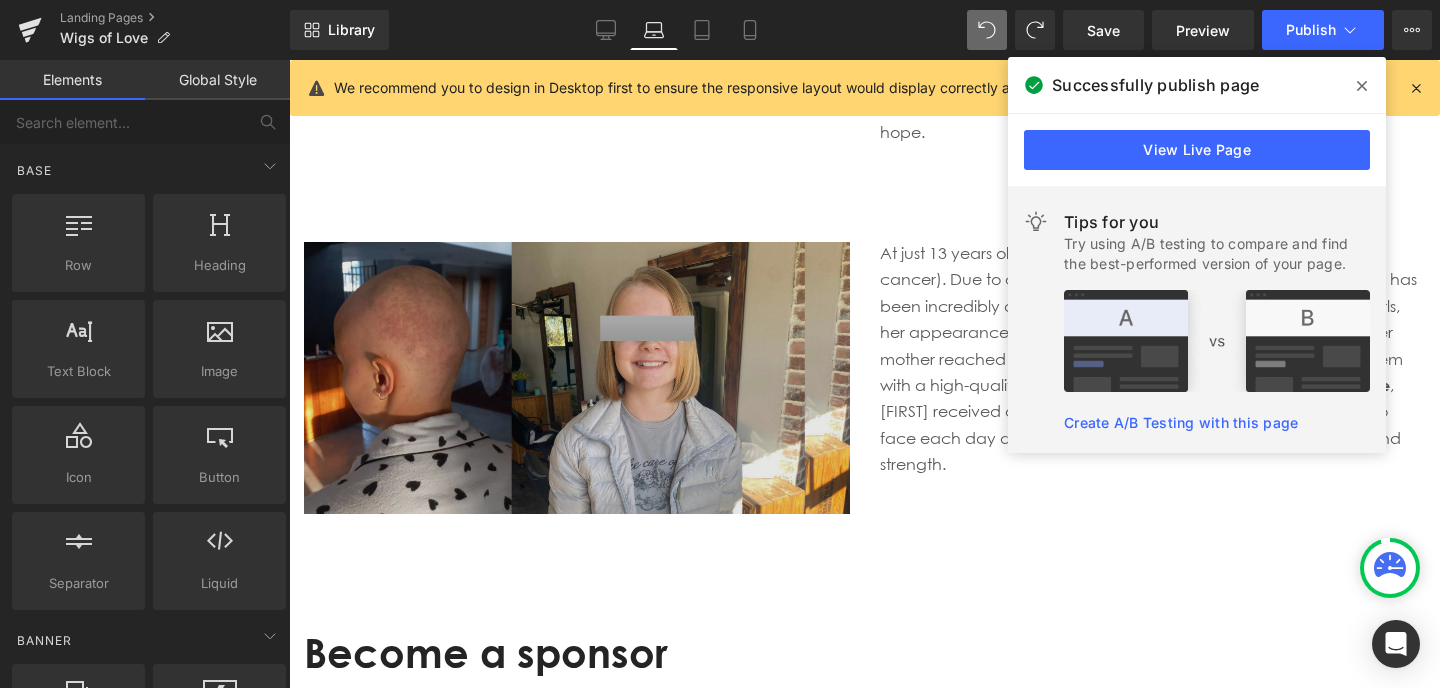 scroll, scrollTop: 3861, scrollLeft: 0, axis: vertical 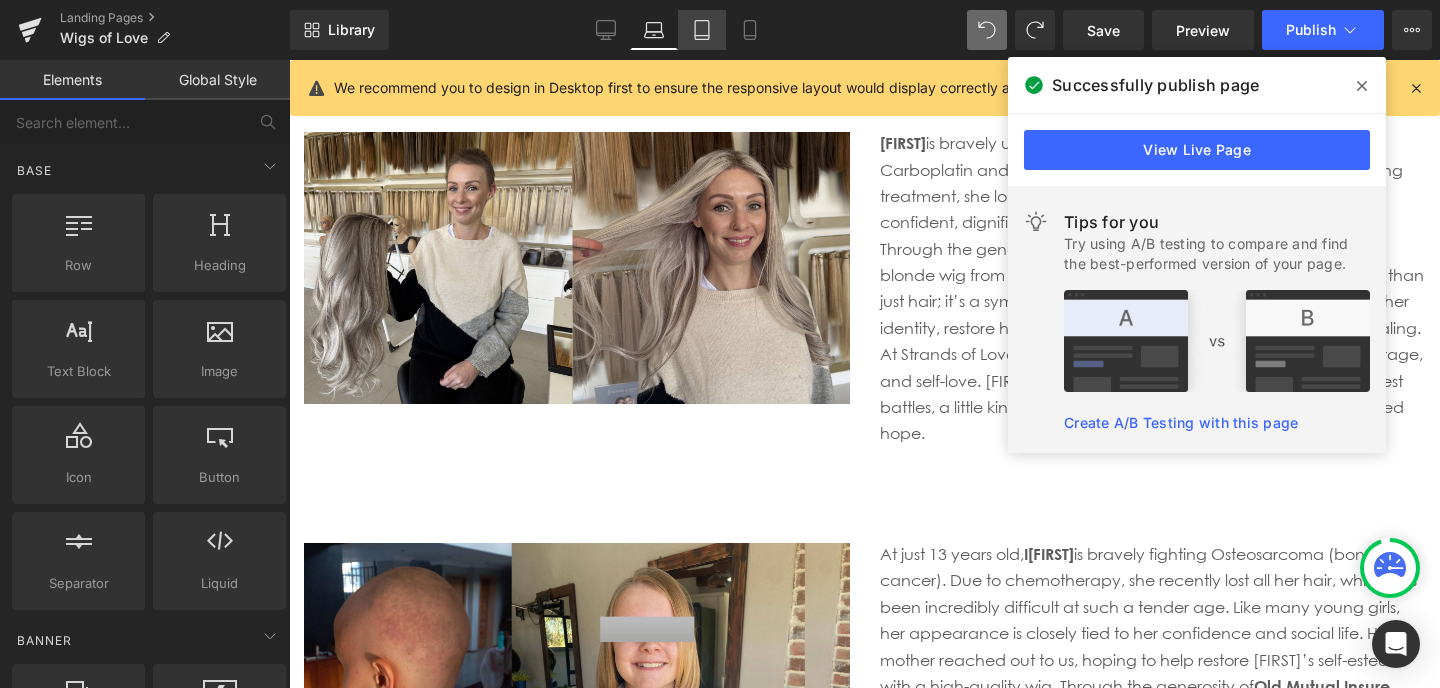 click on "Tablet" at bounding box center (702, 30) 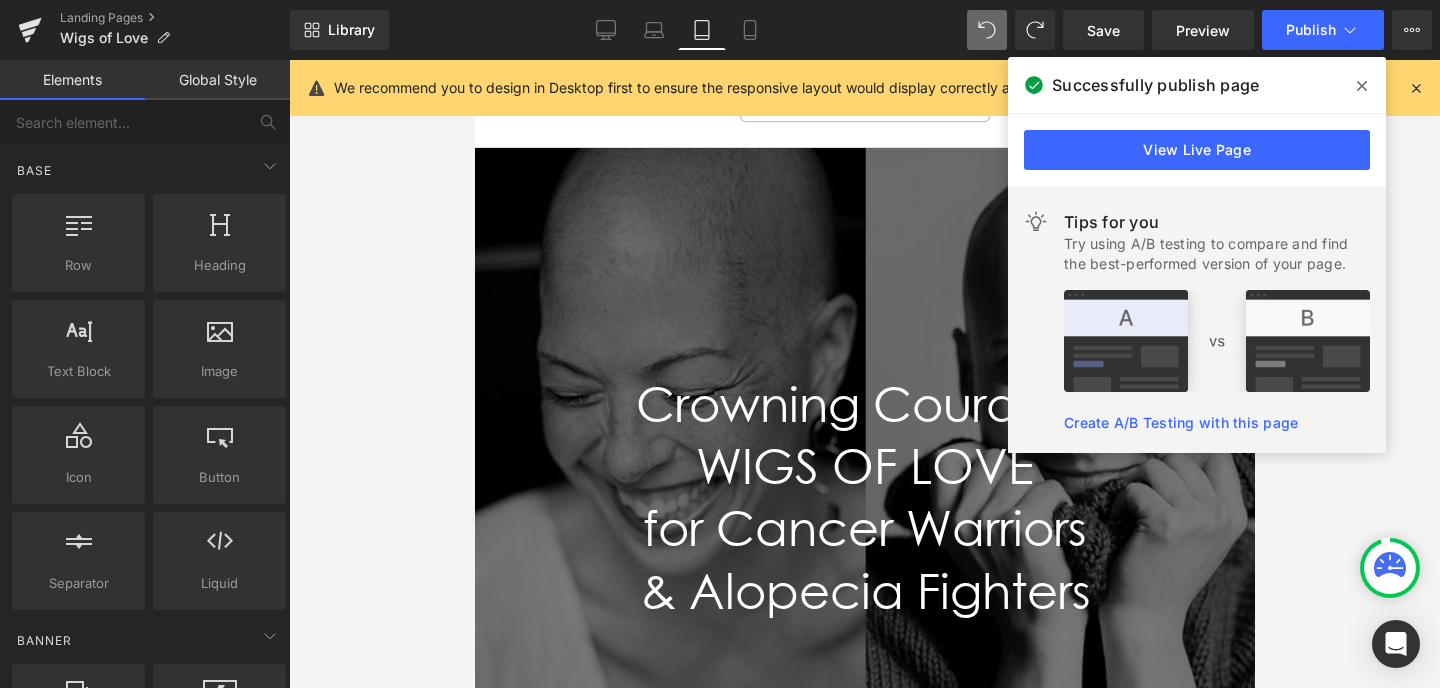 scroll, scrollTop: 0, scrollLeft: 0, axis: both 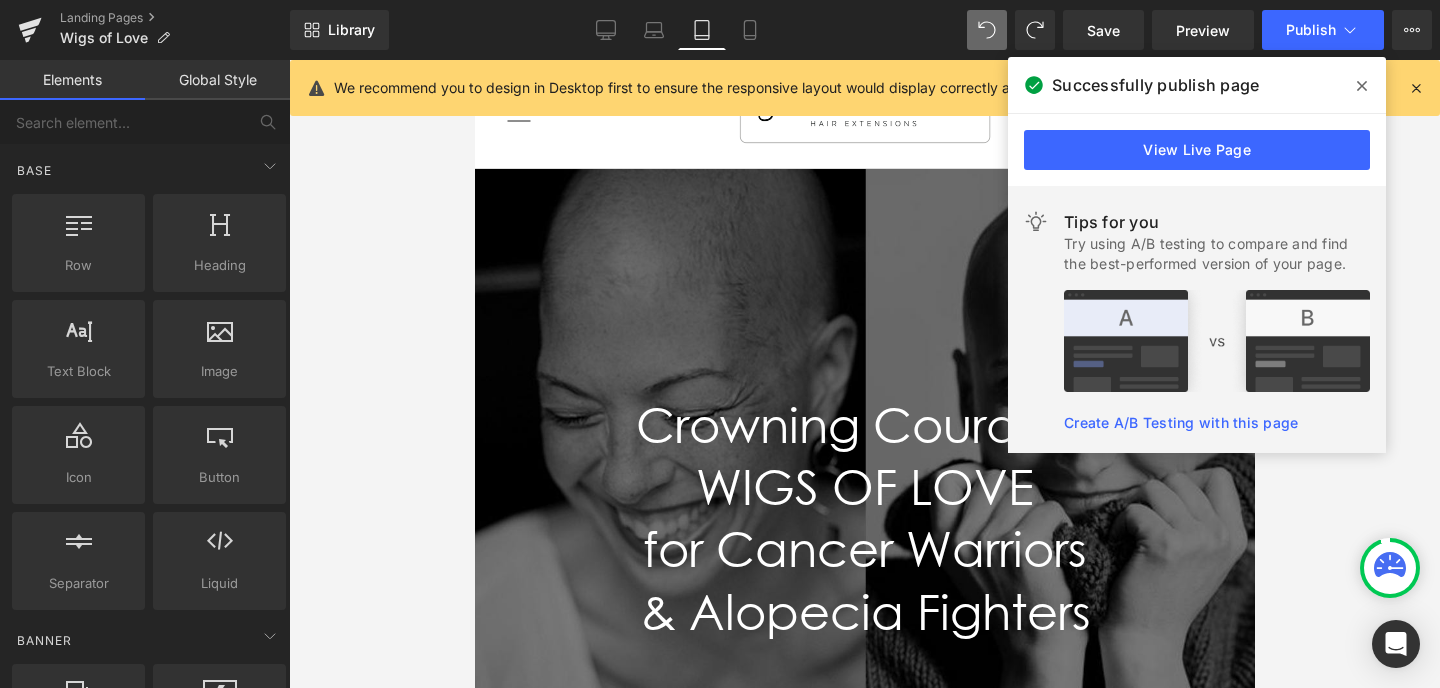 click 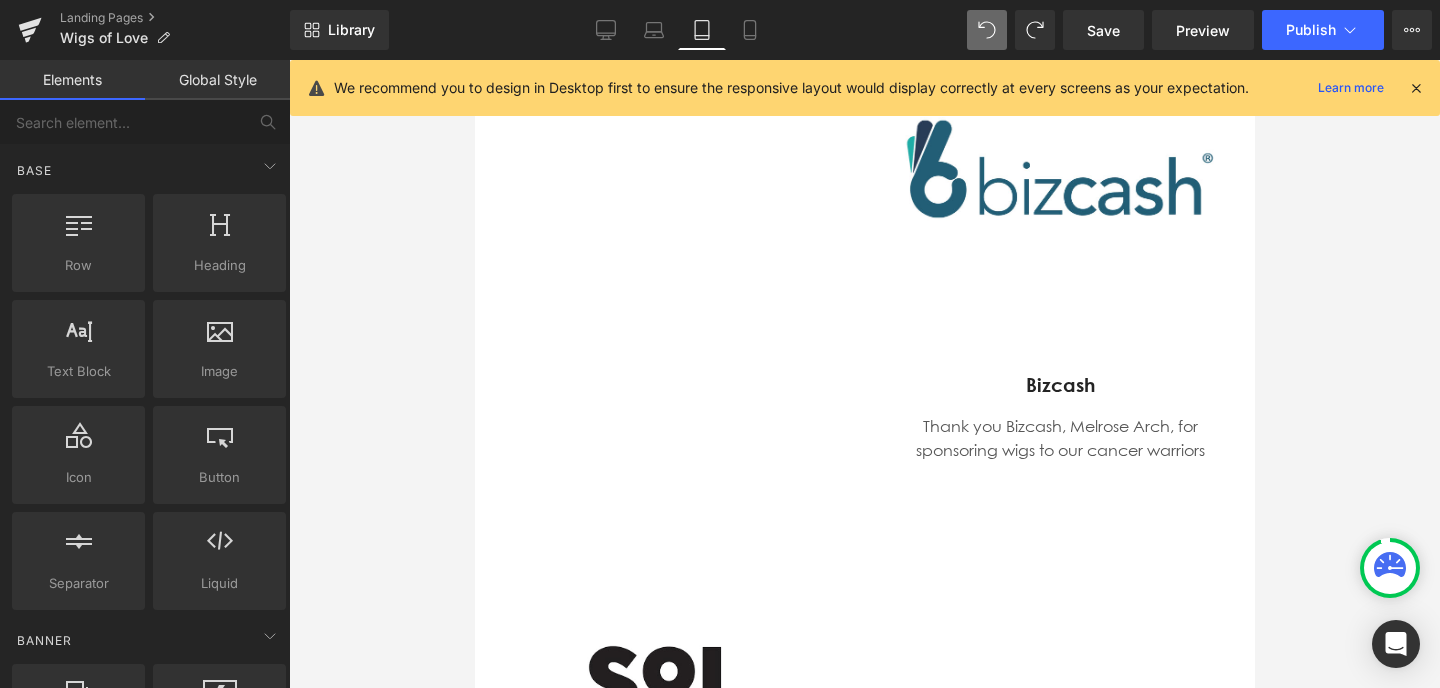 scroll, scrollTop: 1767, scrollLeft: 0, axis: vertical 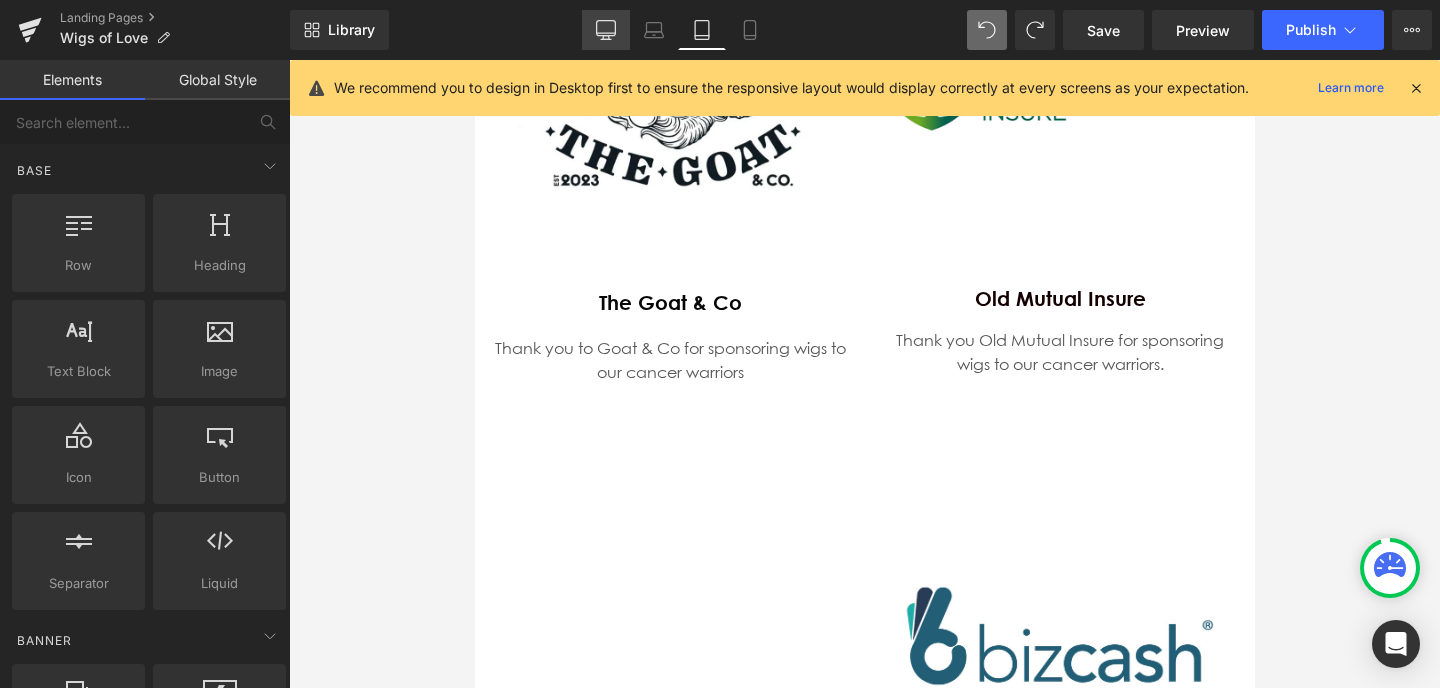 click 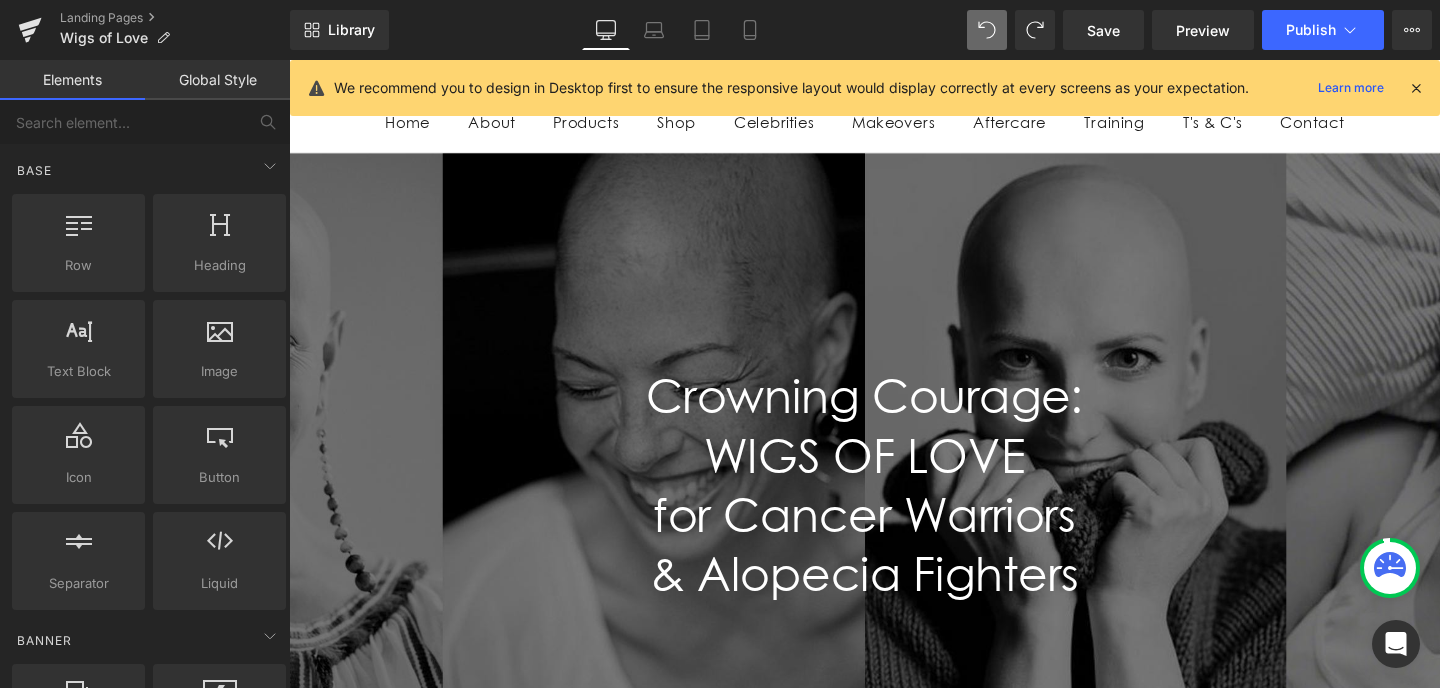 scroll, scrollTop: 0, scrollLeft: 0, axis: both 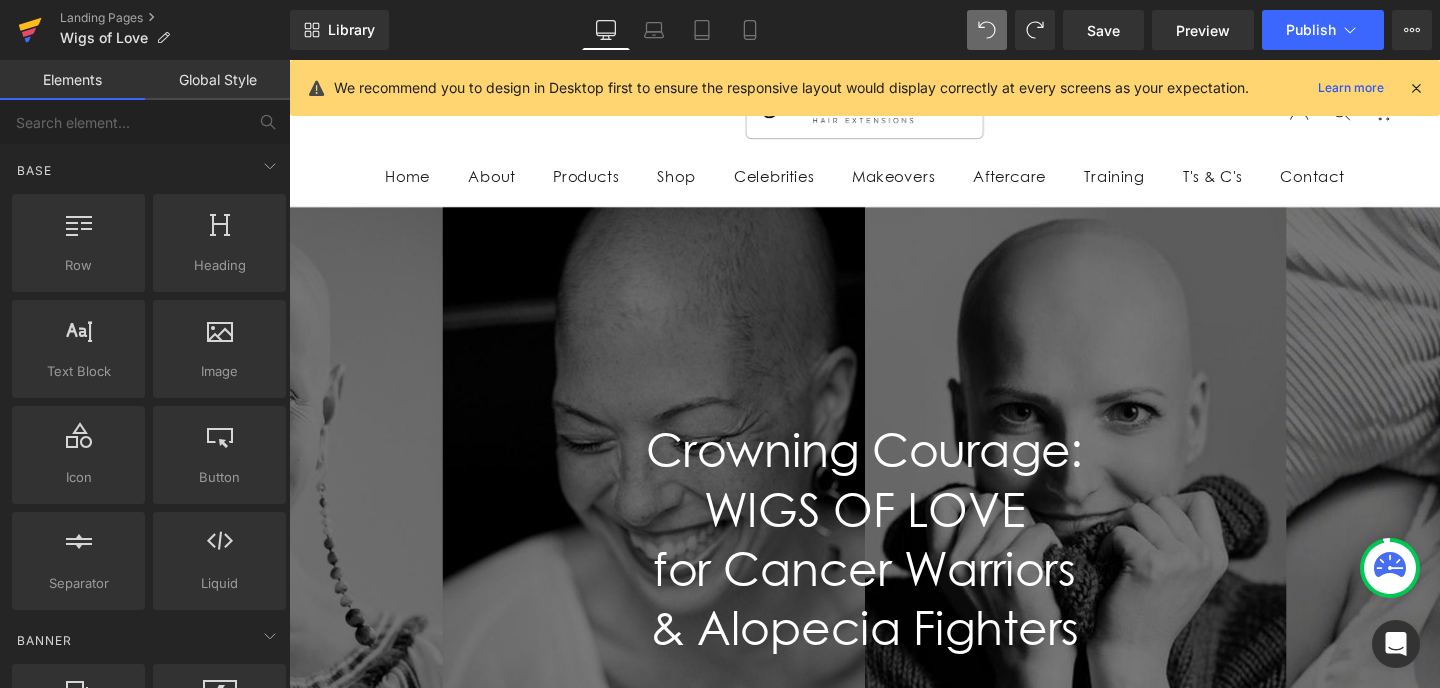 click 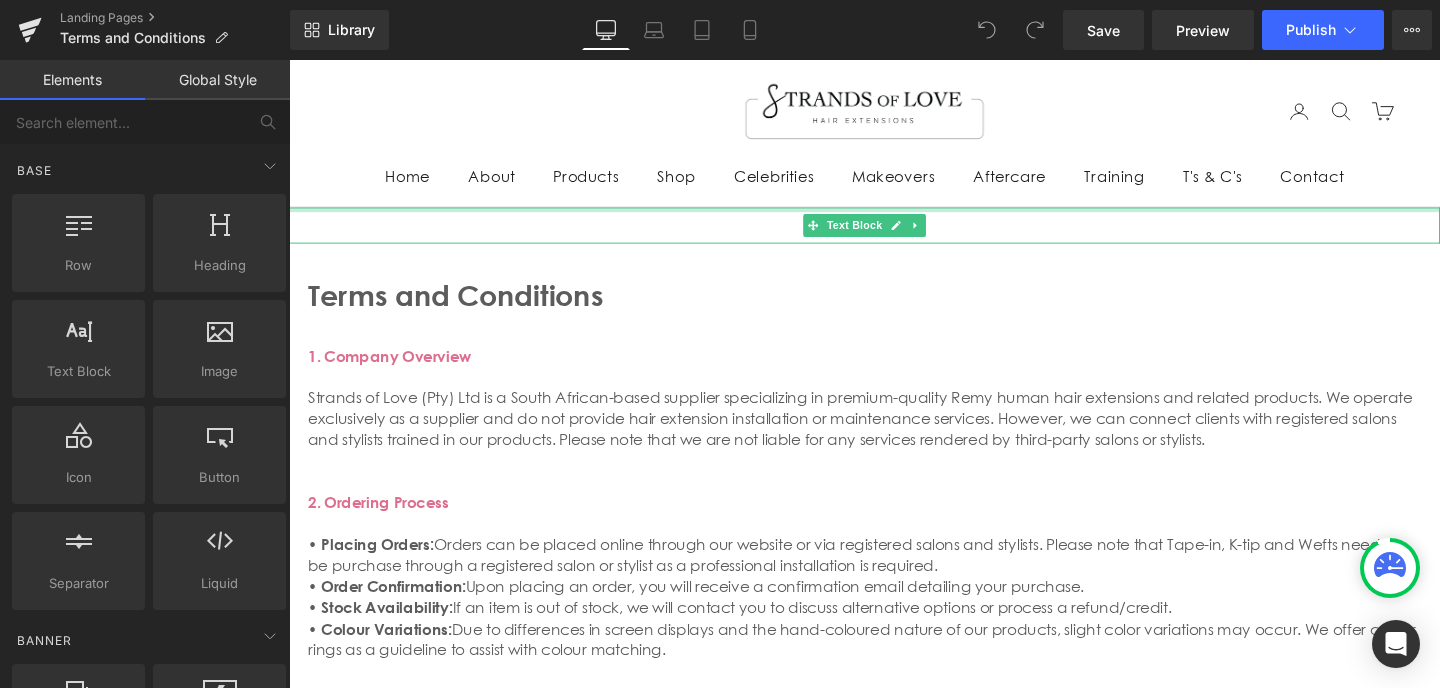scroll, scrollTop: 0, scrollLeft: 0, axis: both 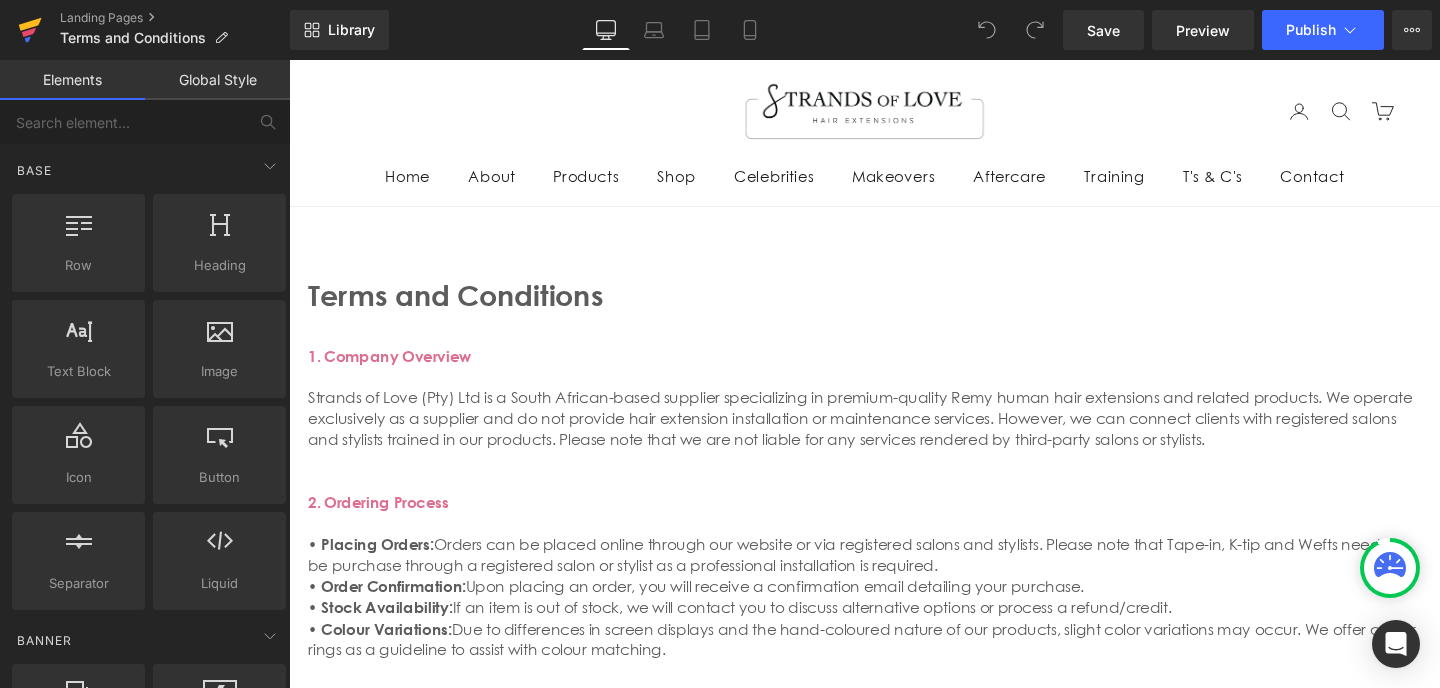 click 